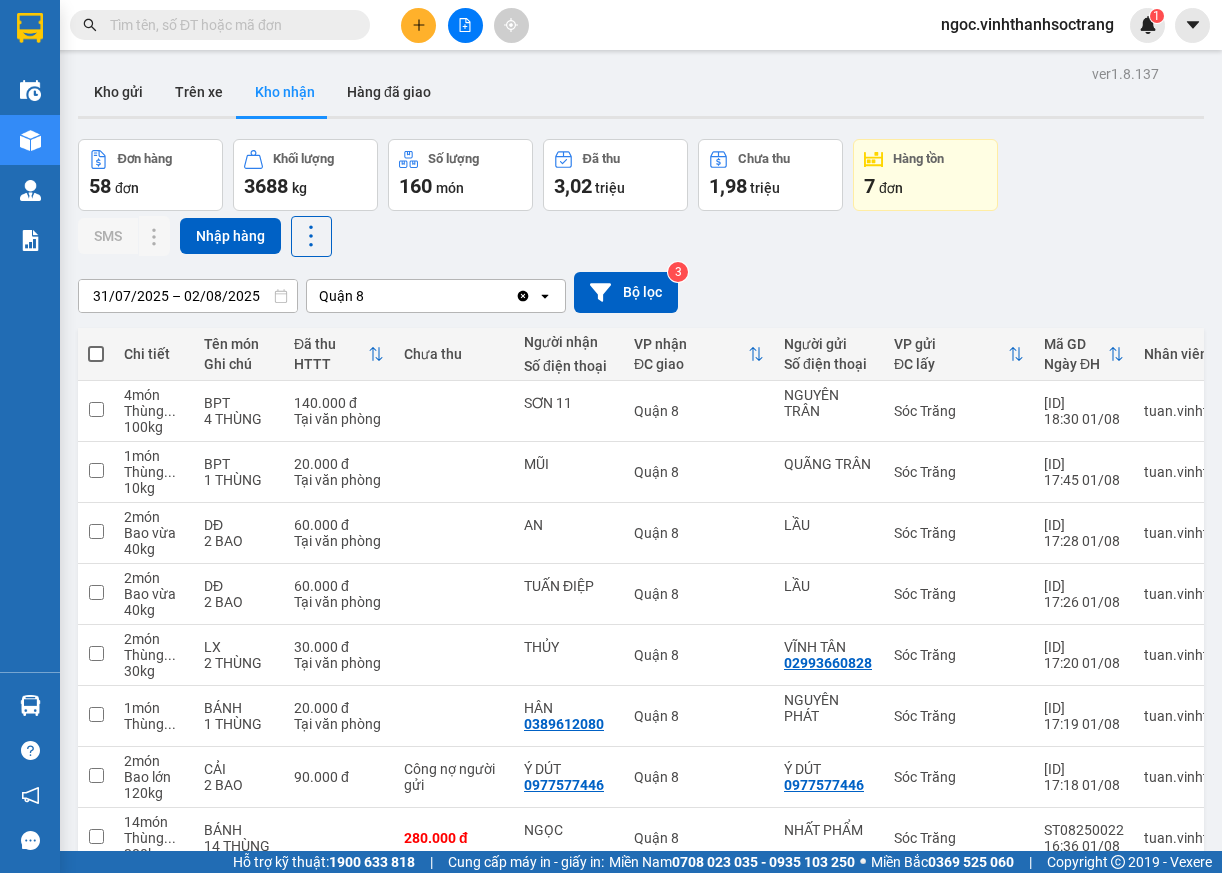 scroll, scrollTop: 0, scrollLeft: 0, axis: both 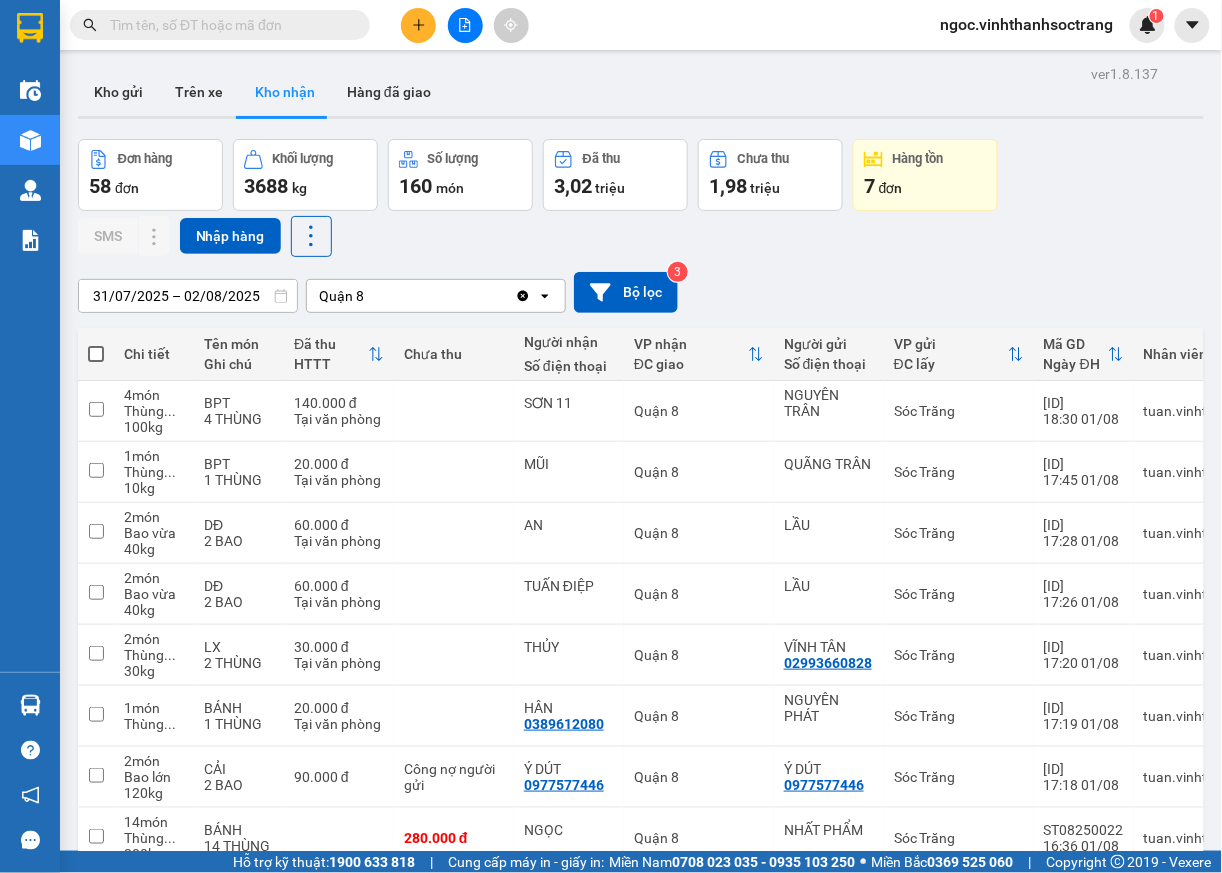 click at bounding box center (220, 25) 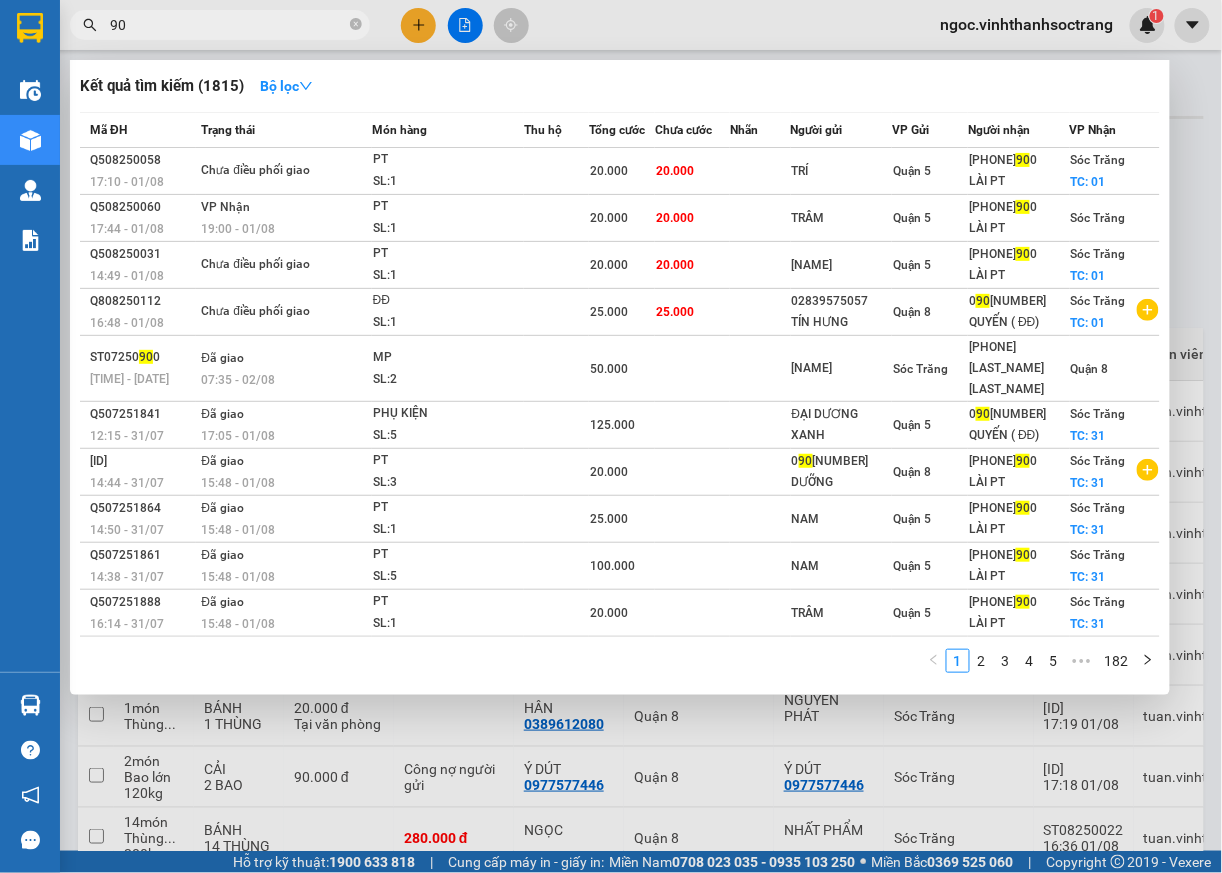 type on "9" 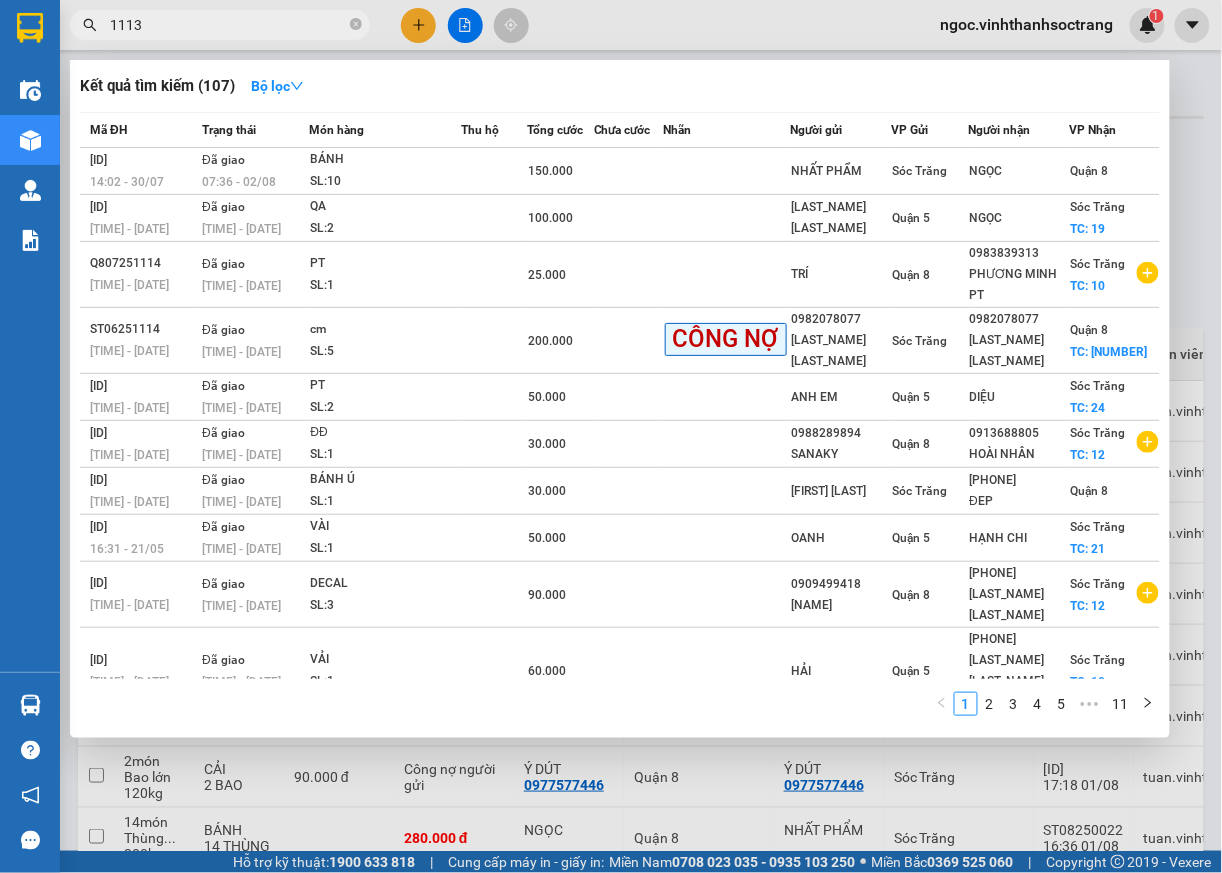 type on "1113" 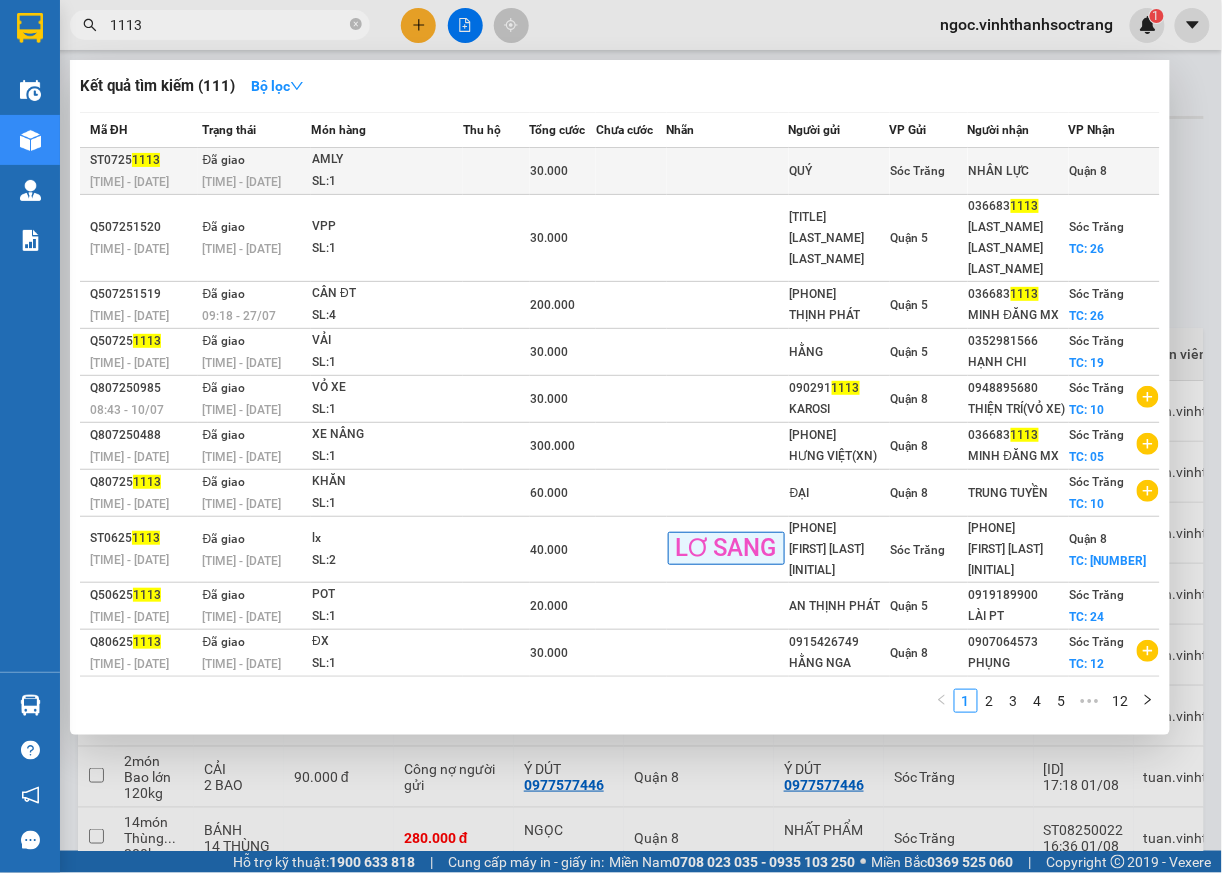 click on "Quận 8" at bounding box center (1089, 171) 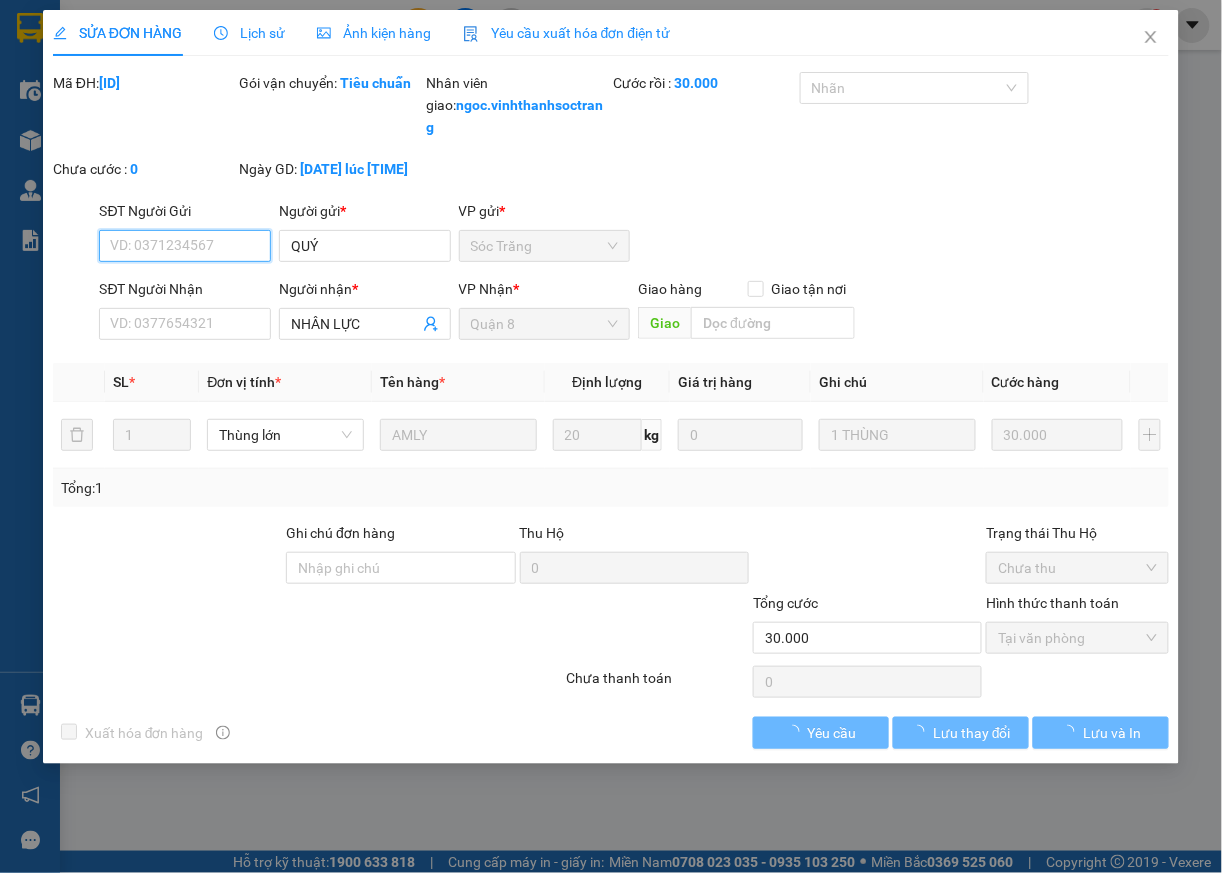 type on "QUÝ" 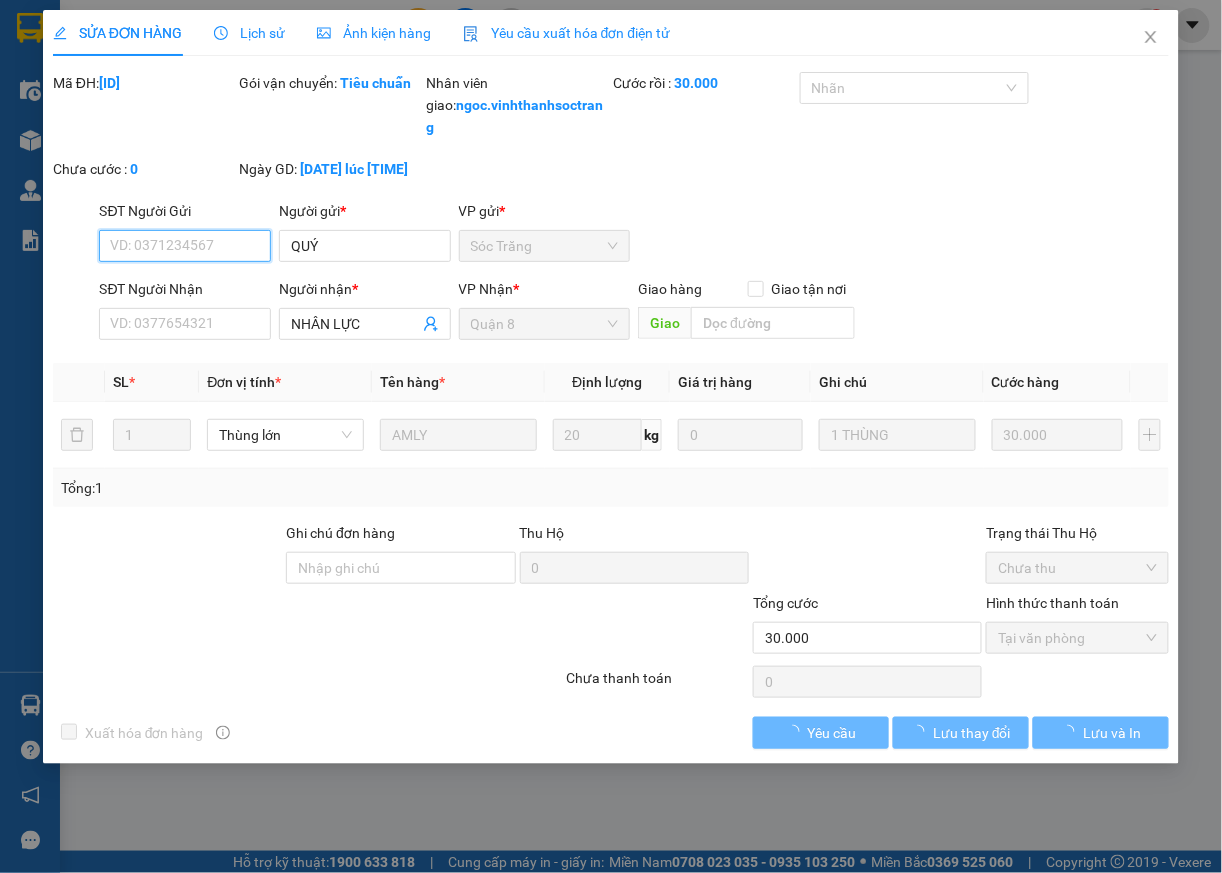 type on "NHÂN LỰC" 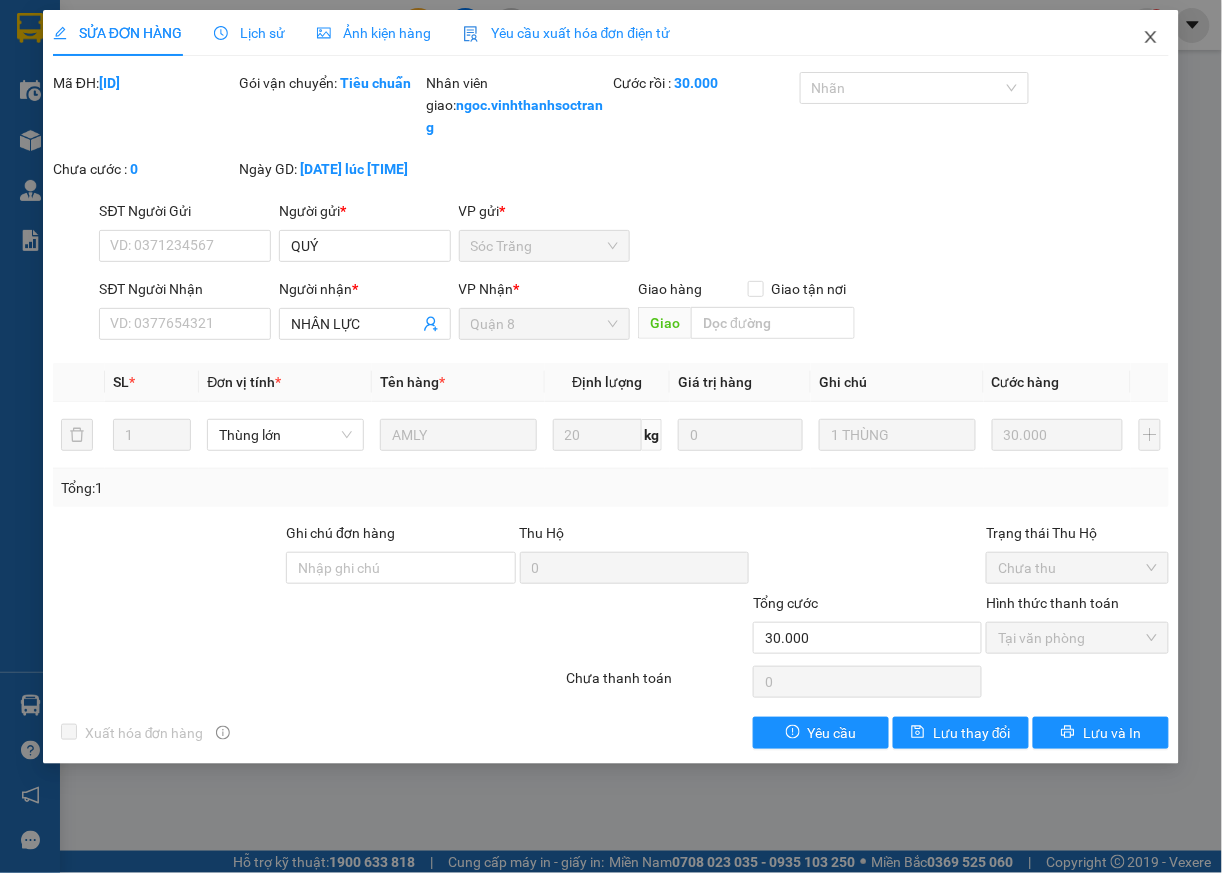 drag, startPoint x: 1149, startPoint y: 33, endPoint x: 1158, endPoint y: 12, distance: 22.847319 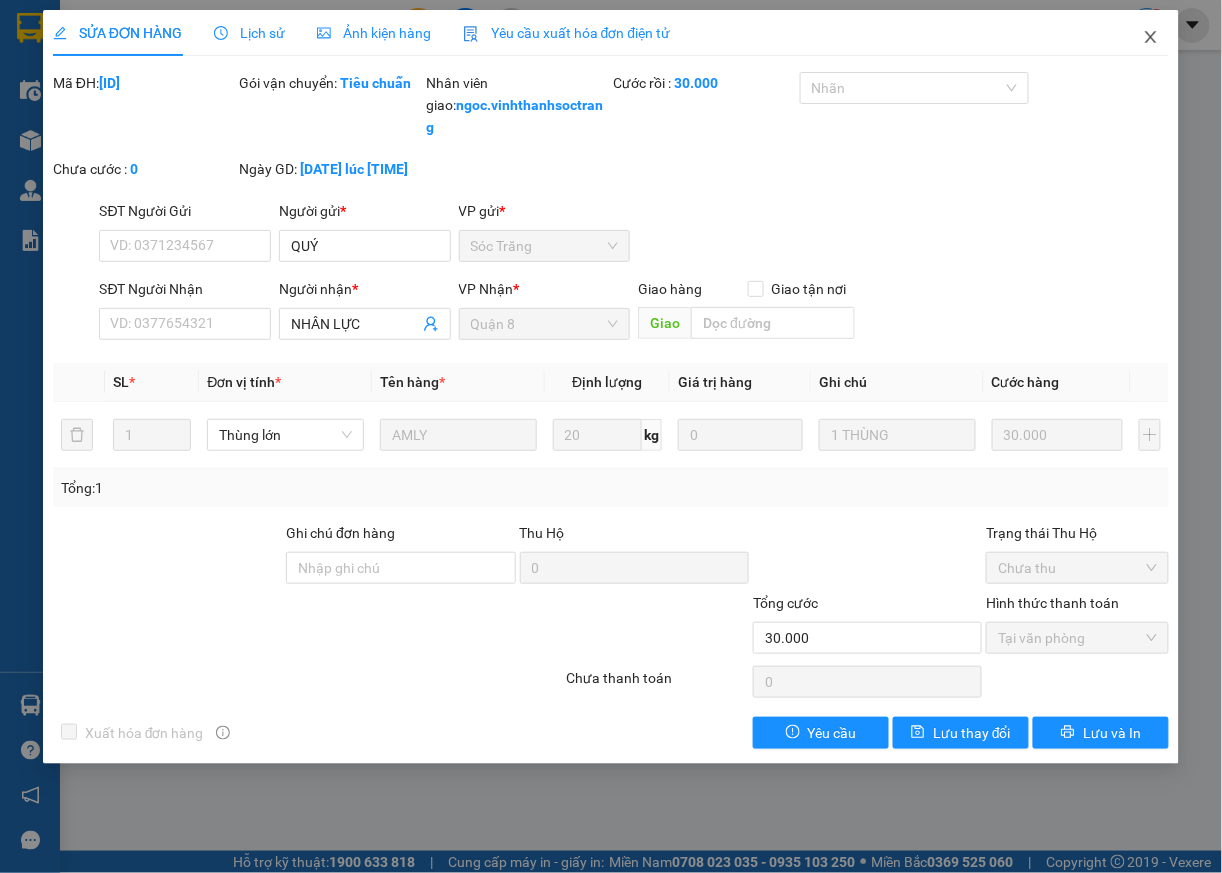 click 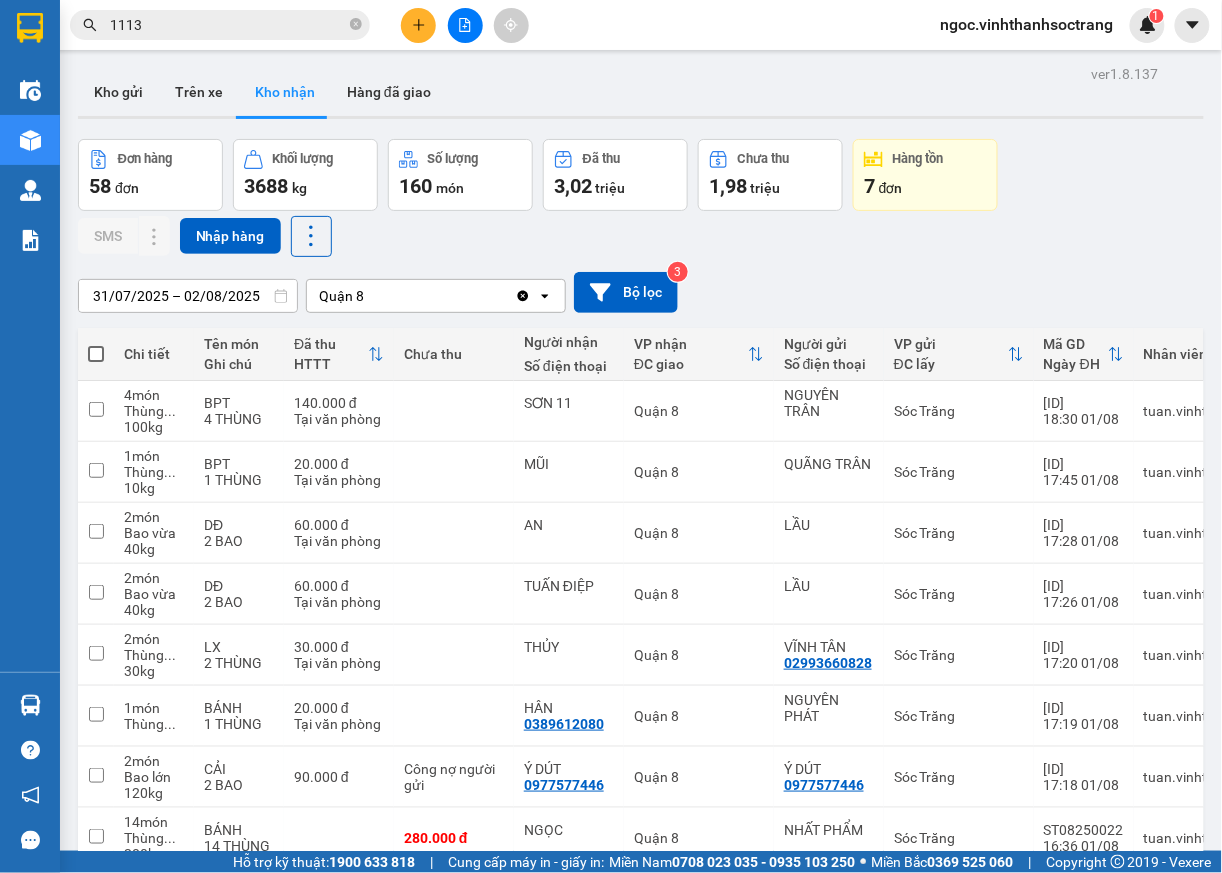 click on "1113" at bounding box center (228, 25) 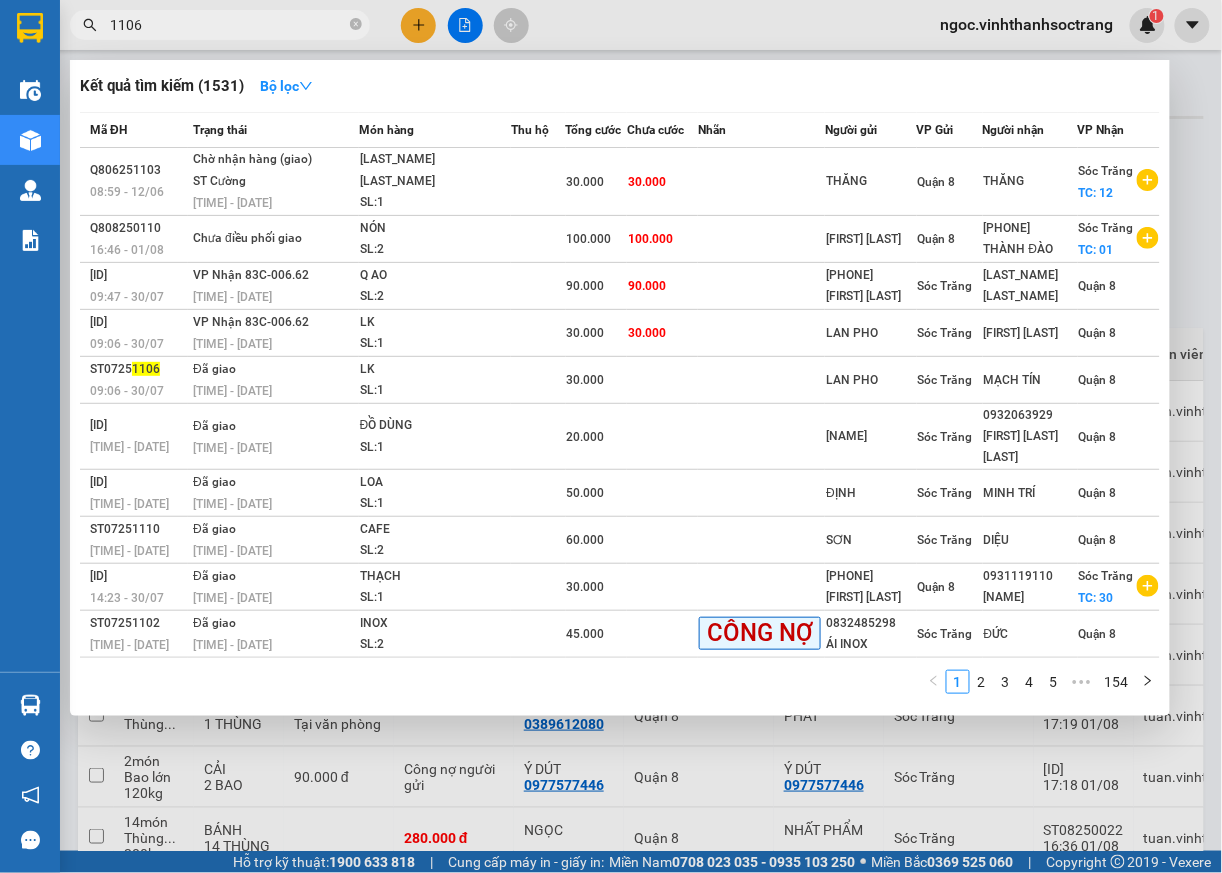 type on "1106" 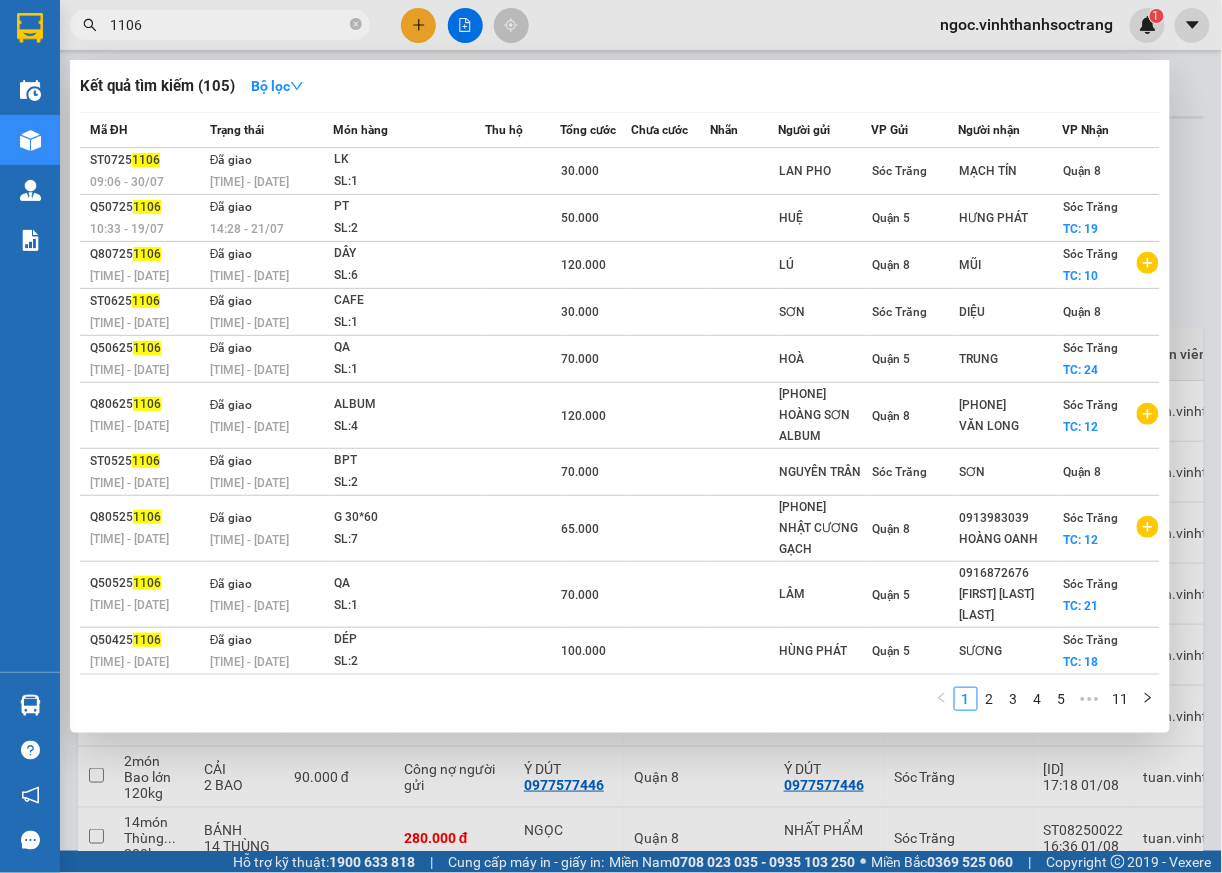 click on "1106" at bounding box center [220, 25] 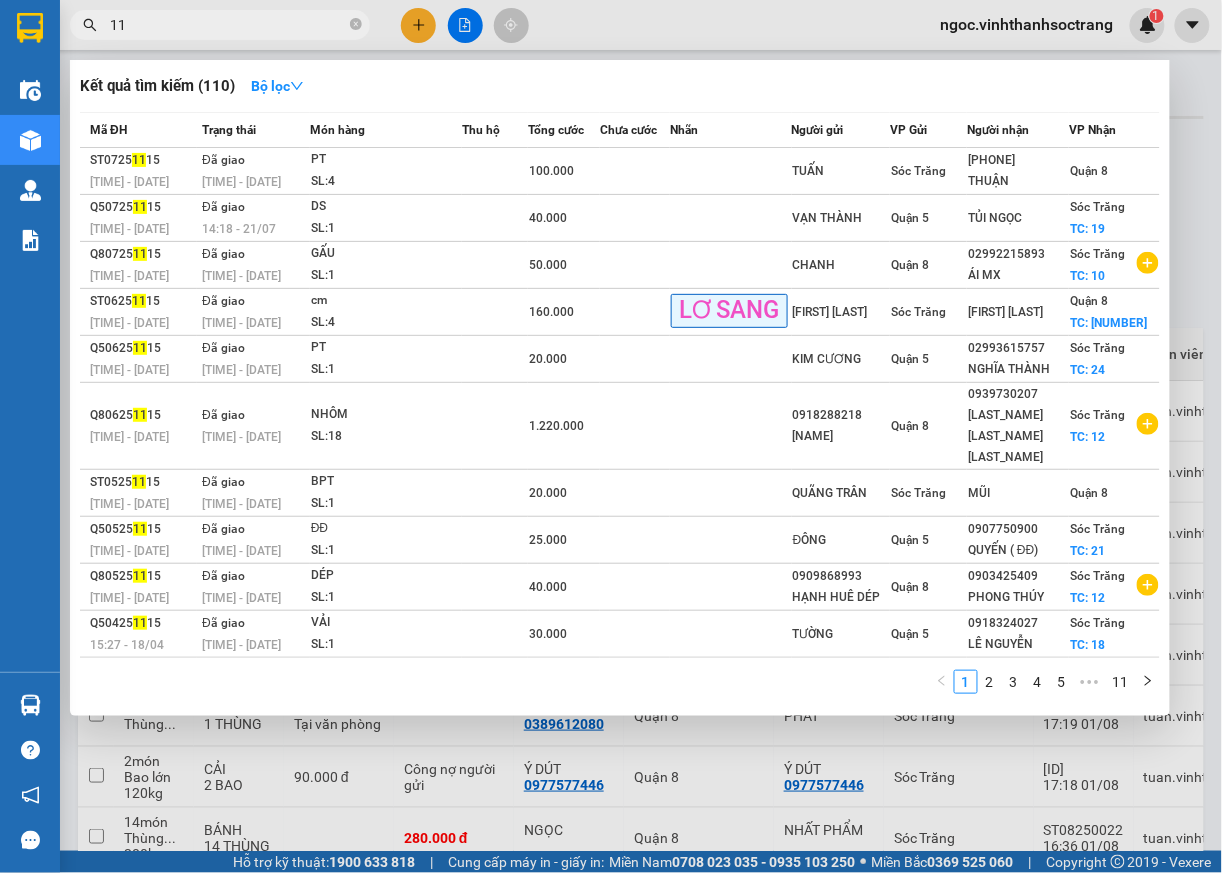 type on "1" 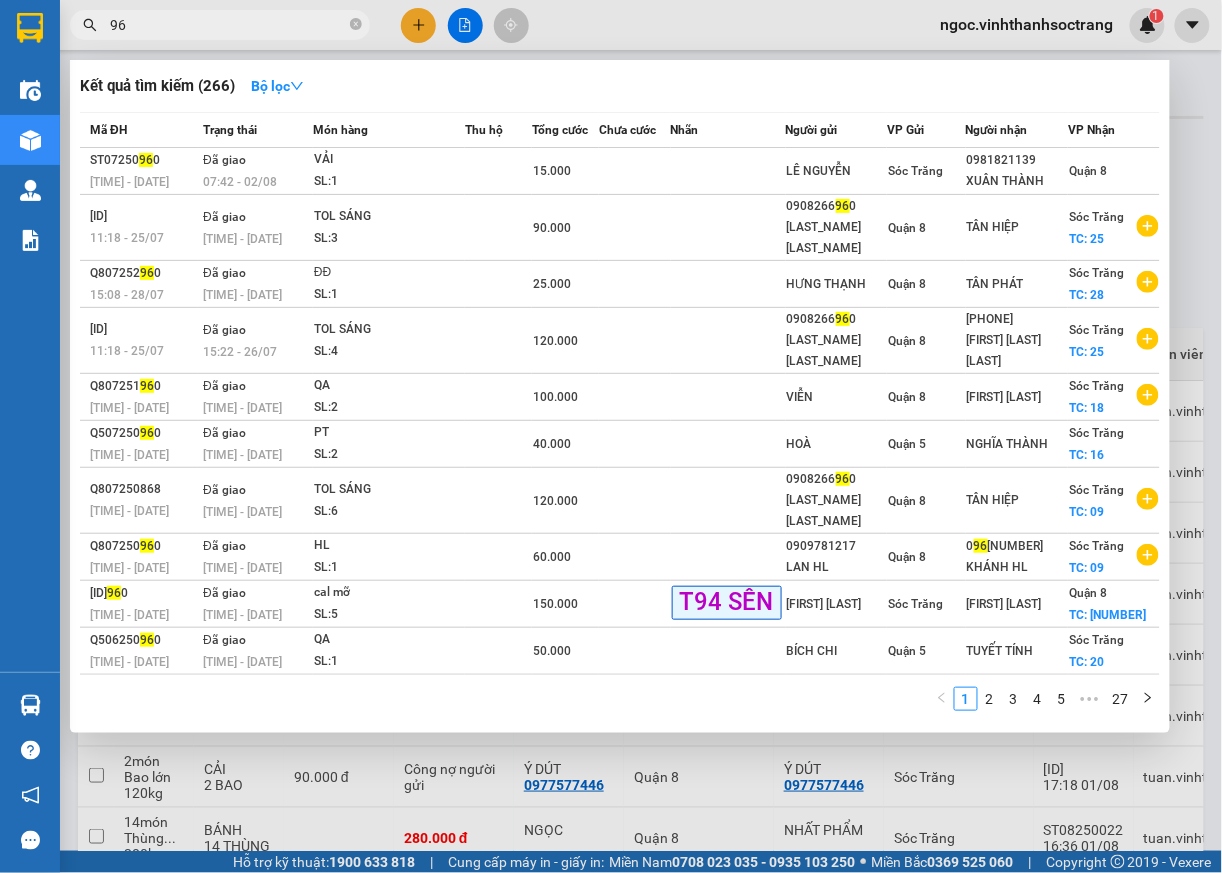 type on "9" 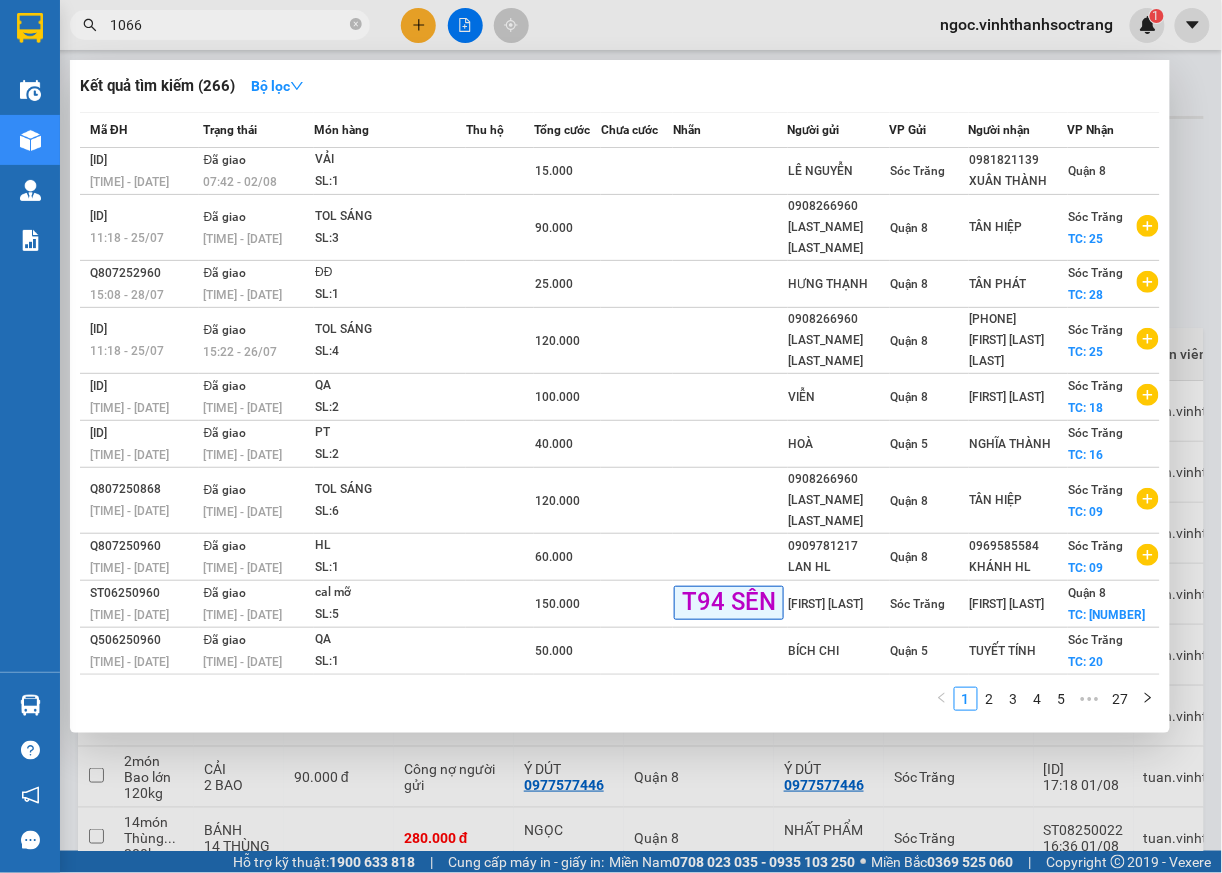 type on "1066" 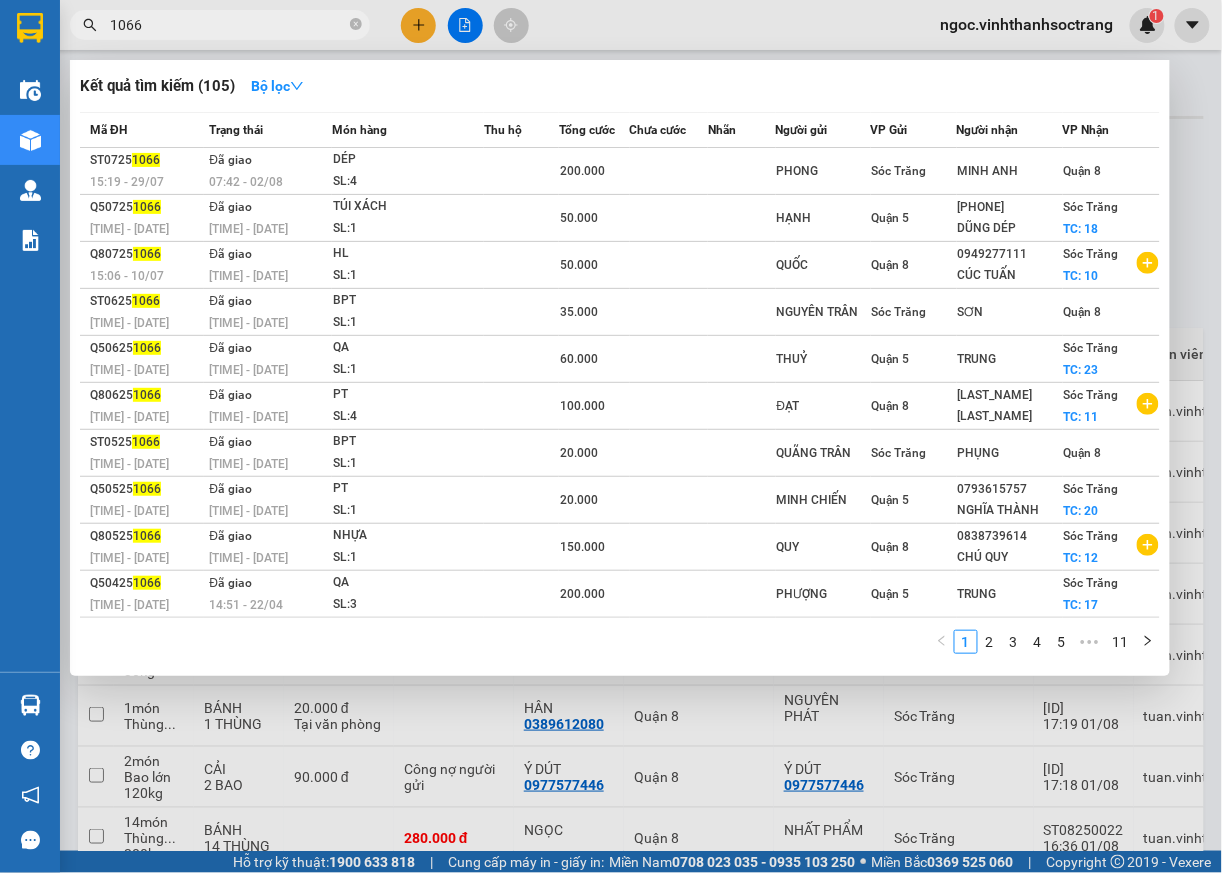 click at bounding box center (611, 436) 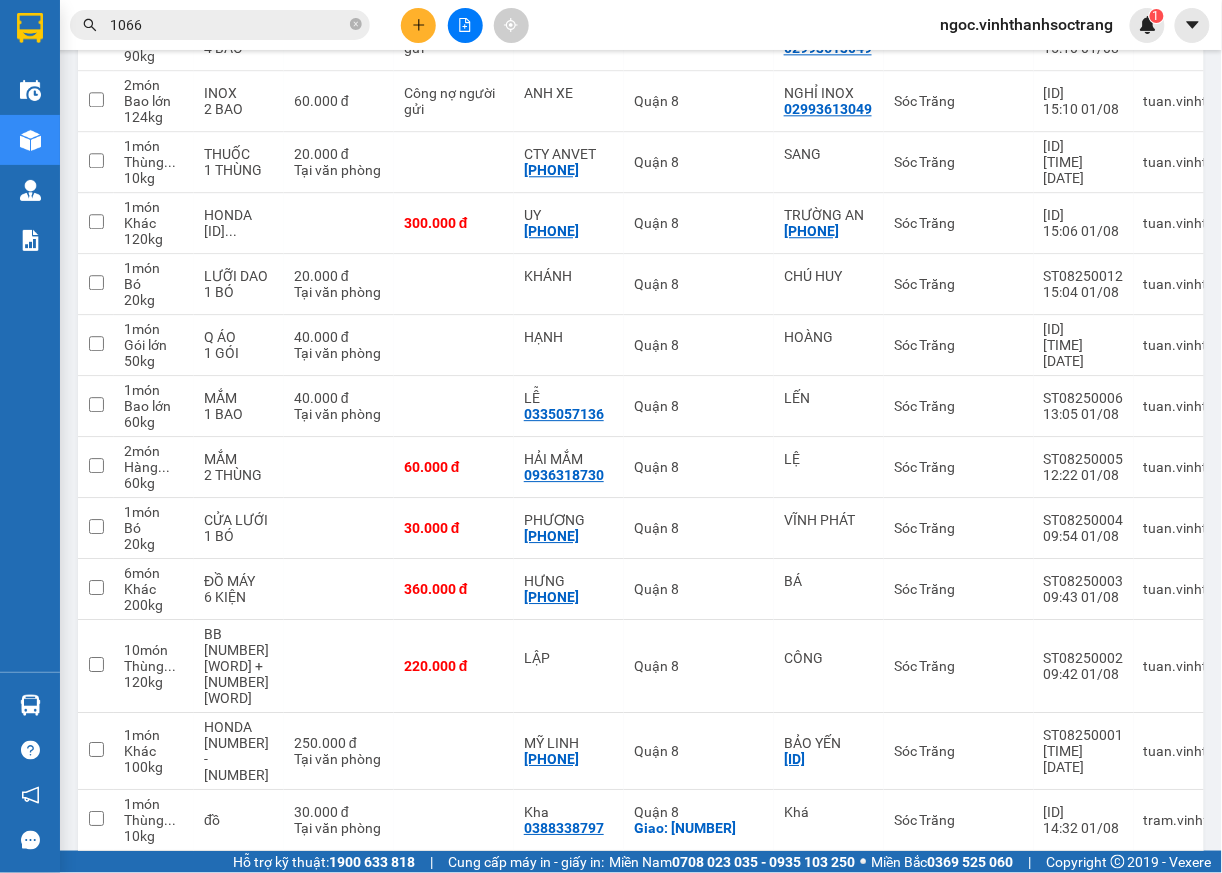 scroll, scrollTop: 1154, scrollLeft: 0, axis: vertical 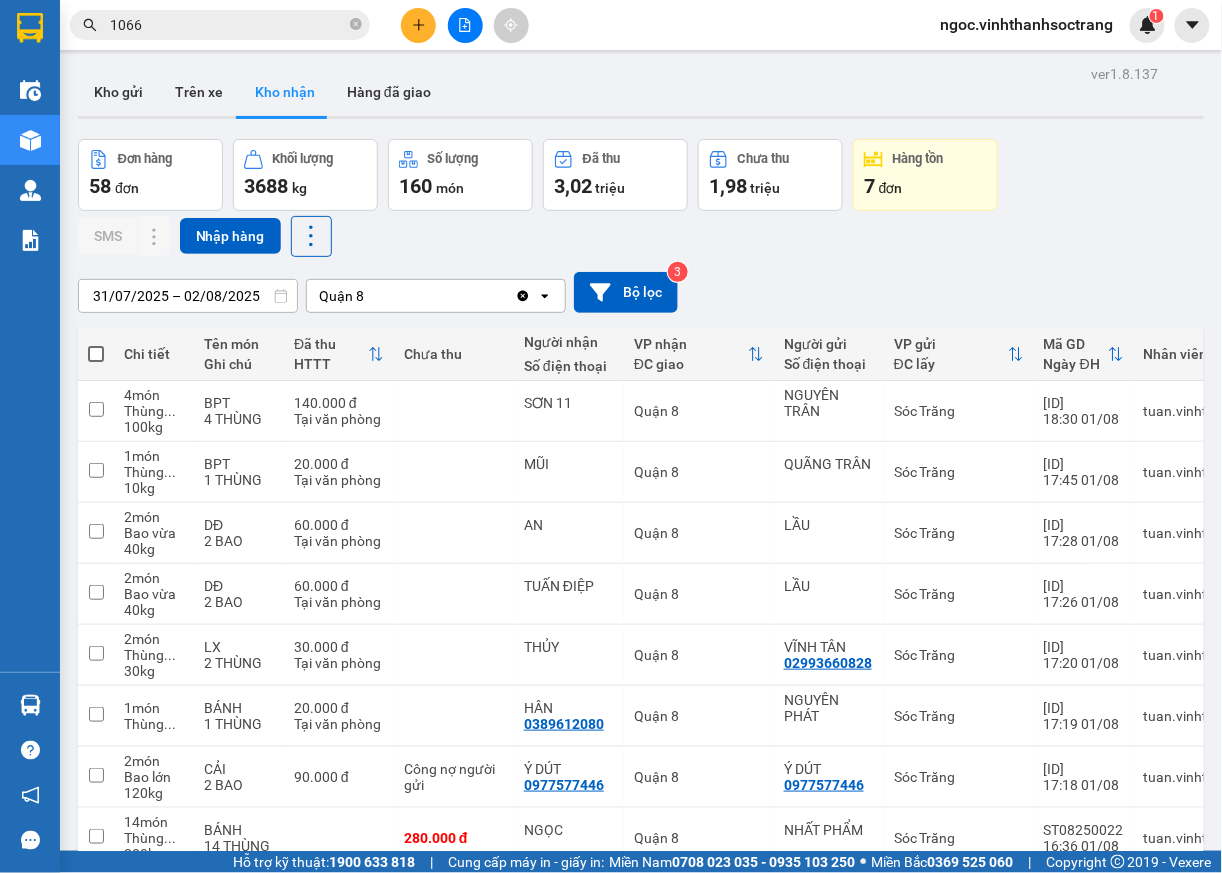 click on "1066" at bounding box center (228, 25) 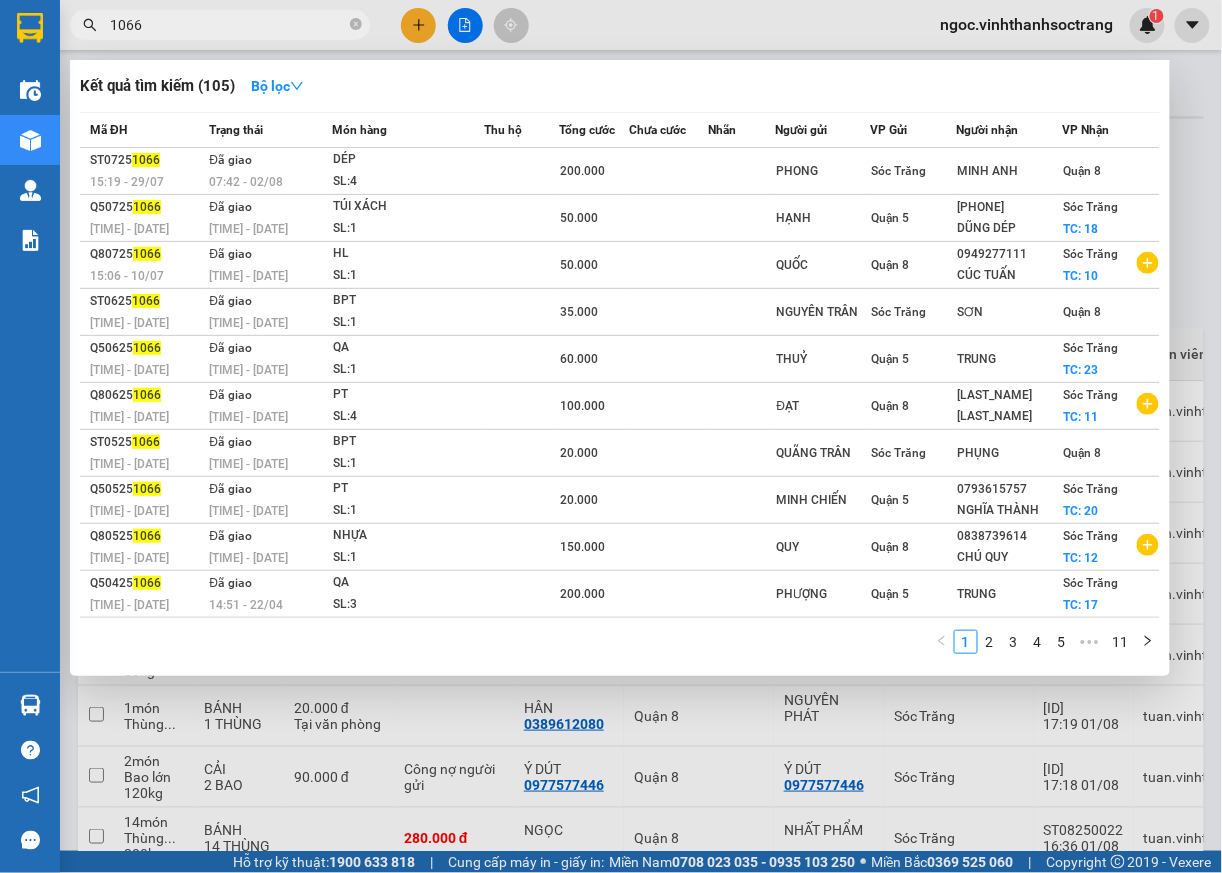 click at bounding box center [611, 436] 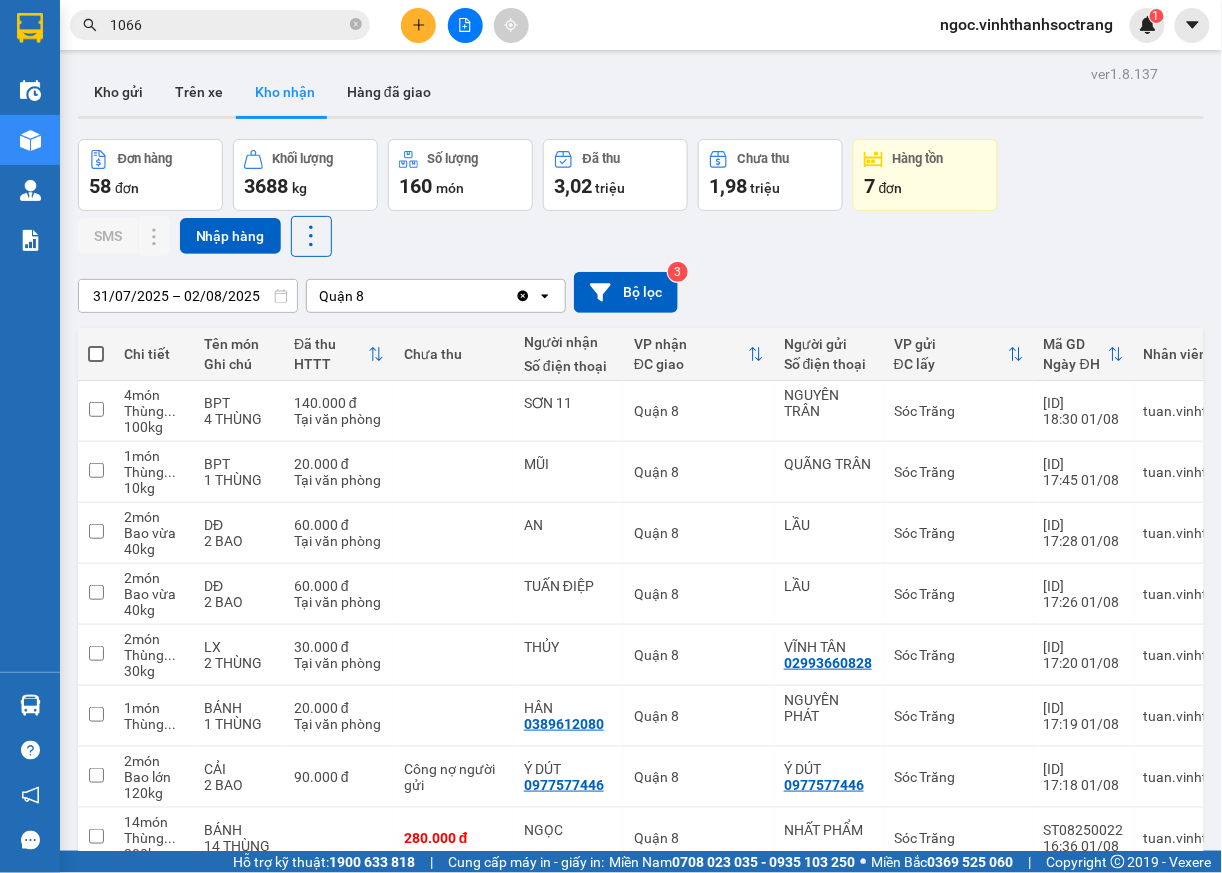 scroll, scrollTop: 6, scrollLeft: 0, axis: vertical 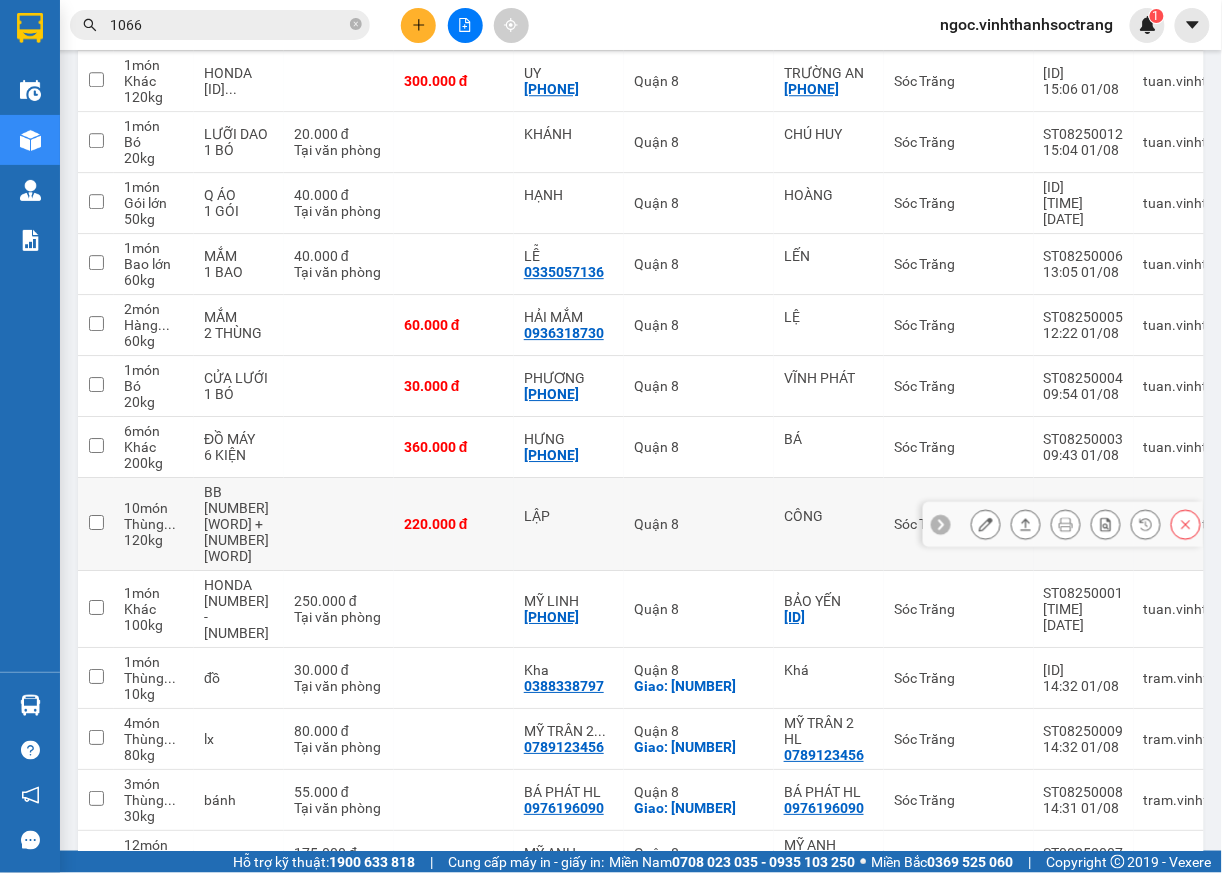 drag, startPoint x: 509, startPoint y: 528, endPoint x: 396, endPoint y: 692, distance: 199.16074 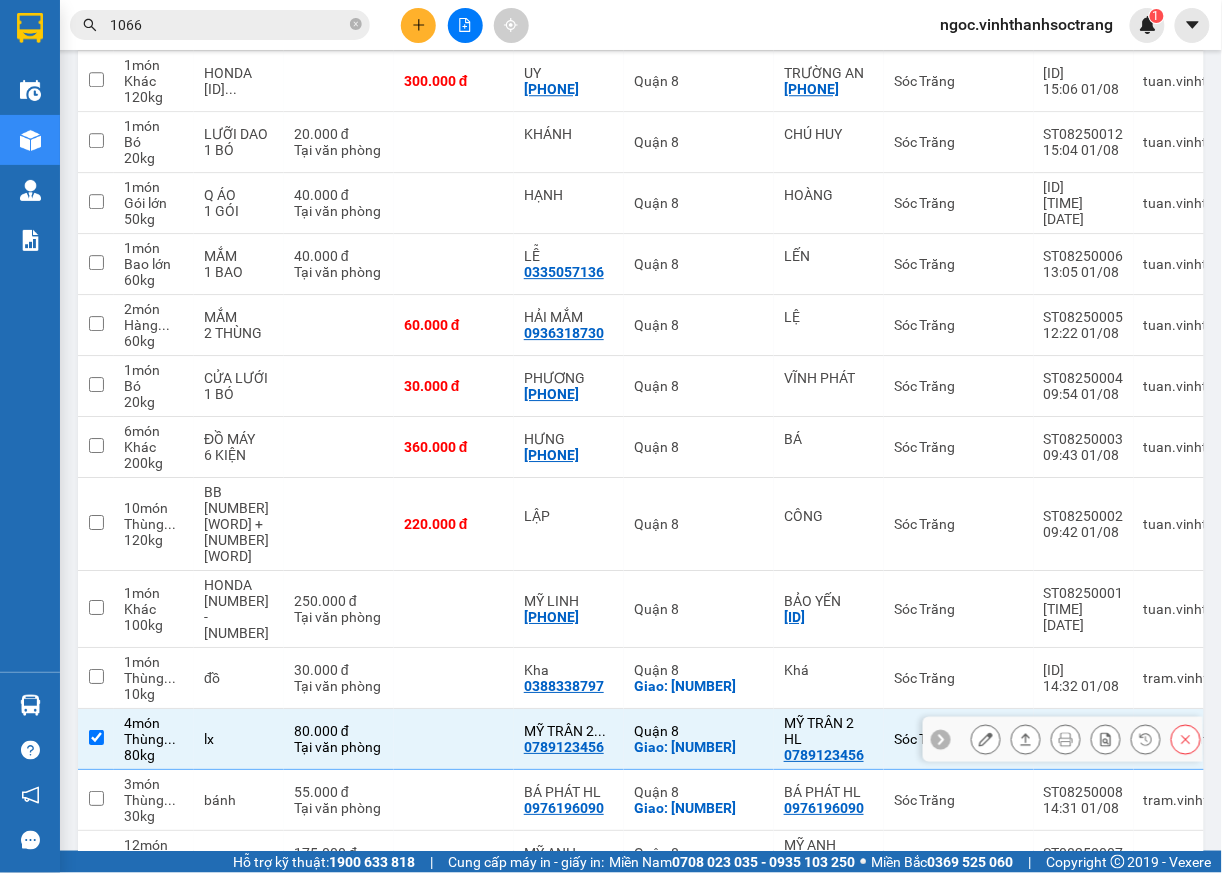click at bounding box center (96, 739) 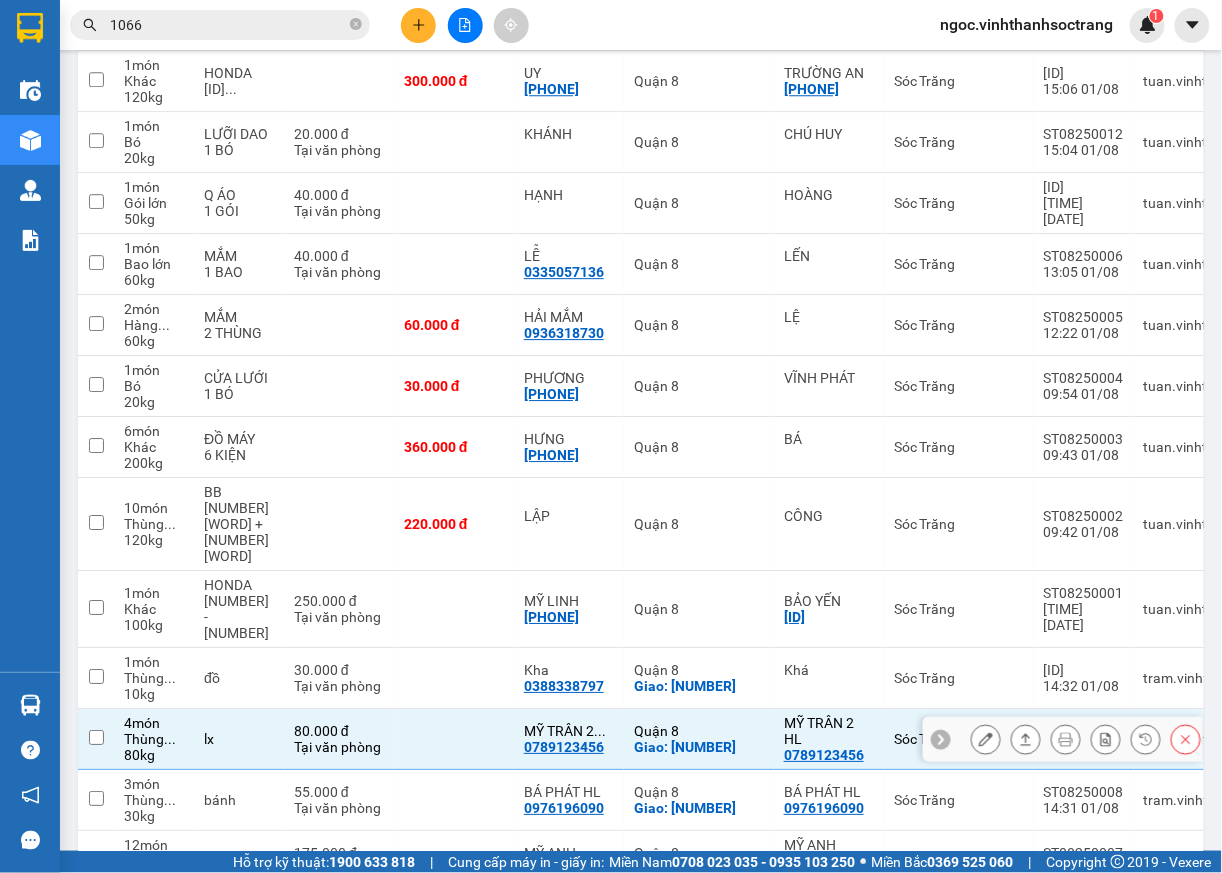 checkbox on "false" 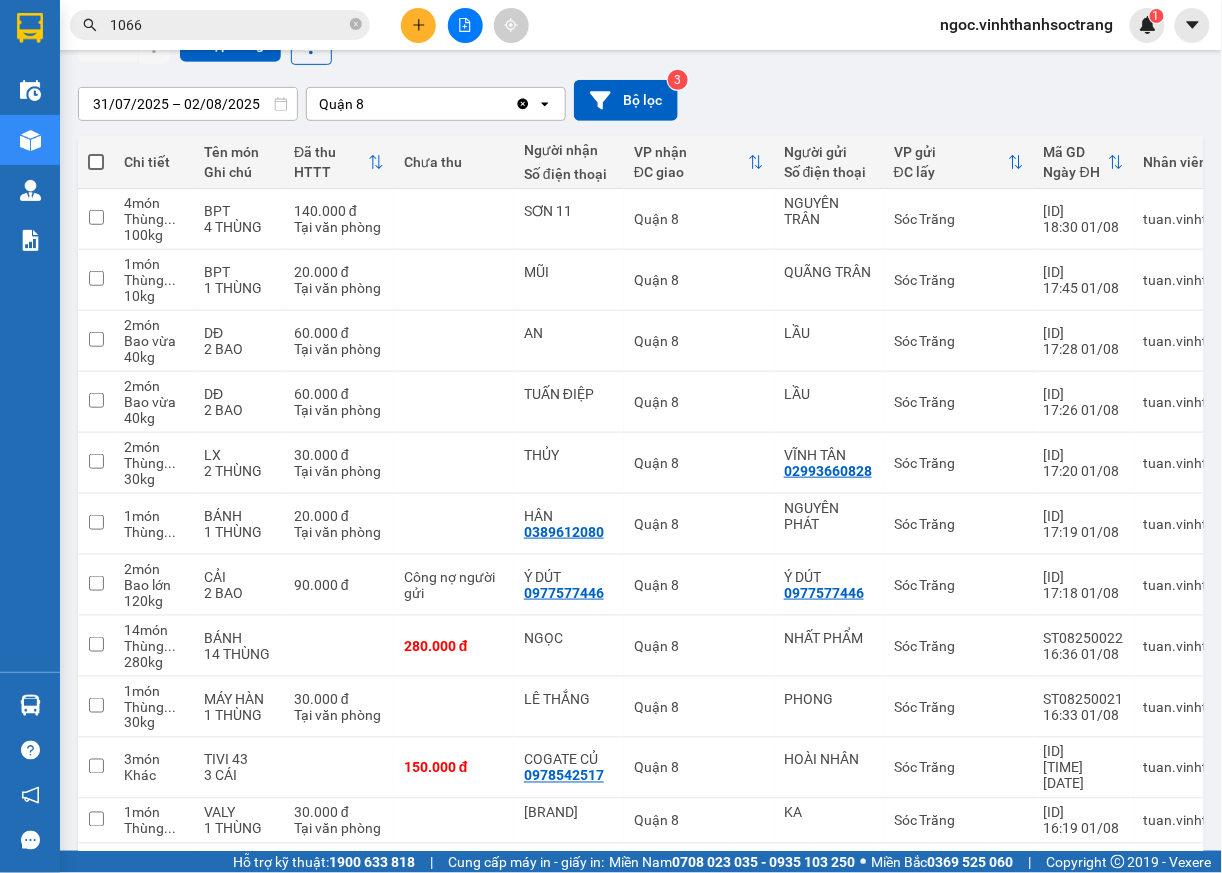 scroll, scrollTop: 0, scrollLeft: 0, axis: both 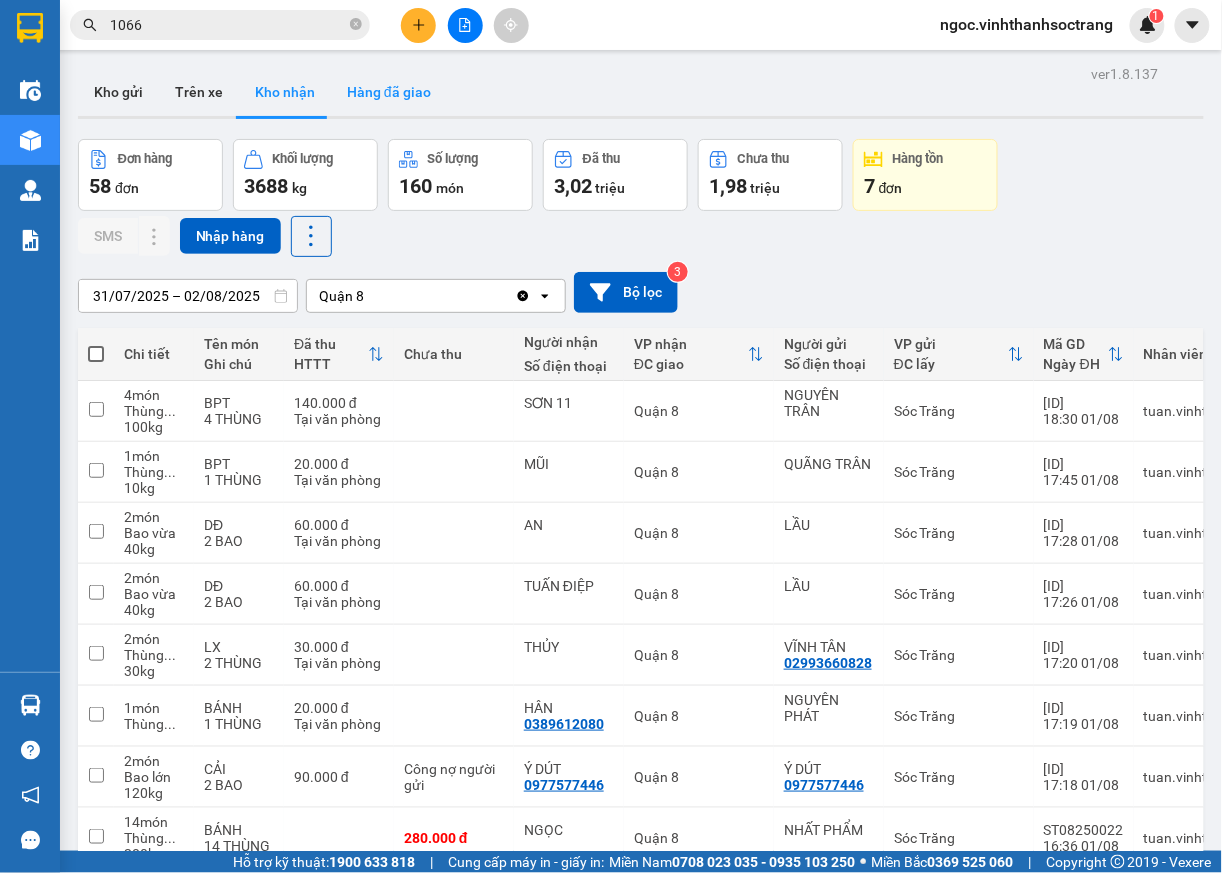 drag, startPoint x: 406, startPoint y: 78, endPoint x: 392, endPoint y: 101, distance: 26.925823 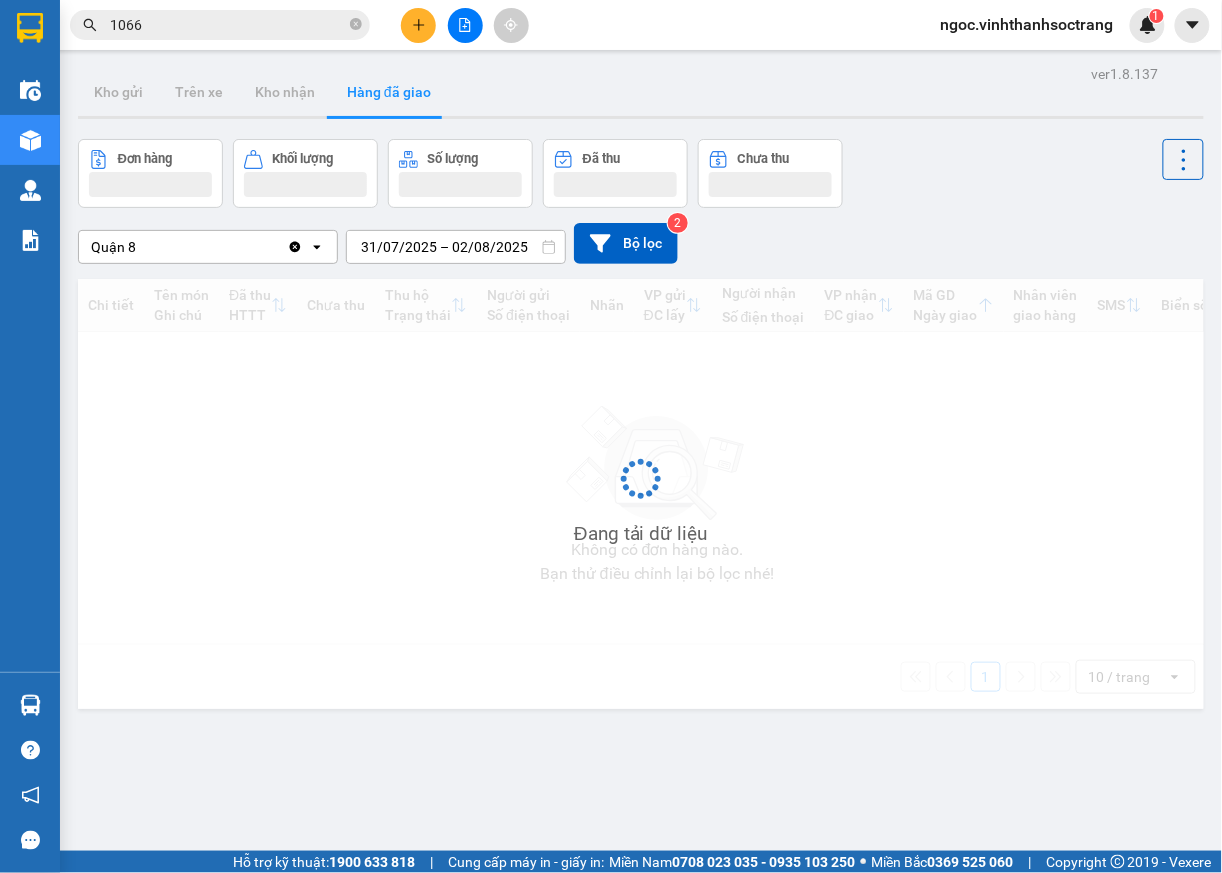 click on "31/07/2025 – 02/08/2025" at bounding box center (456, 247) 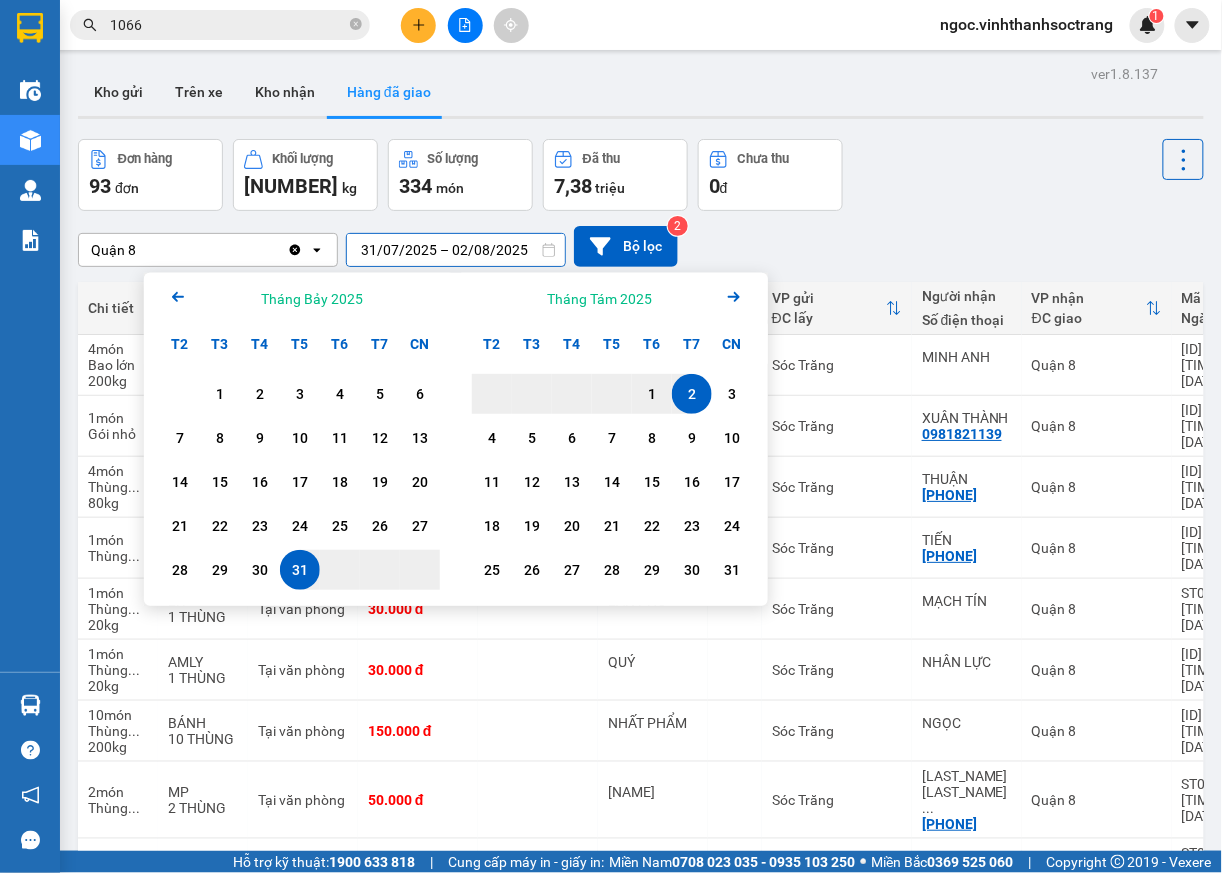 click on "2" at bounding box center (692, 394) 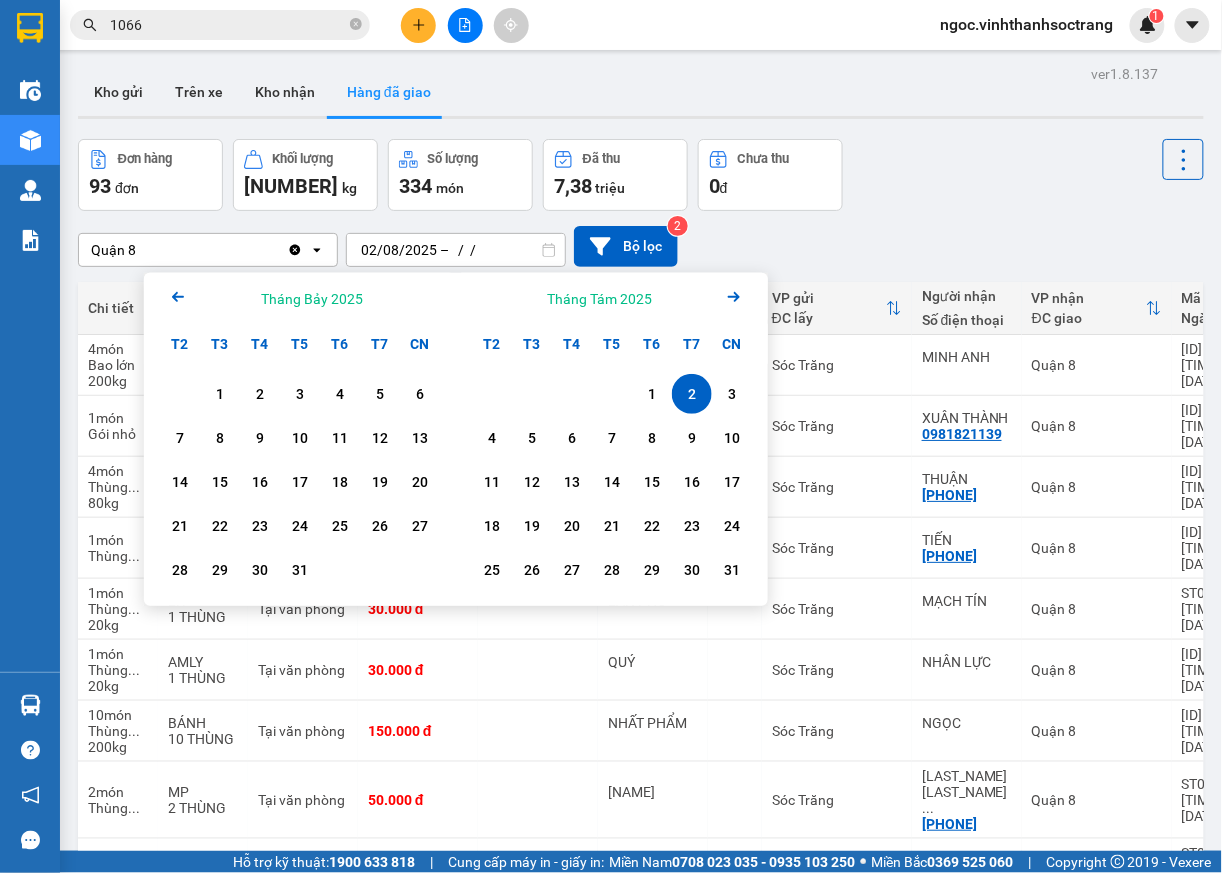 click on "2" at bounding box center (692, 394) 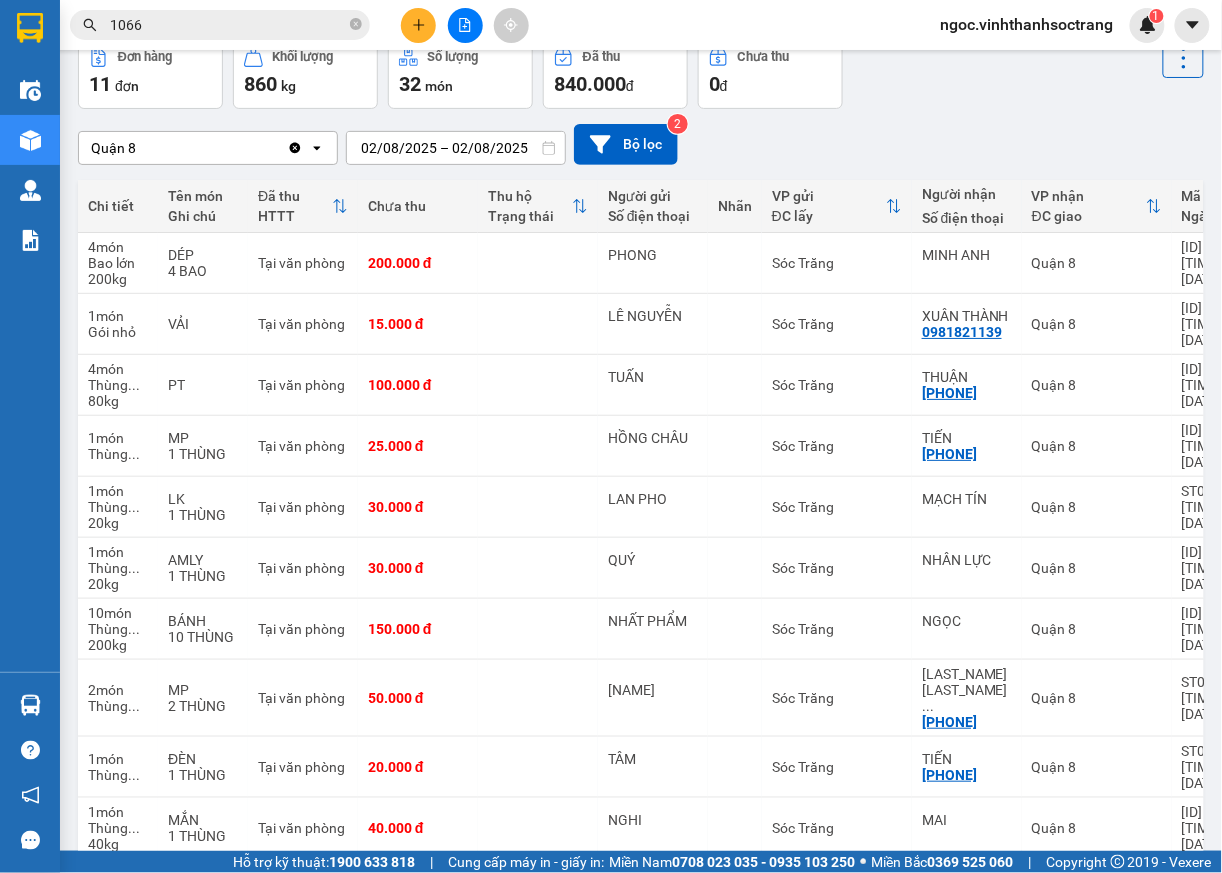 scroll, scrollTop: 101, scrollLeft: 0, axis: vertical 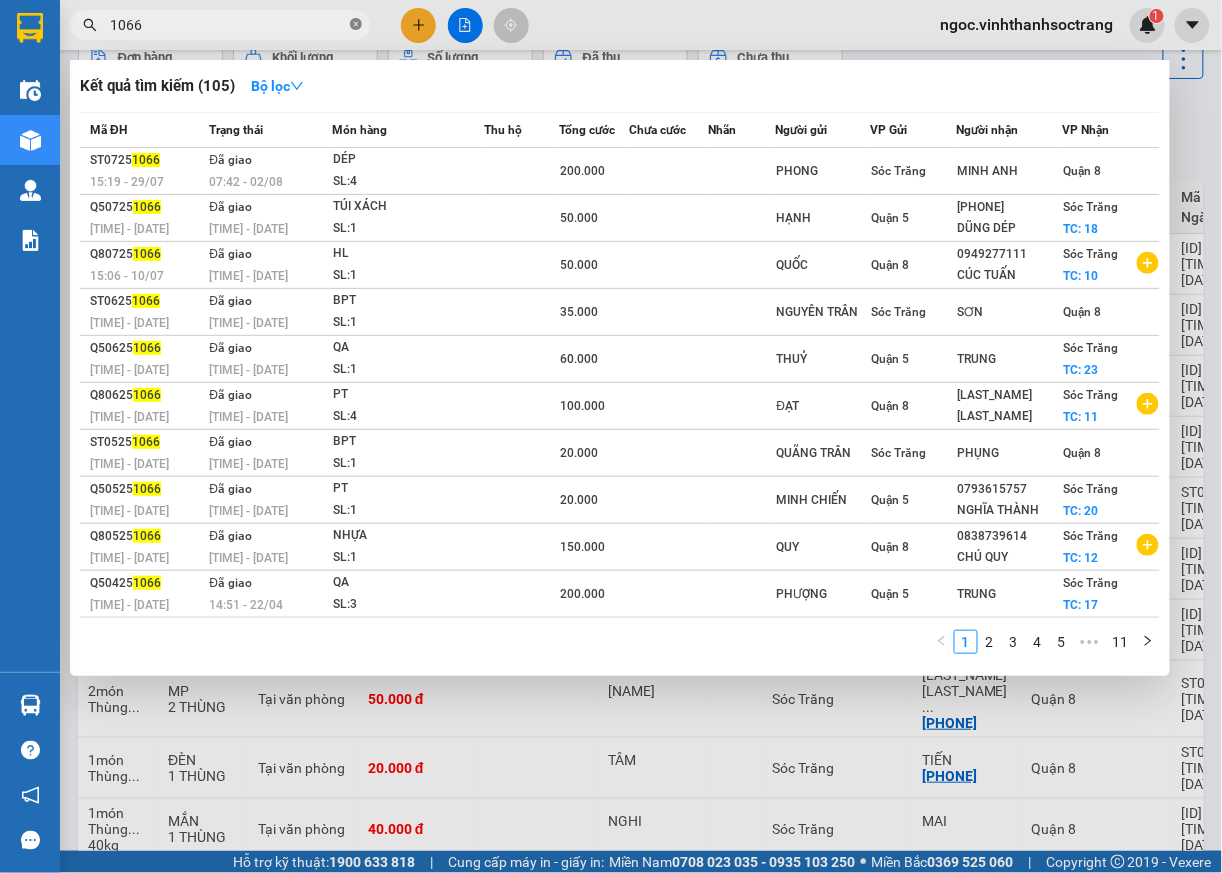 click on "1066" at bounding box center (220, 25) 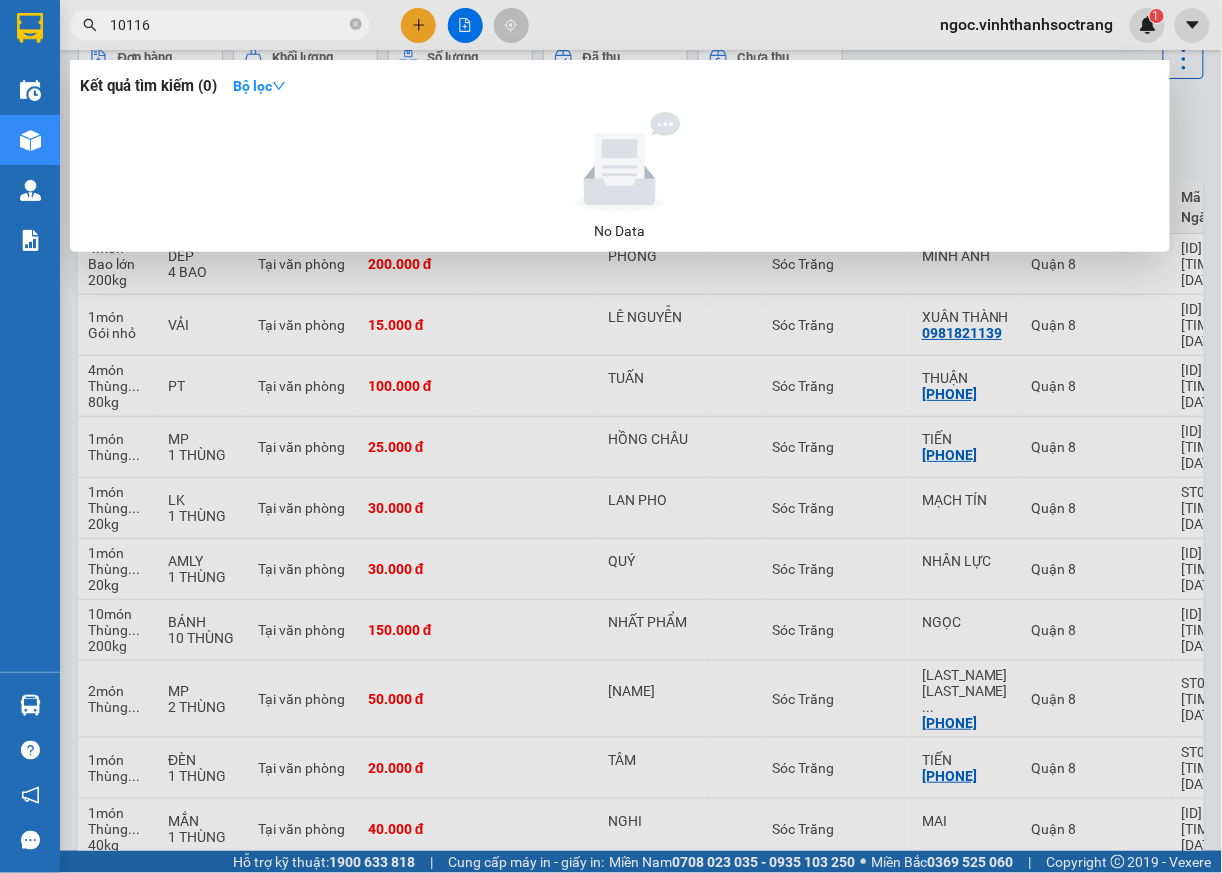 click on "10116" at bounding box center (228, 25) 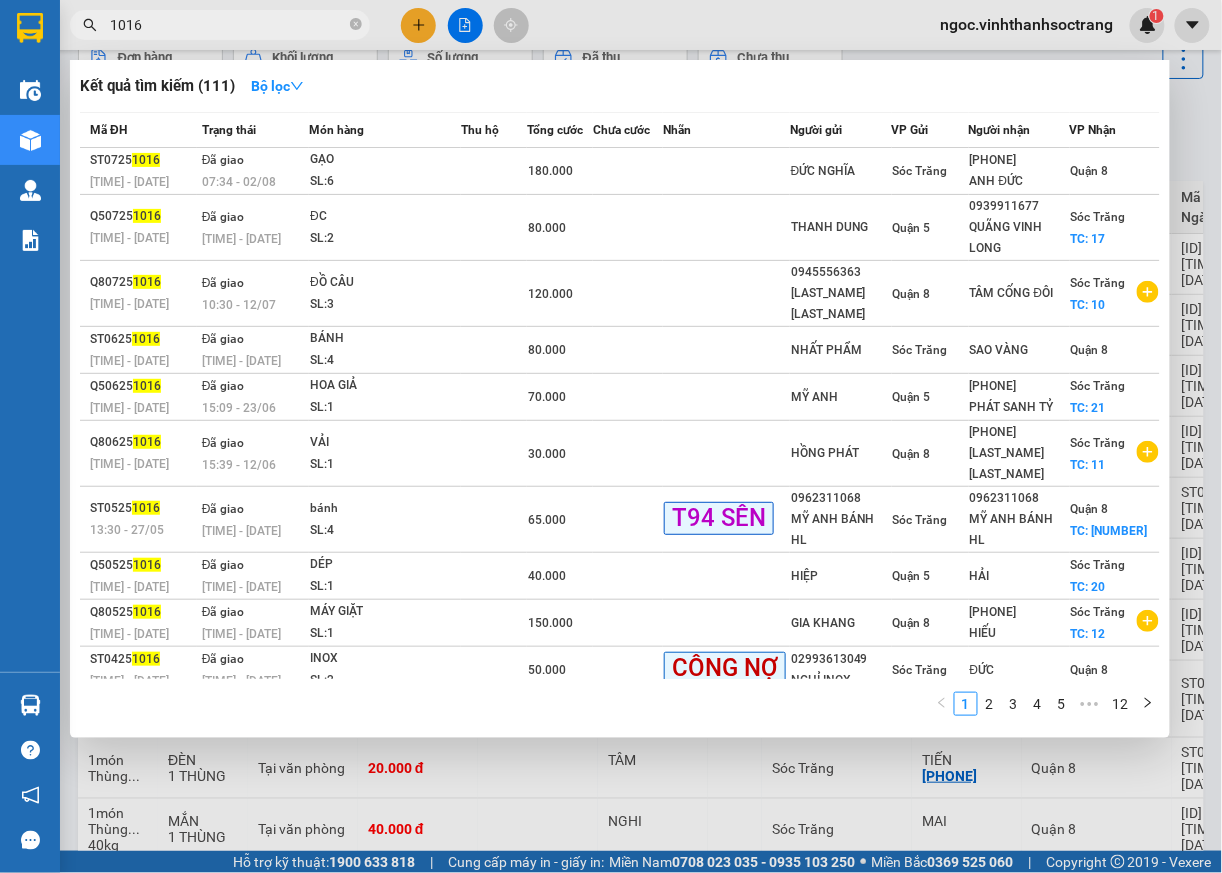 type on "1016" 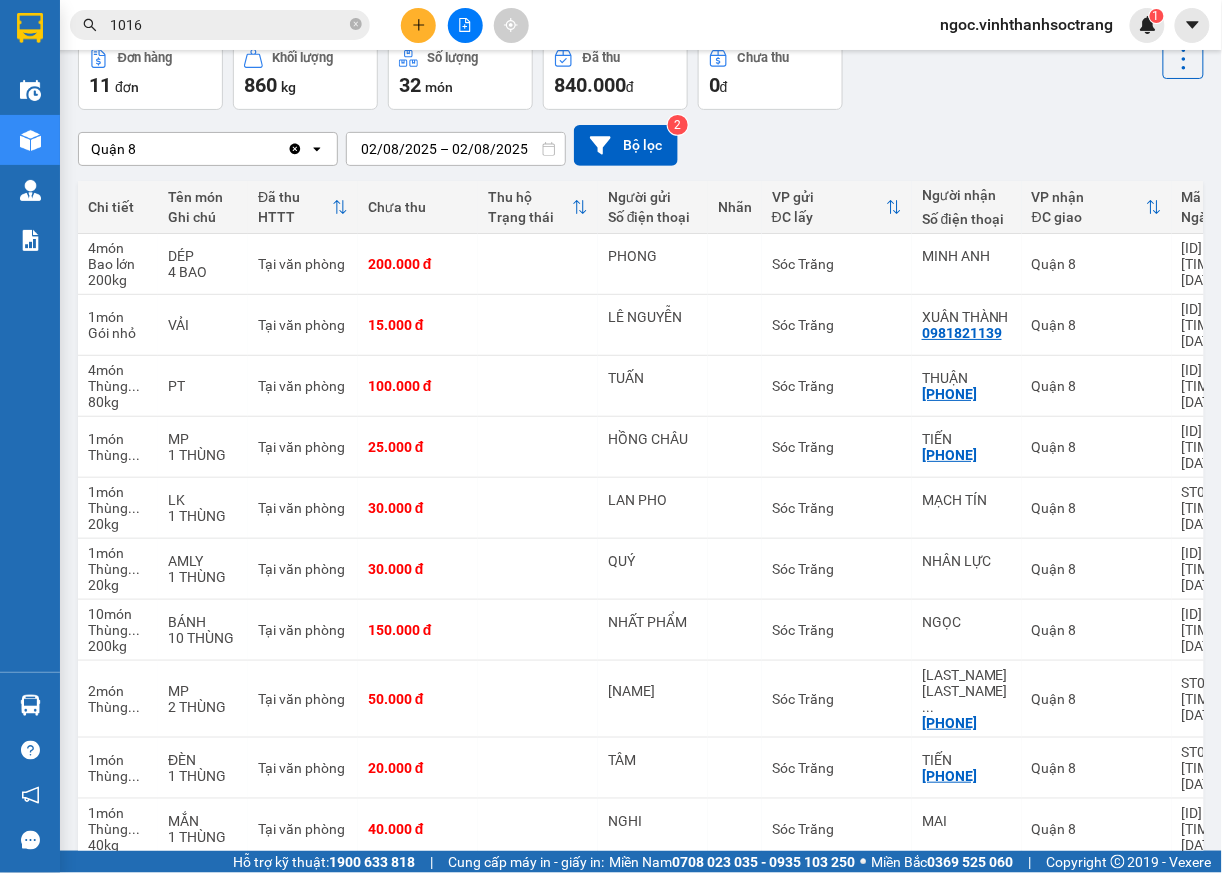 click on "open" at bounding box center [1181, 892] 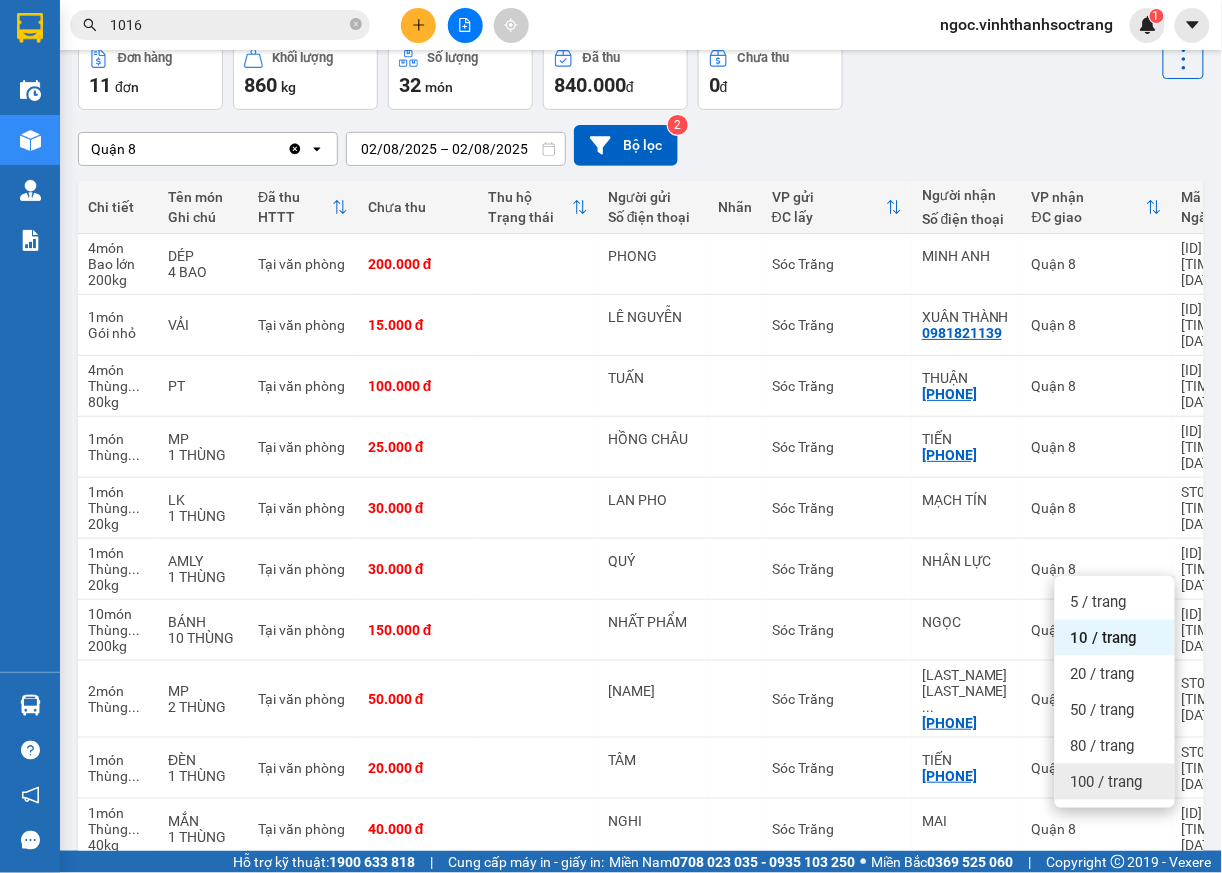 click on "100 / trang" at bounding box center [1107, 782] 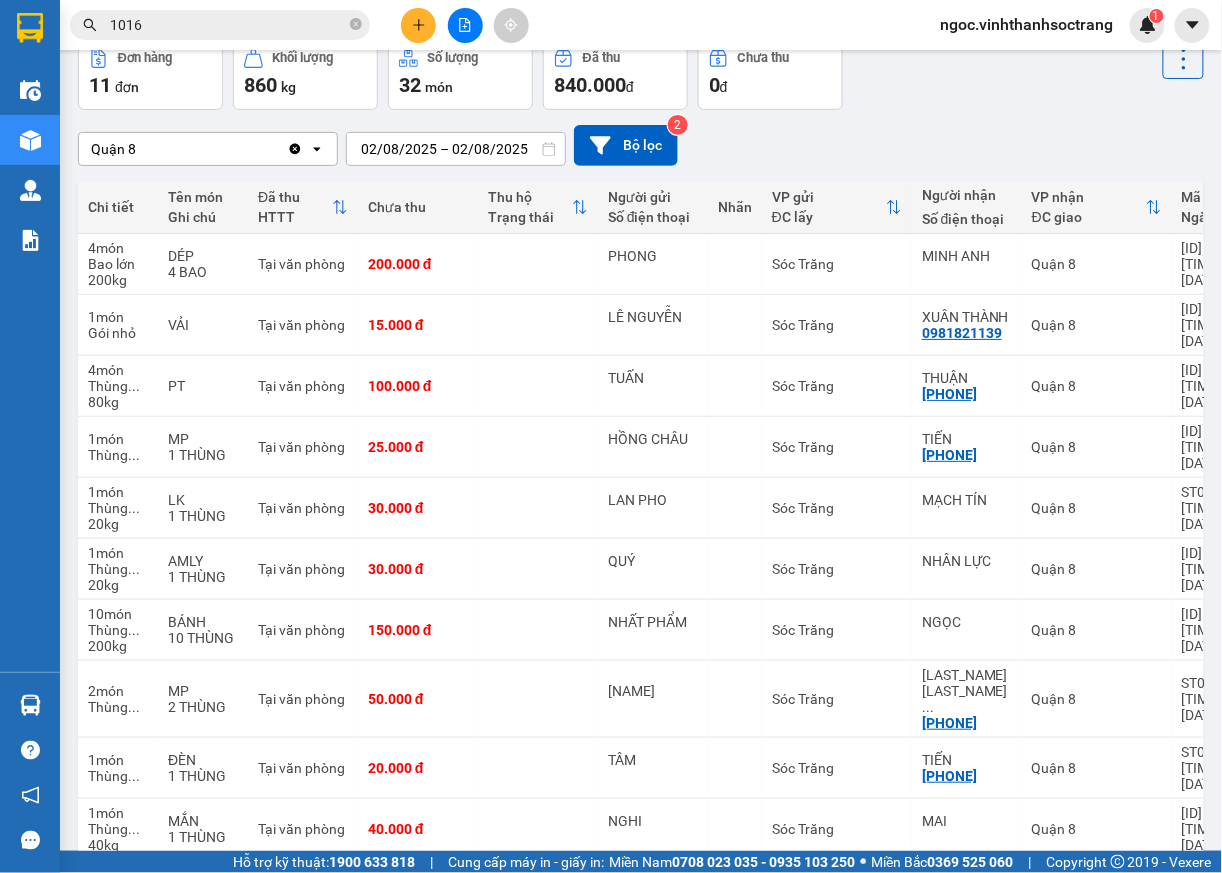 scroll, scrollTop: 186, scrollLeft: 0, axis: vertical 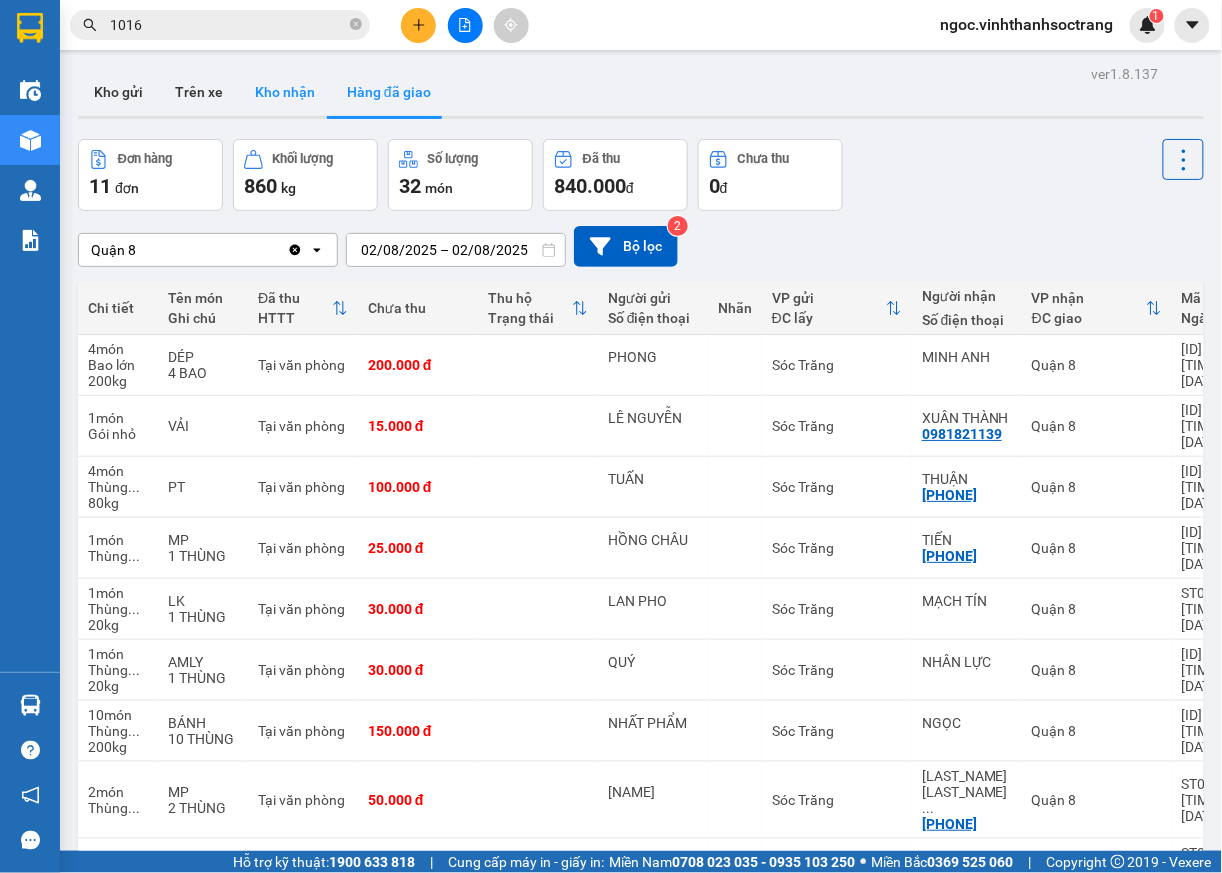 click on "Kho nhận" at bounding box center (285, 92) 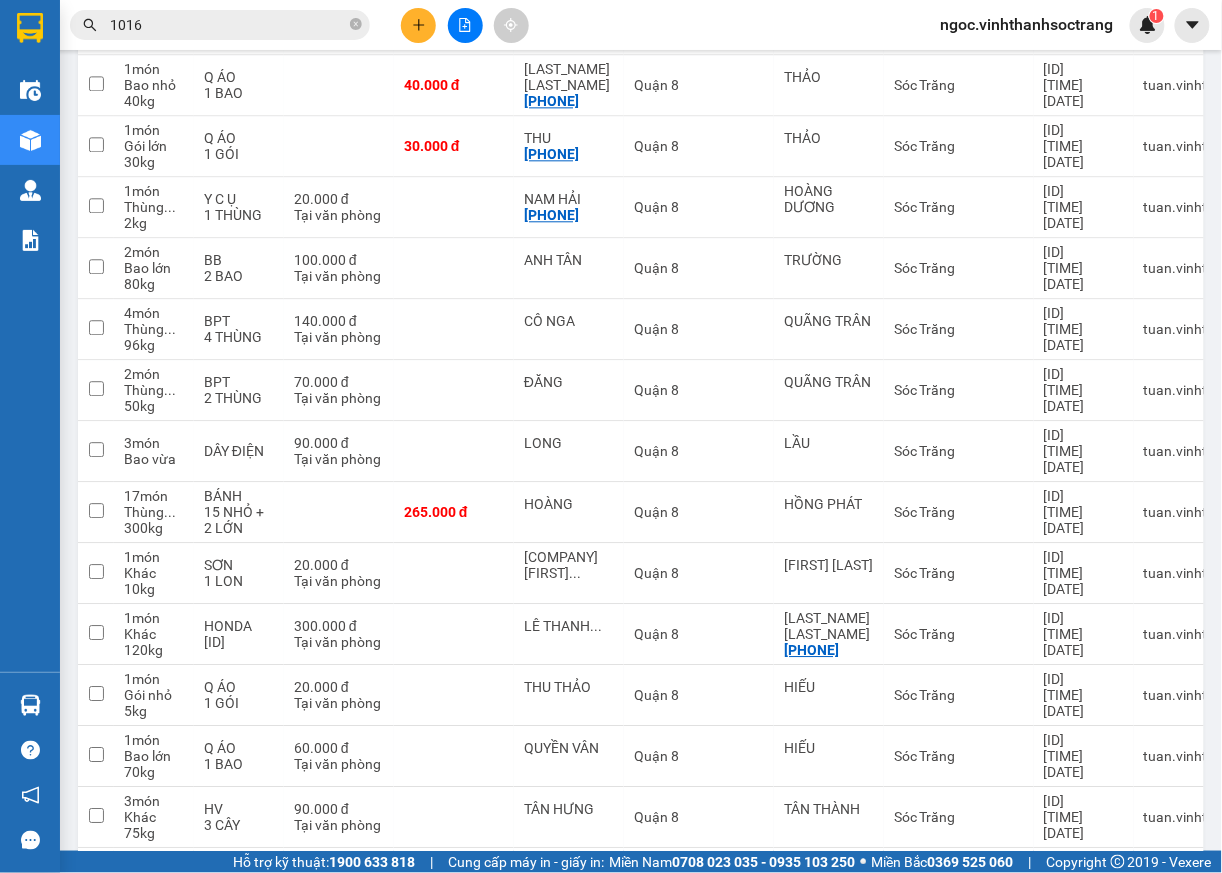 scroll, scrollTop: 3114, scrollLeft: 0, axis: vertical 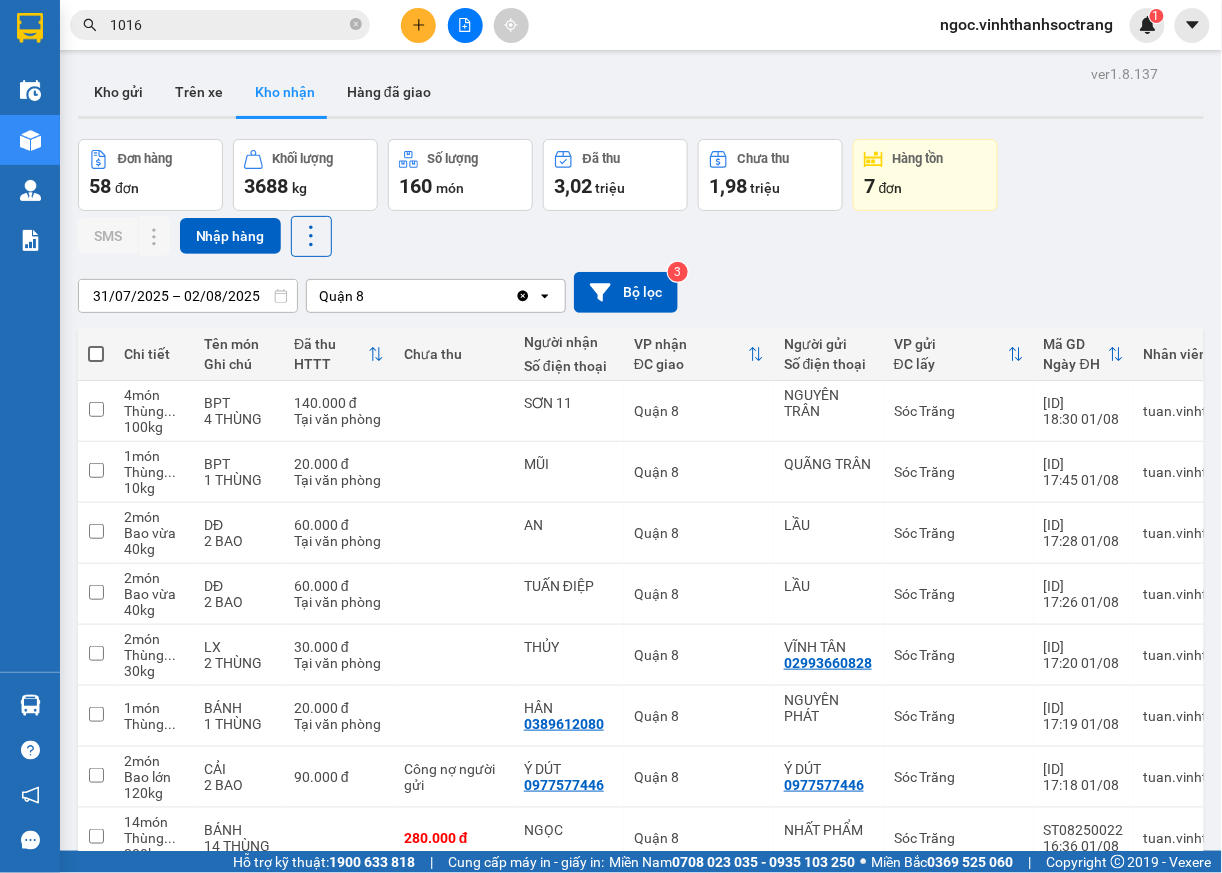 drag, startPoint x: 384, startPoint y: 86, endPoint x: 422, endPoint y: 144, distance: 69.339745 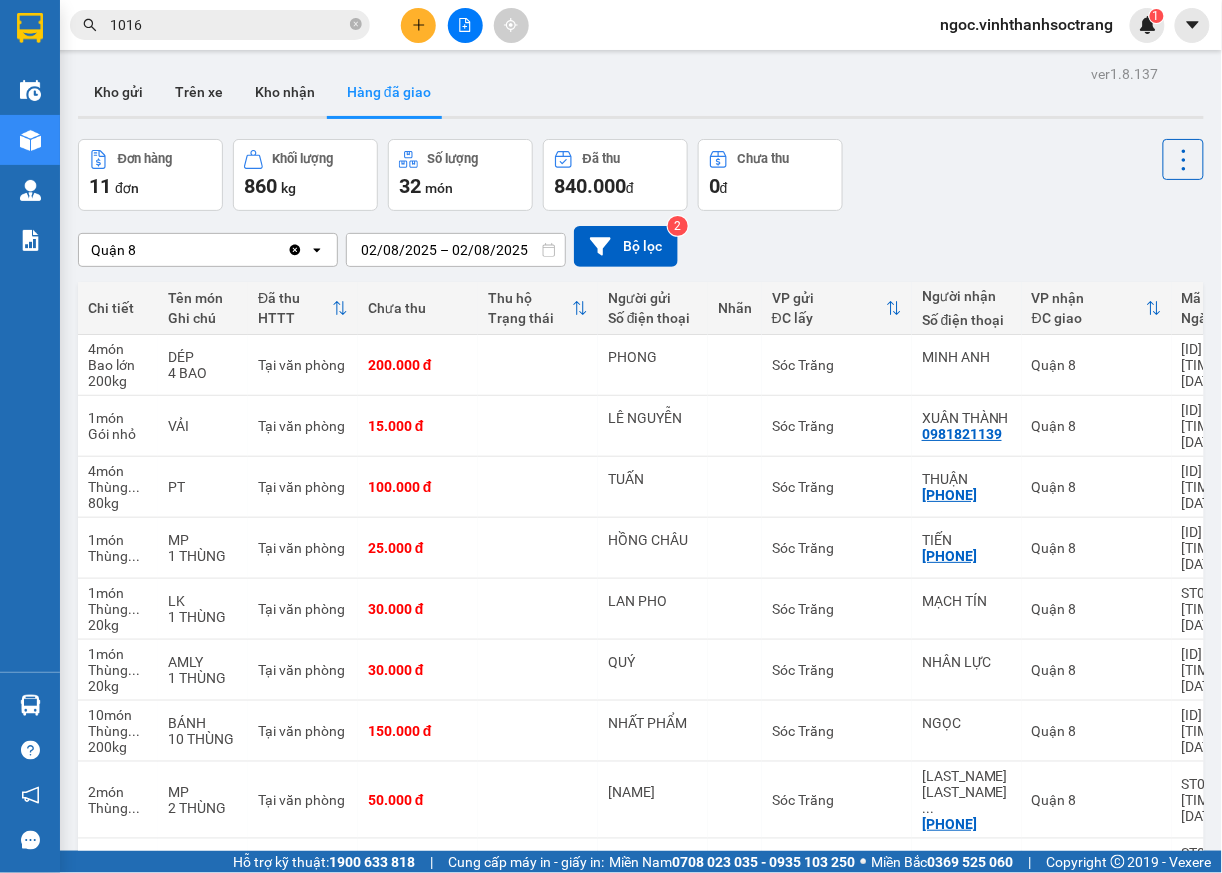 click on "02/08/2025 – 02/08/2025" at bounding box center [456, 250] 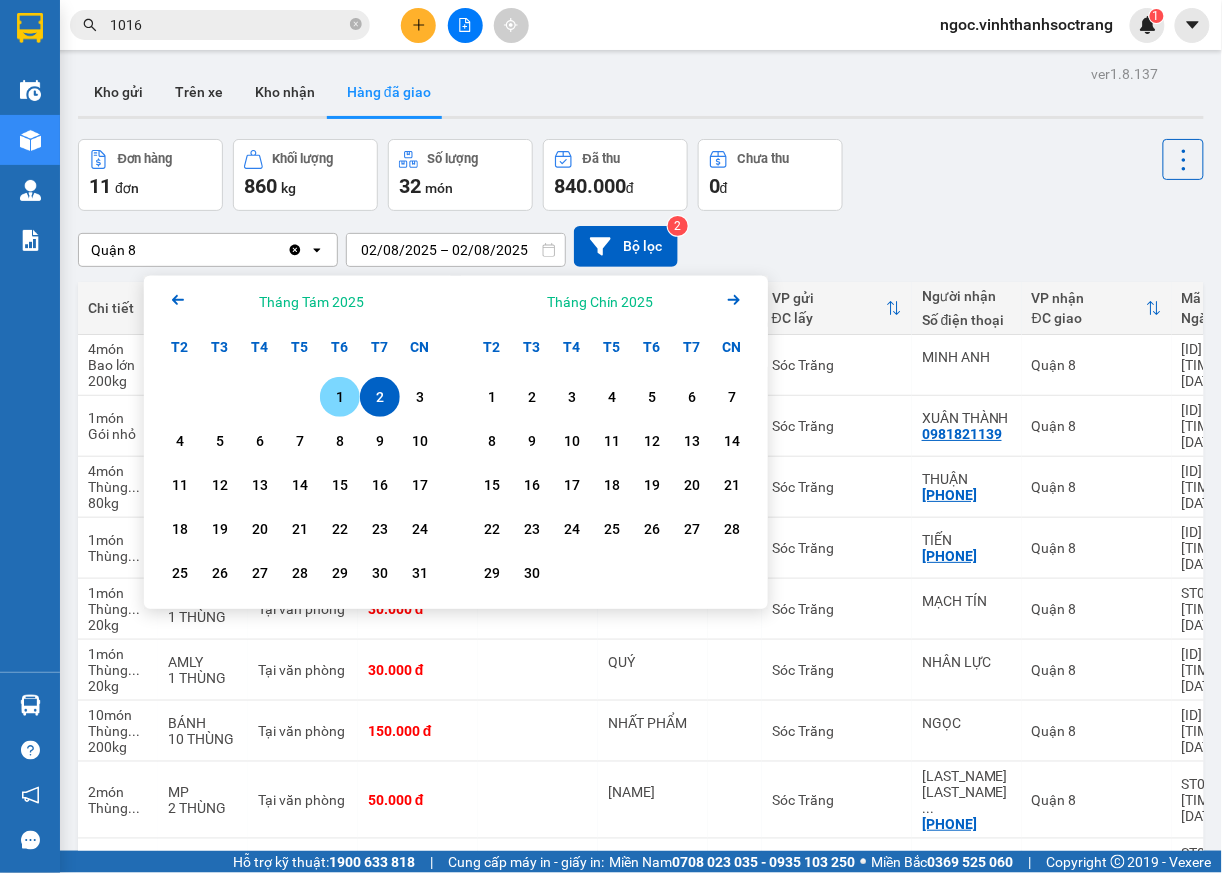 click on "1" at bounding box center [340, 397] 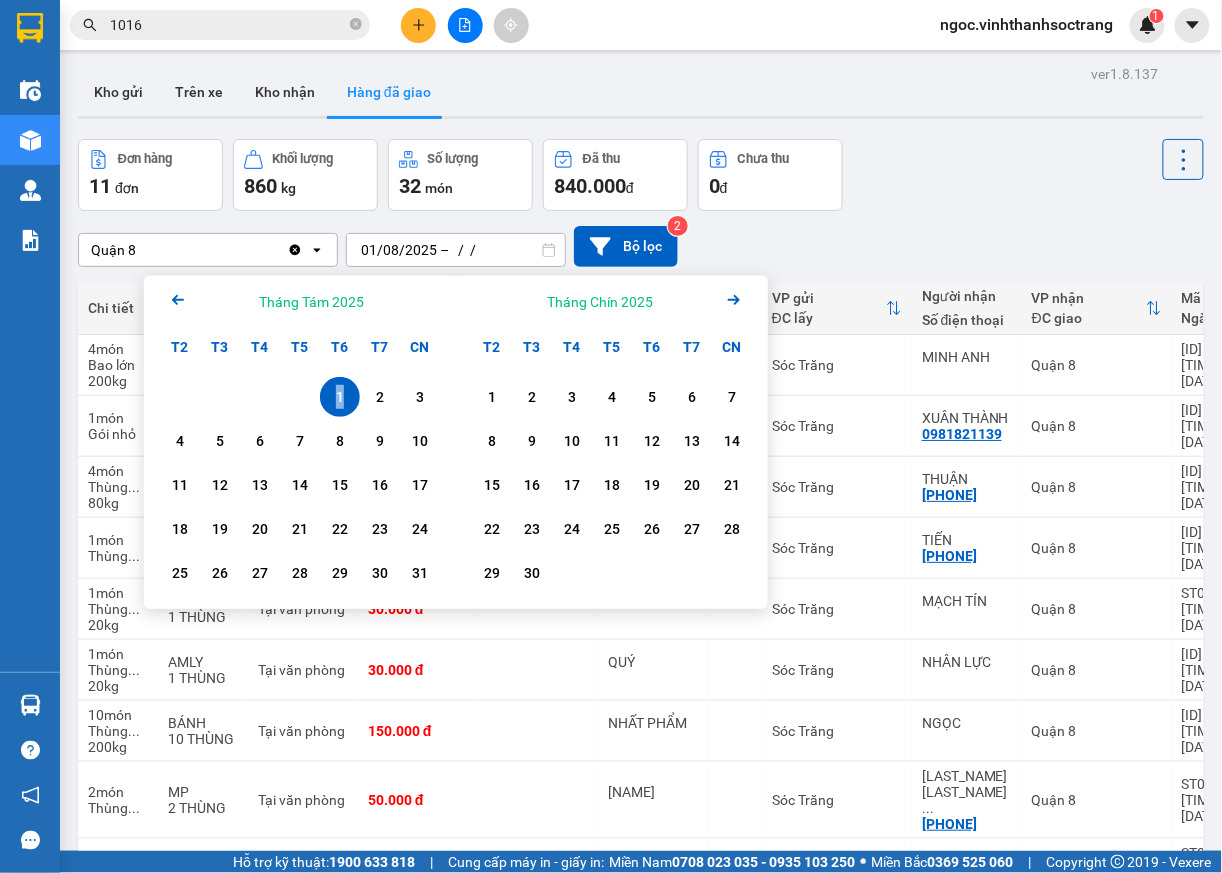click on "1" at bounding box center (340, 397) 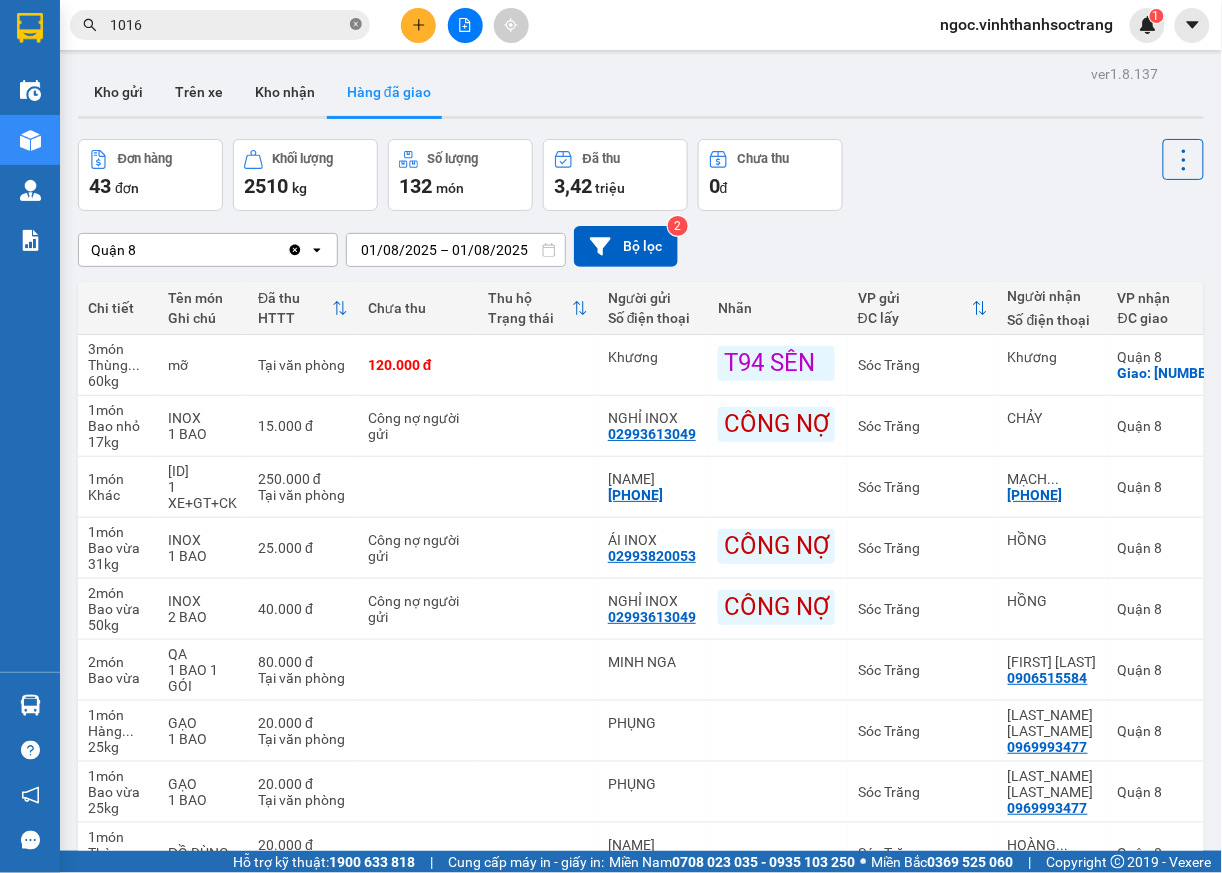 click 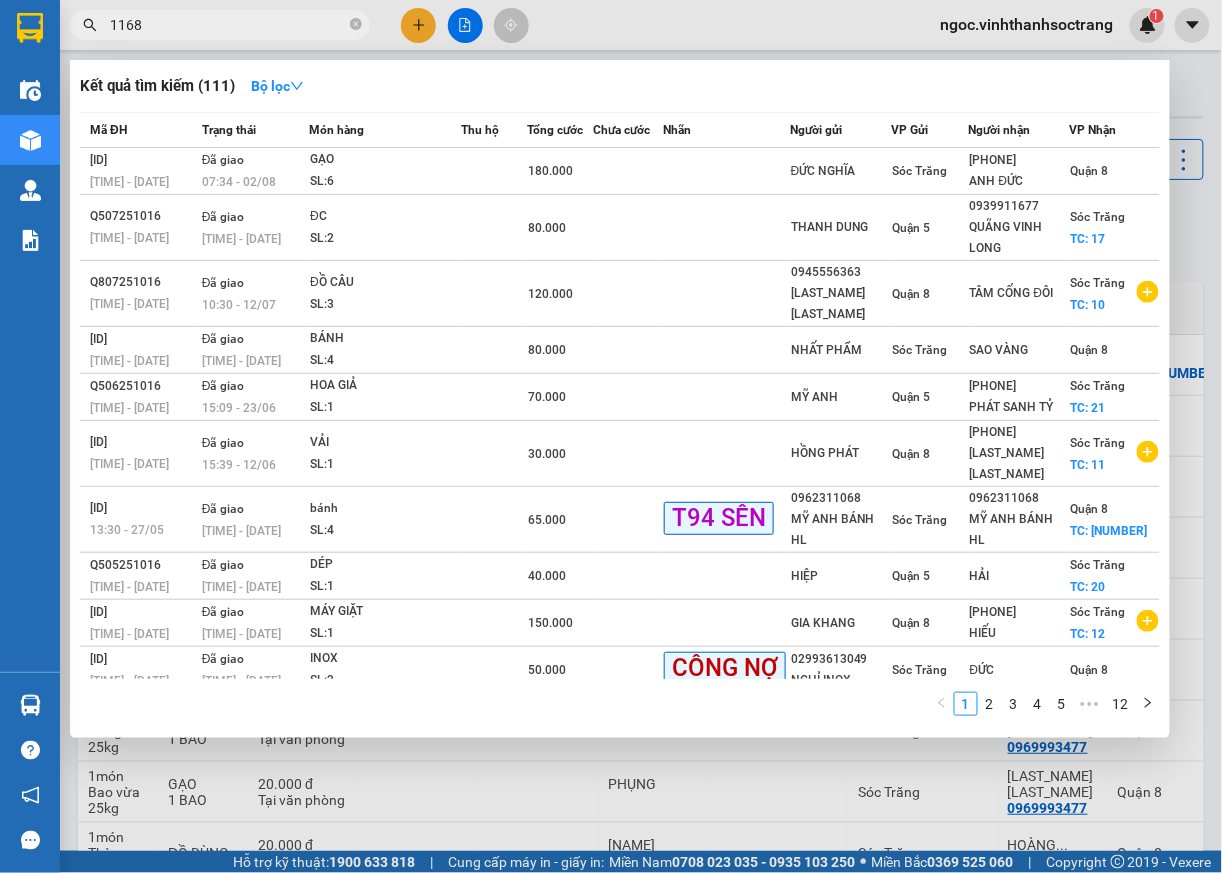 type on "1168" 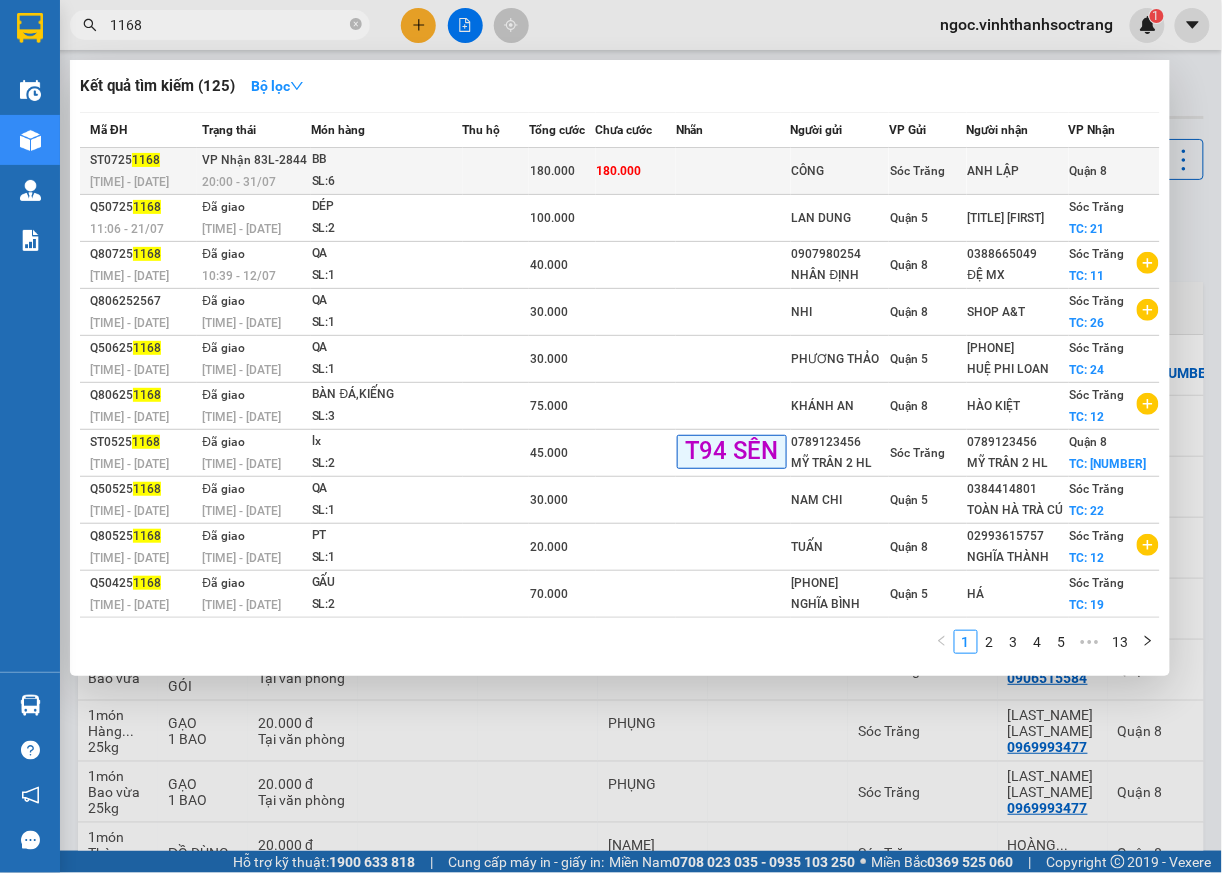 click on "Quận 8" at bounding box center [1089, 171] 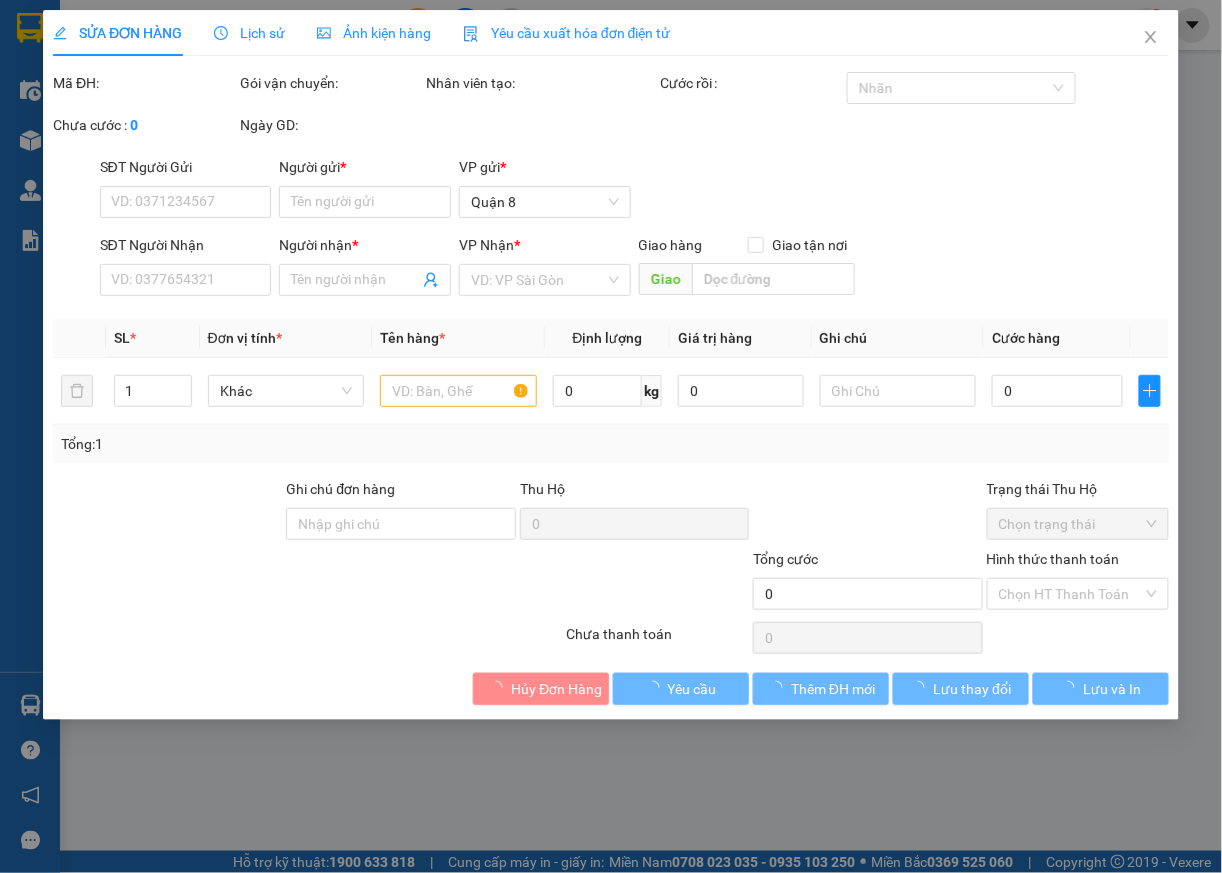 type on "CÔNG" 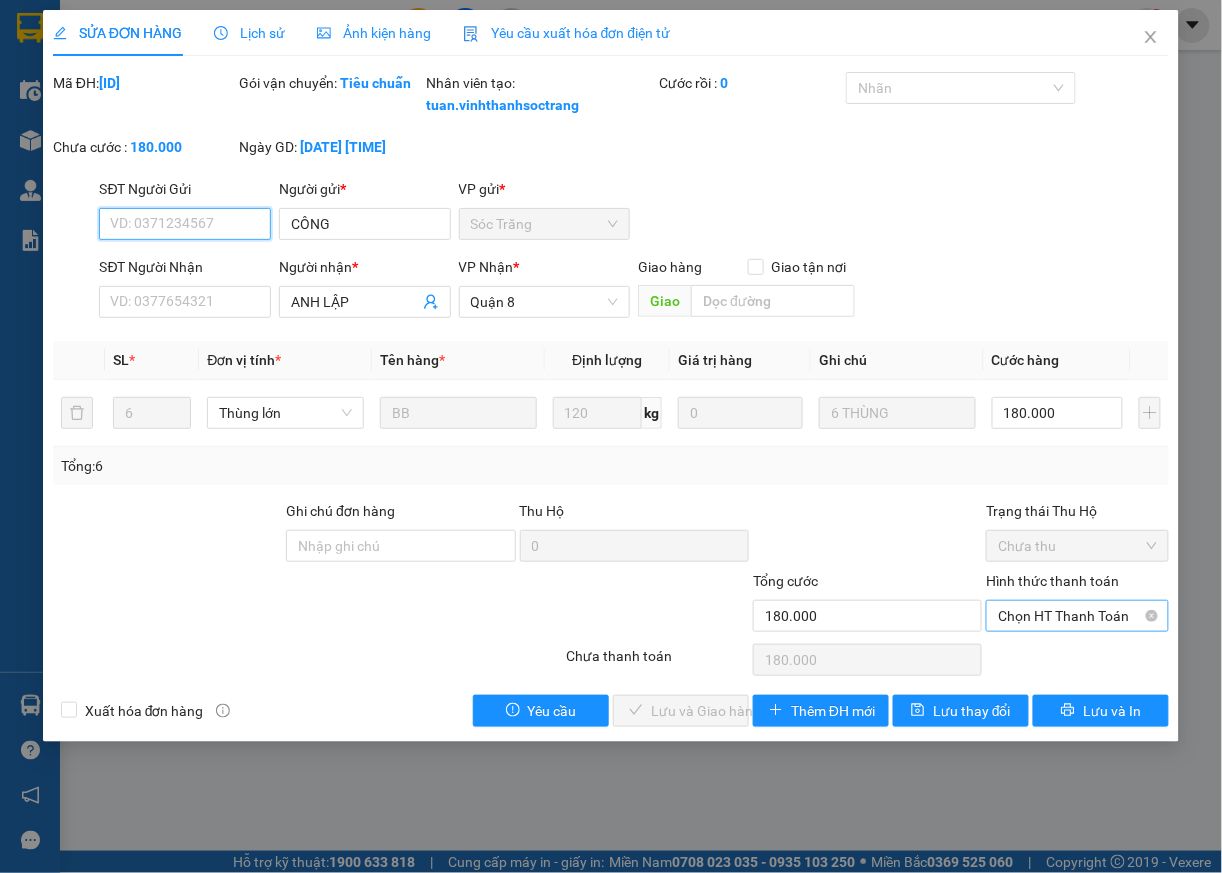 click on "Chọn HT Thanh Toán" at bounding box center [1077, 616] 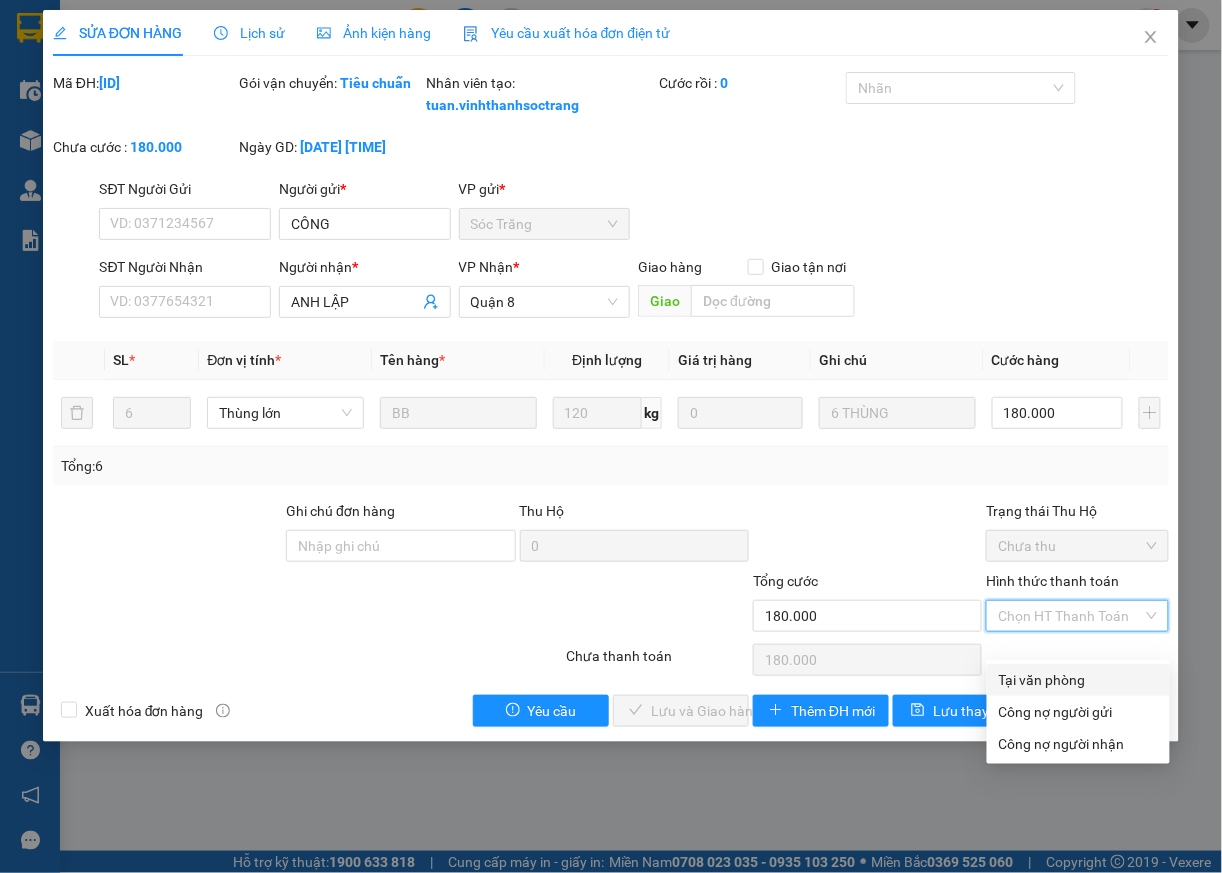 click on "Tại văn phòng" at bounding box center [1078, 680] 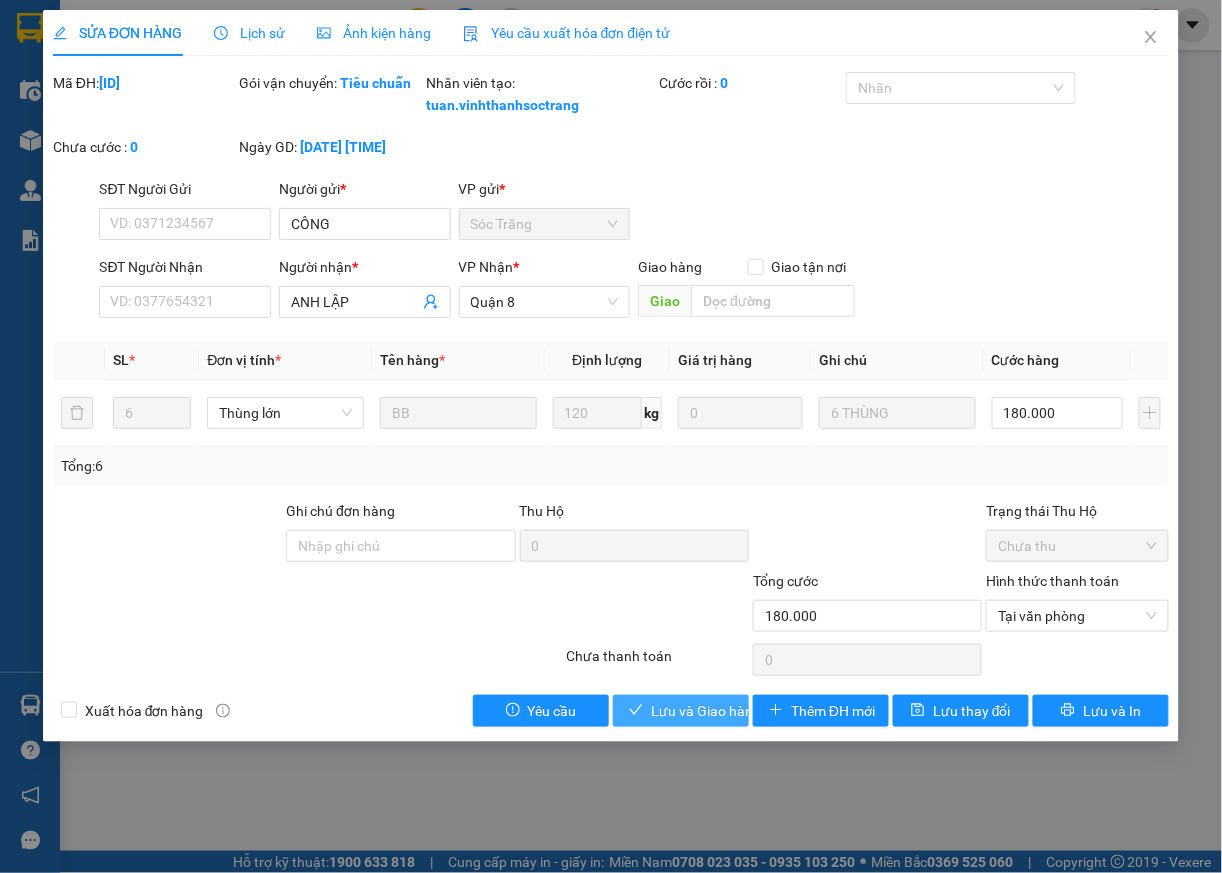 click on "Lưu và Giao hàng" at bounding box center [706, 711] 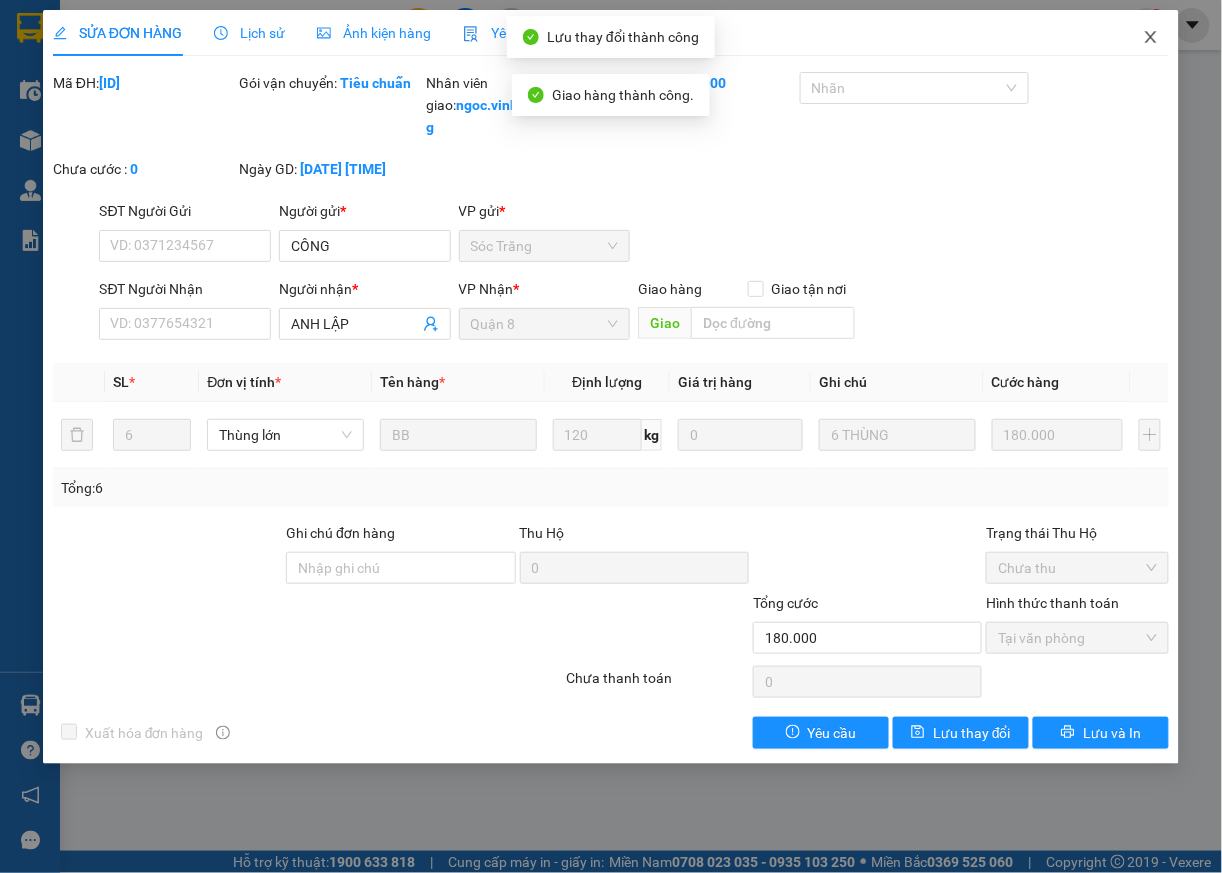 click 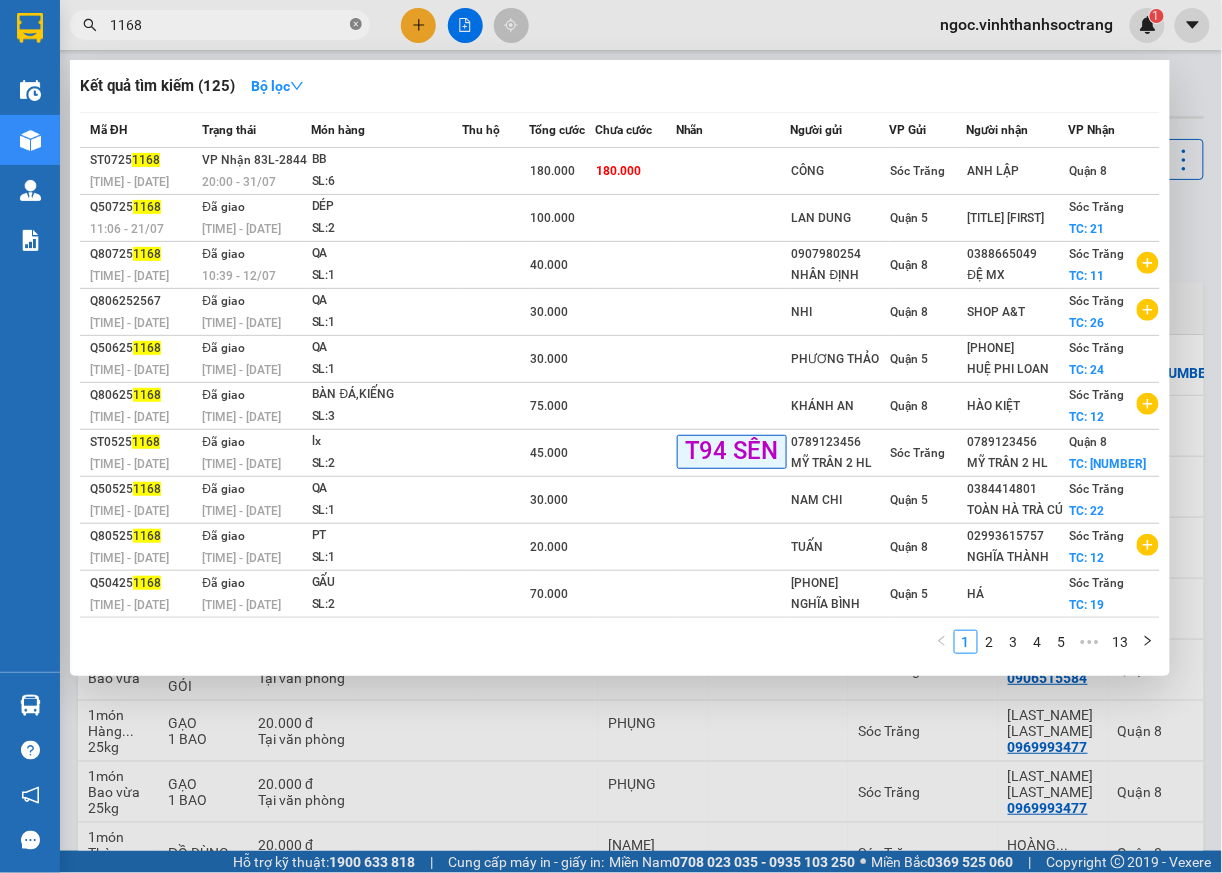 click at bounding box center [356, 25] 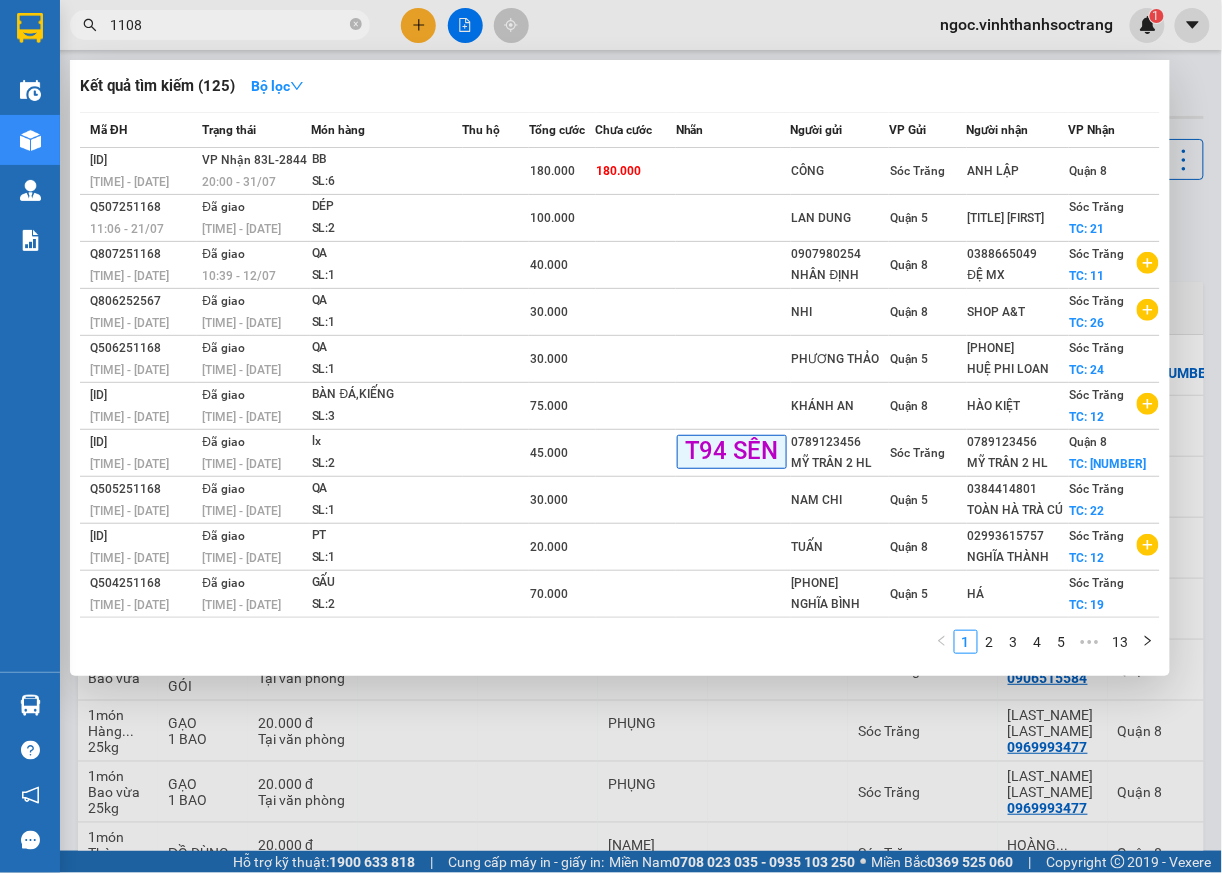 type on "1108" 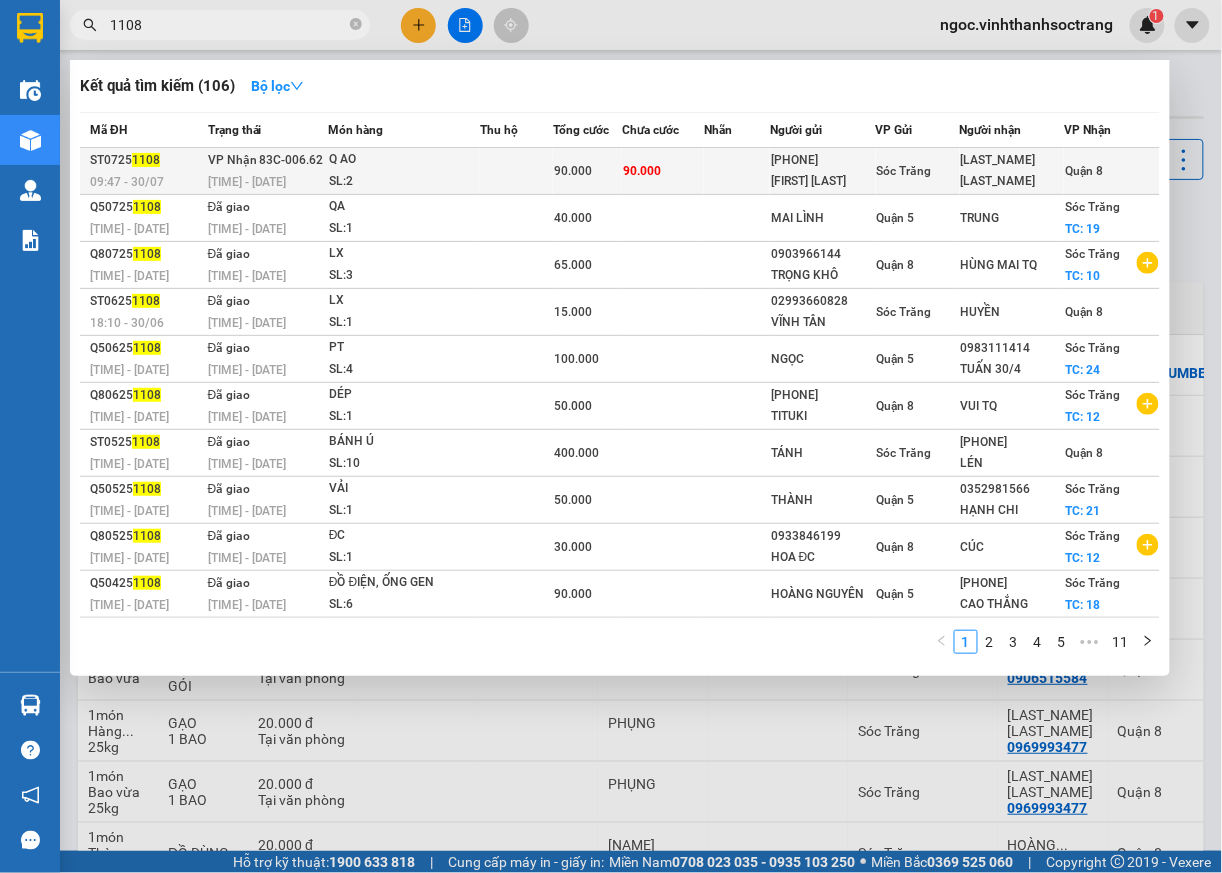click on "Quận 8" at bounding box center [1084, 171] 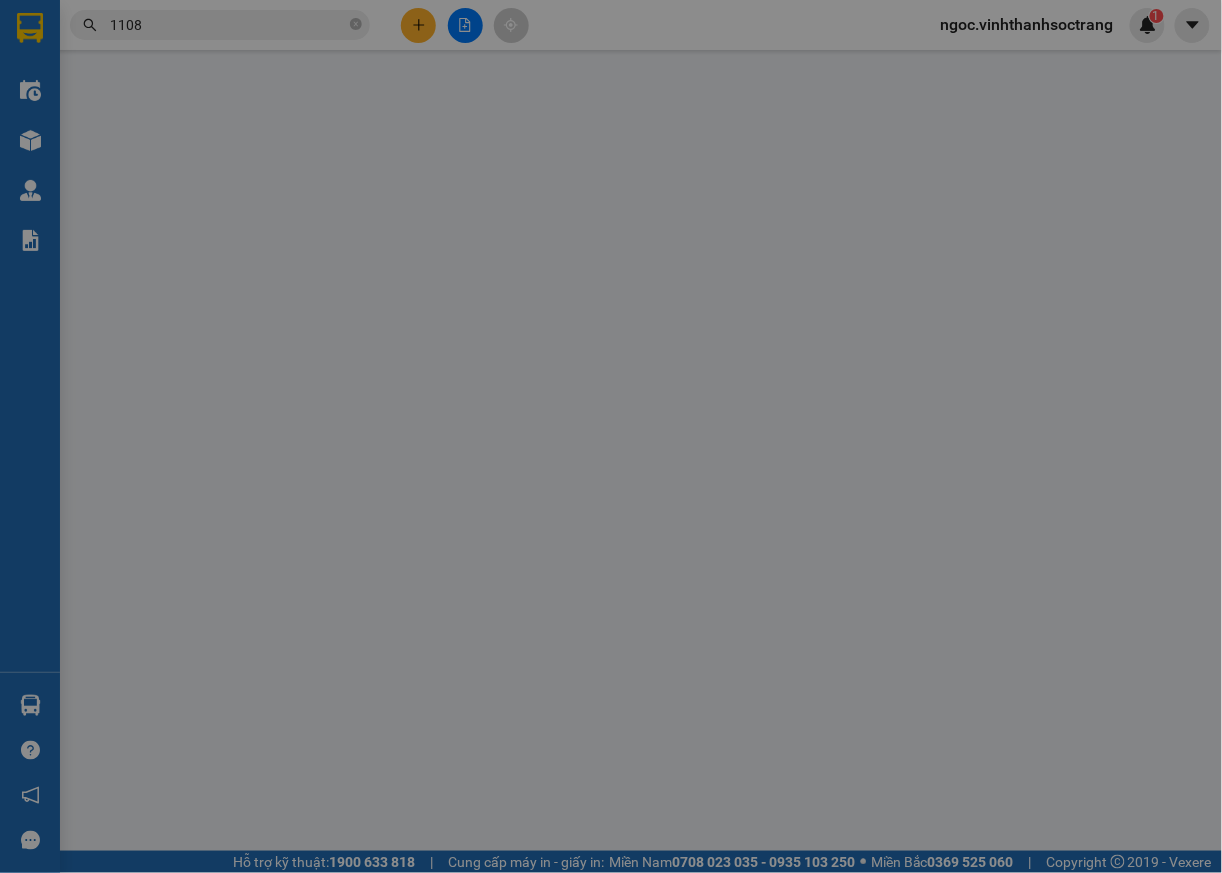 type on "[PHONE]" 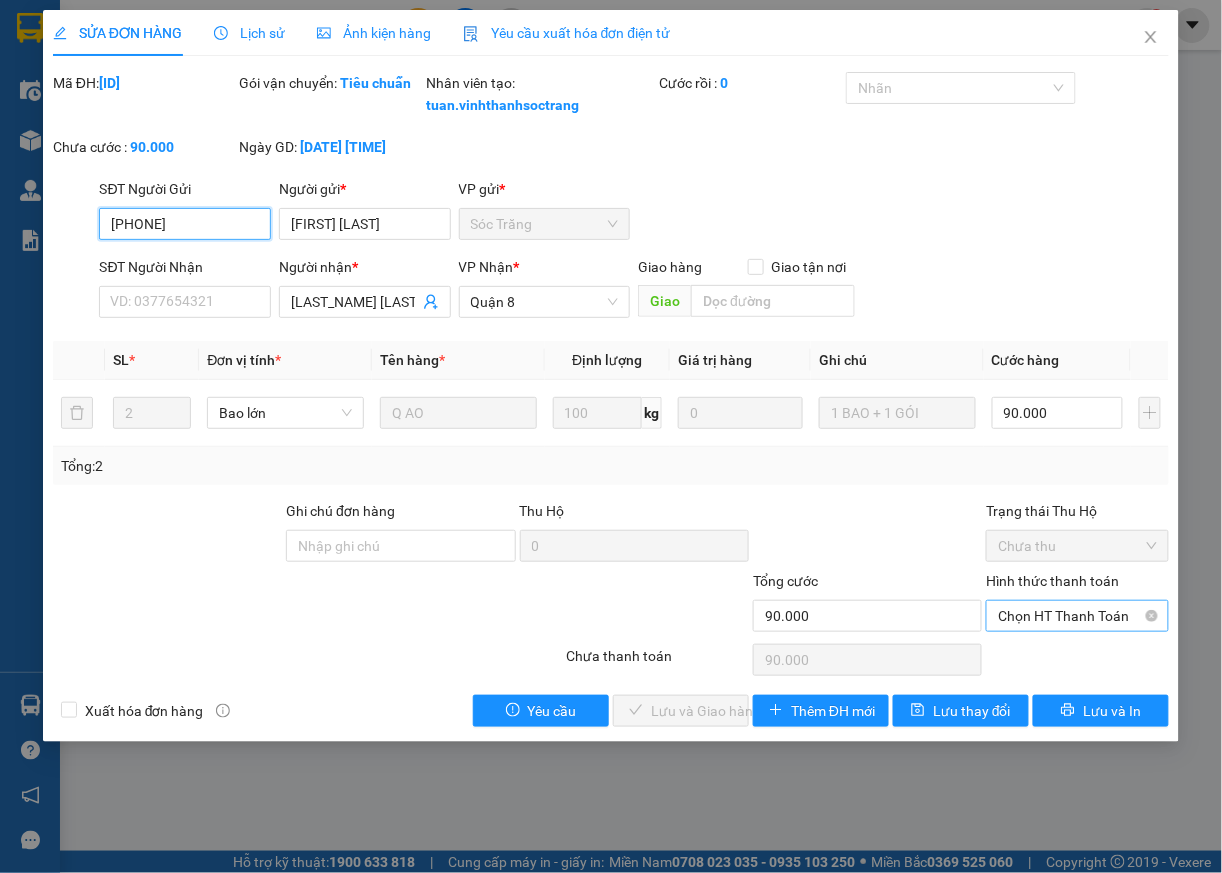 click on "Chọn HT Thanh Toán" at bounding box center (1077, 616) 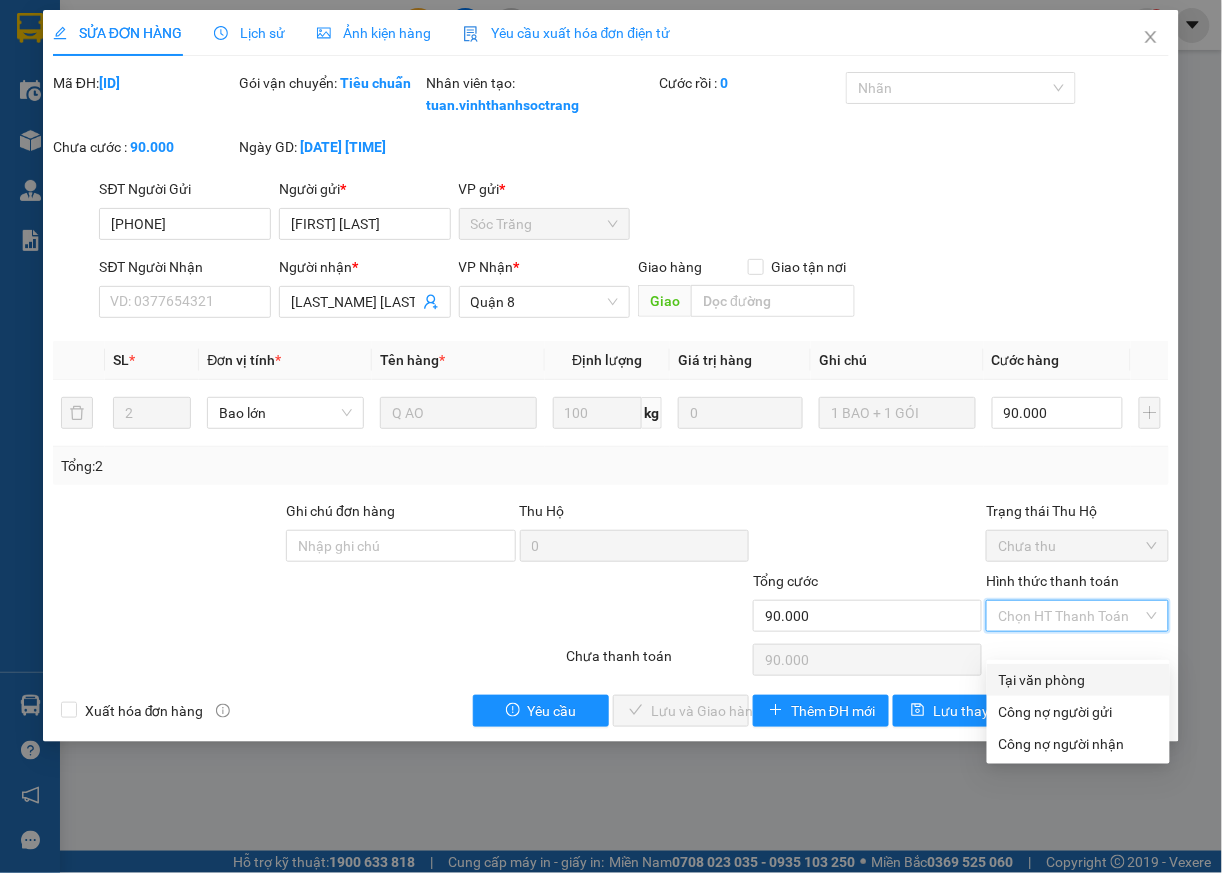 click on "Tại văn phòng" at bounding box center [1078, 680] 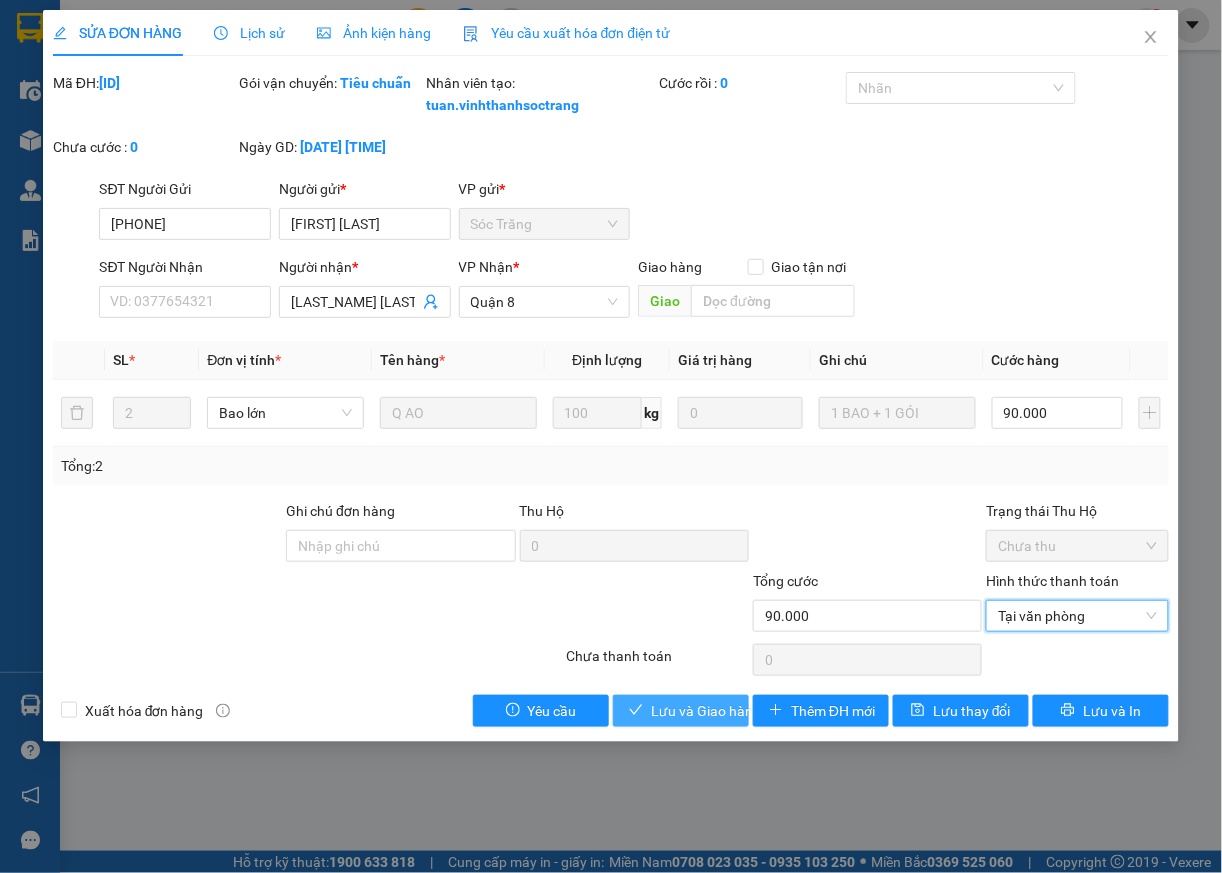 drag, startPoint x: 642, startPoint y: 732, endPoint x: 694, endPoint y: 726, distance: 52.34501 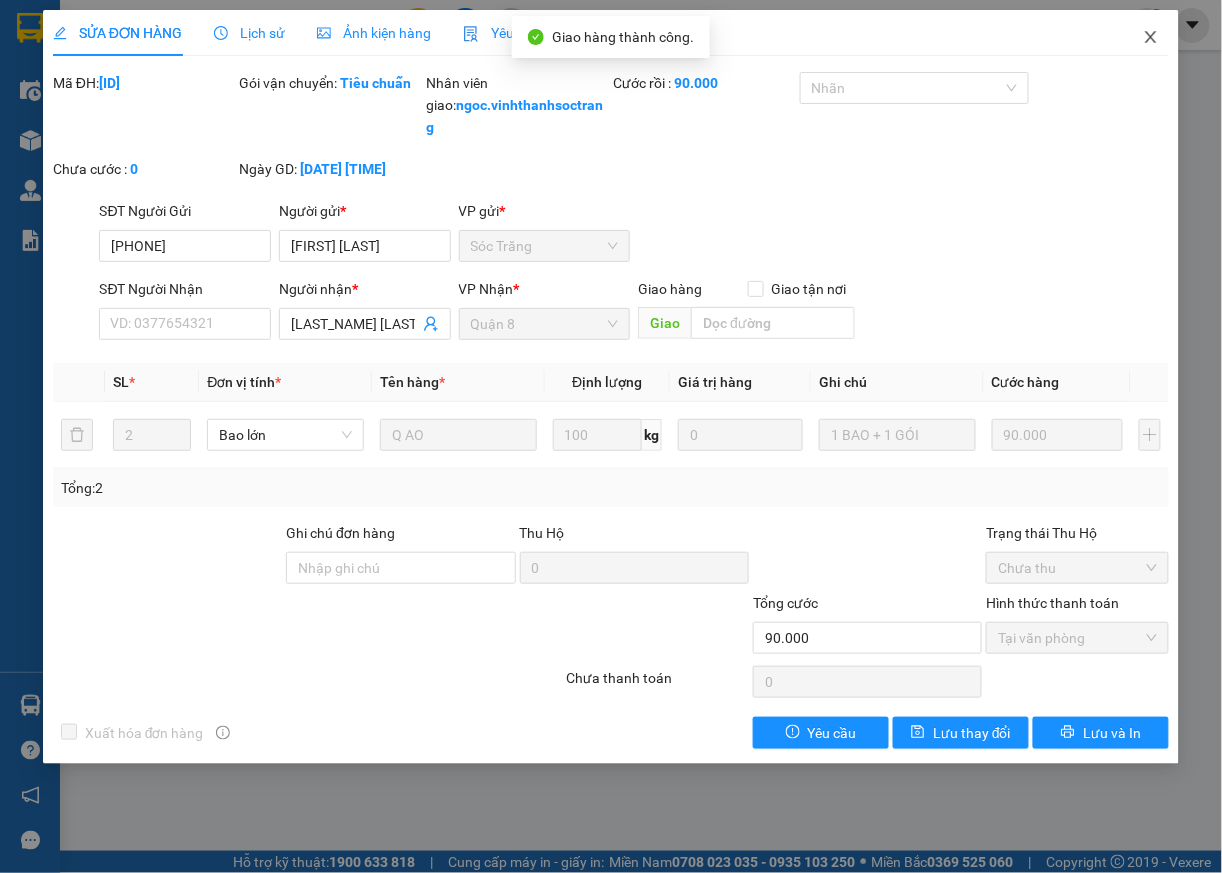 click 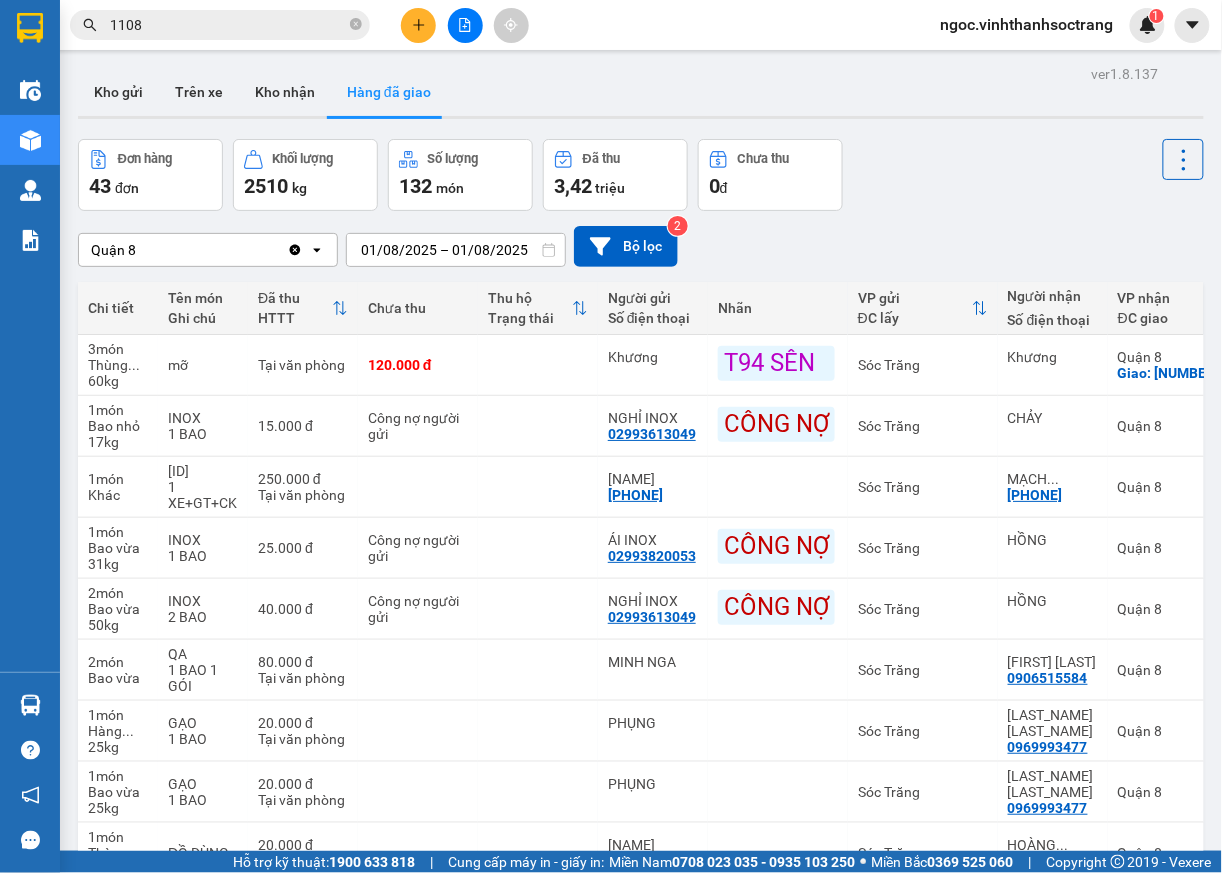 click on "1108" at bounding box center (228, 25) 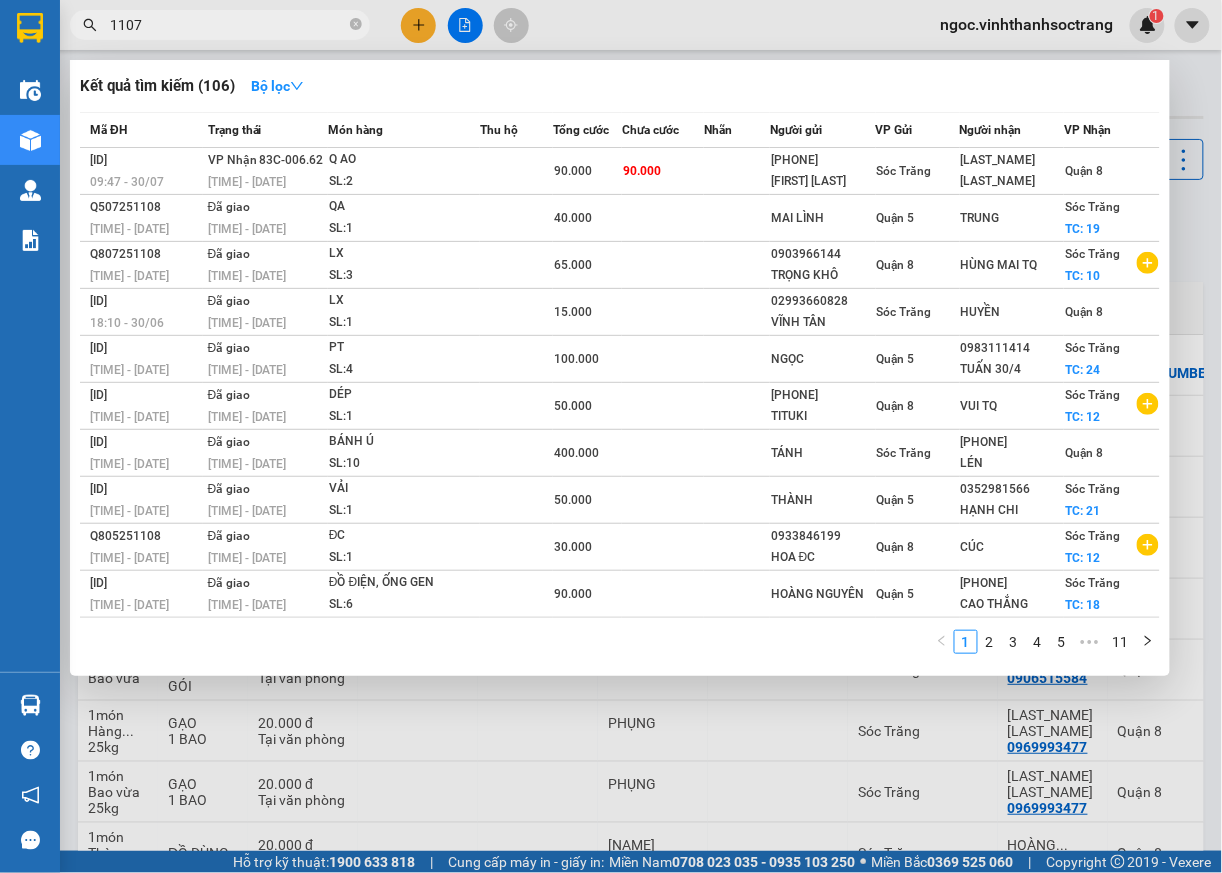 type on "1107" 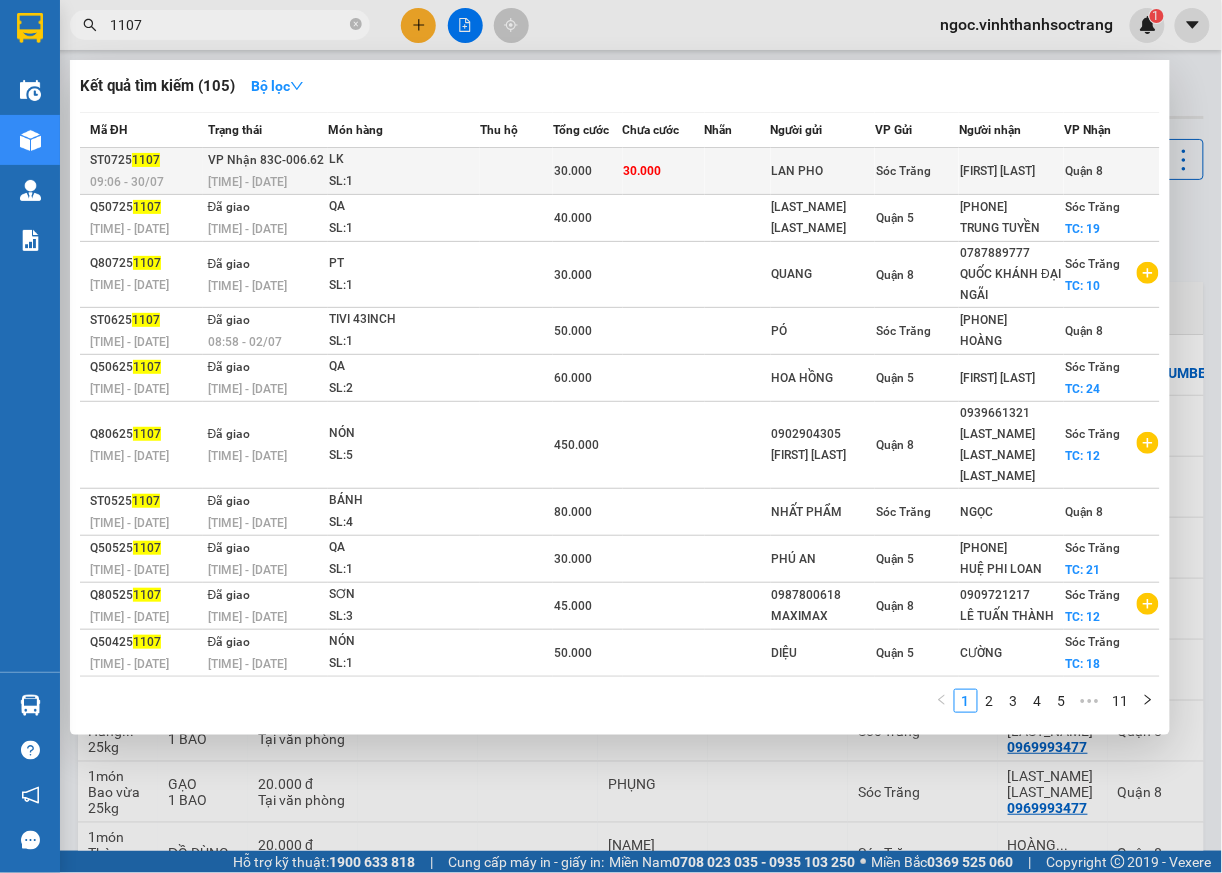 click on "Quận 8" at bounding box center (1084, 171) 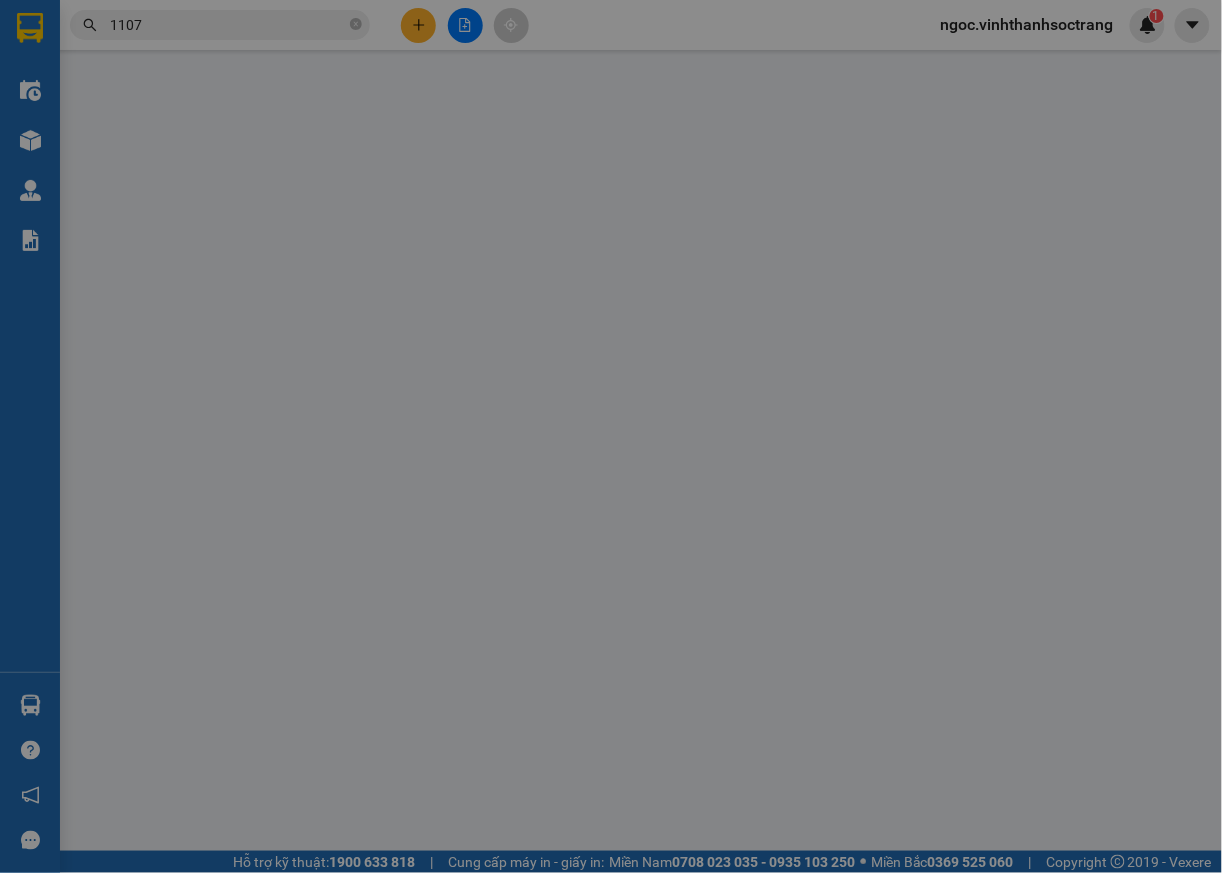 type on "LAN PHO" 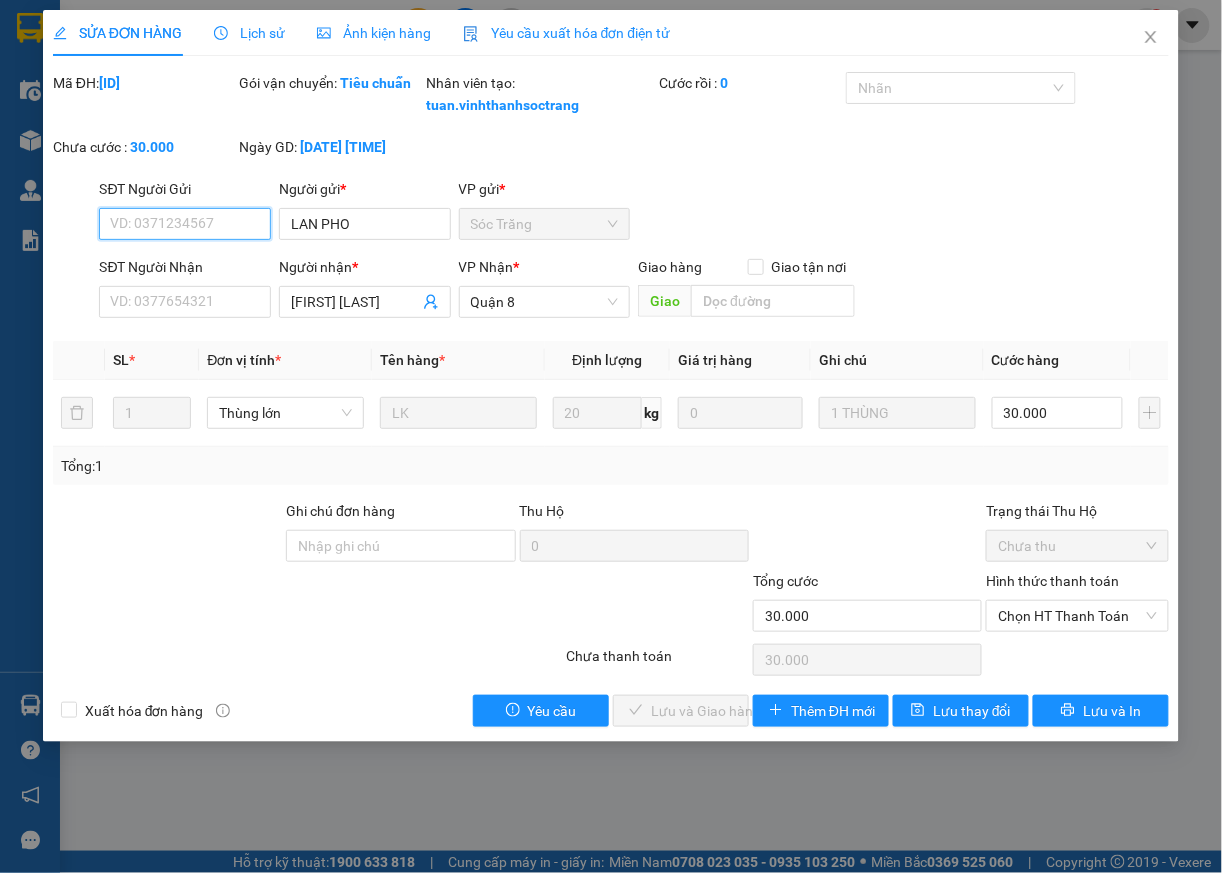 drag, startPoint x: 1041, startPoint y: 640, endPoint x: 1037, endPoint y: 658, distance: 18.439089 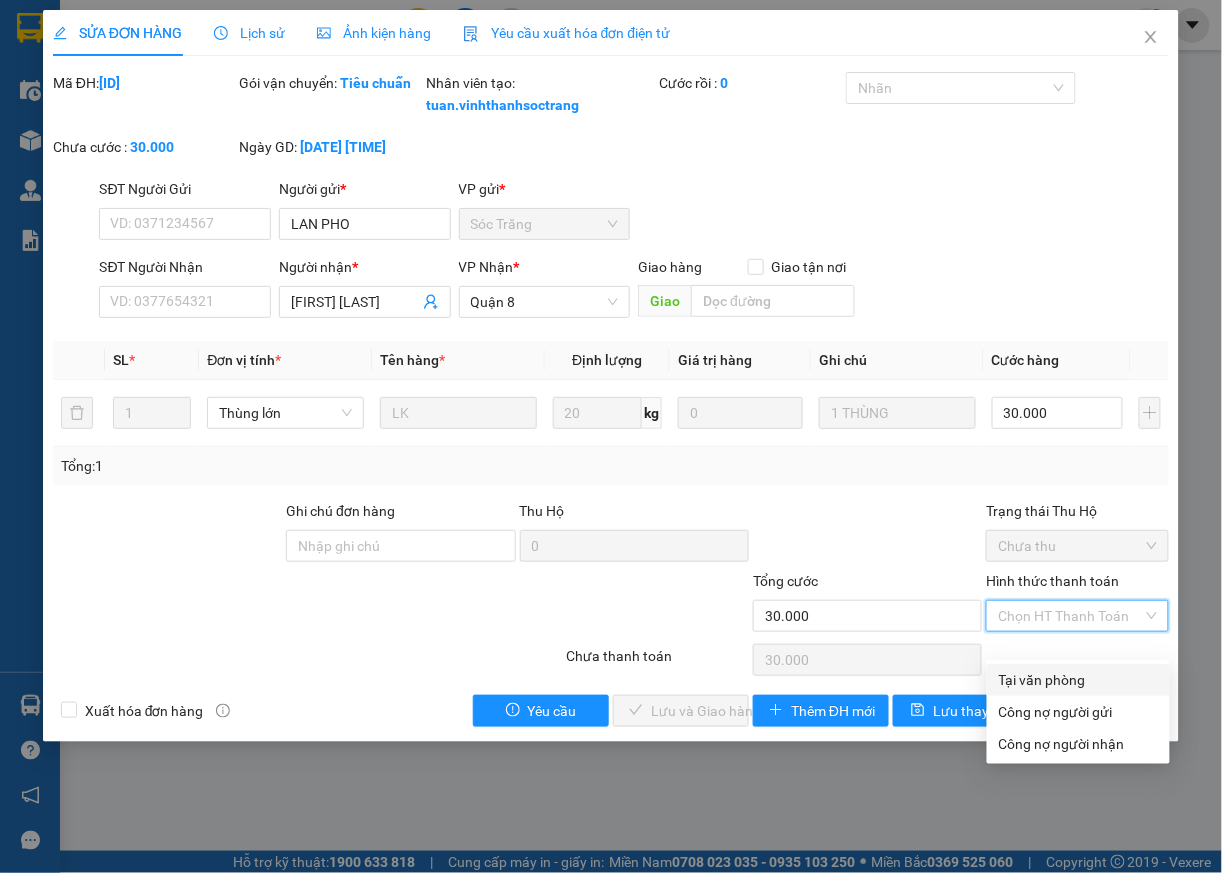 drag, startPoint x: 1034, startPoint y: 686, endPoint x: 1004, endPoint y: 692, distance: 30.594116 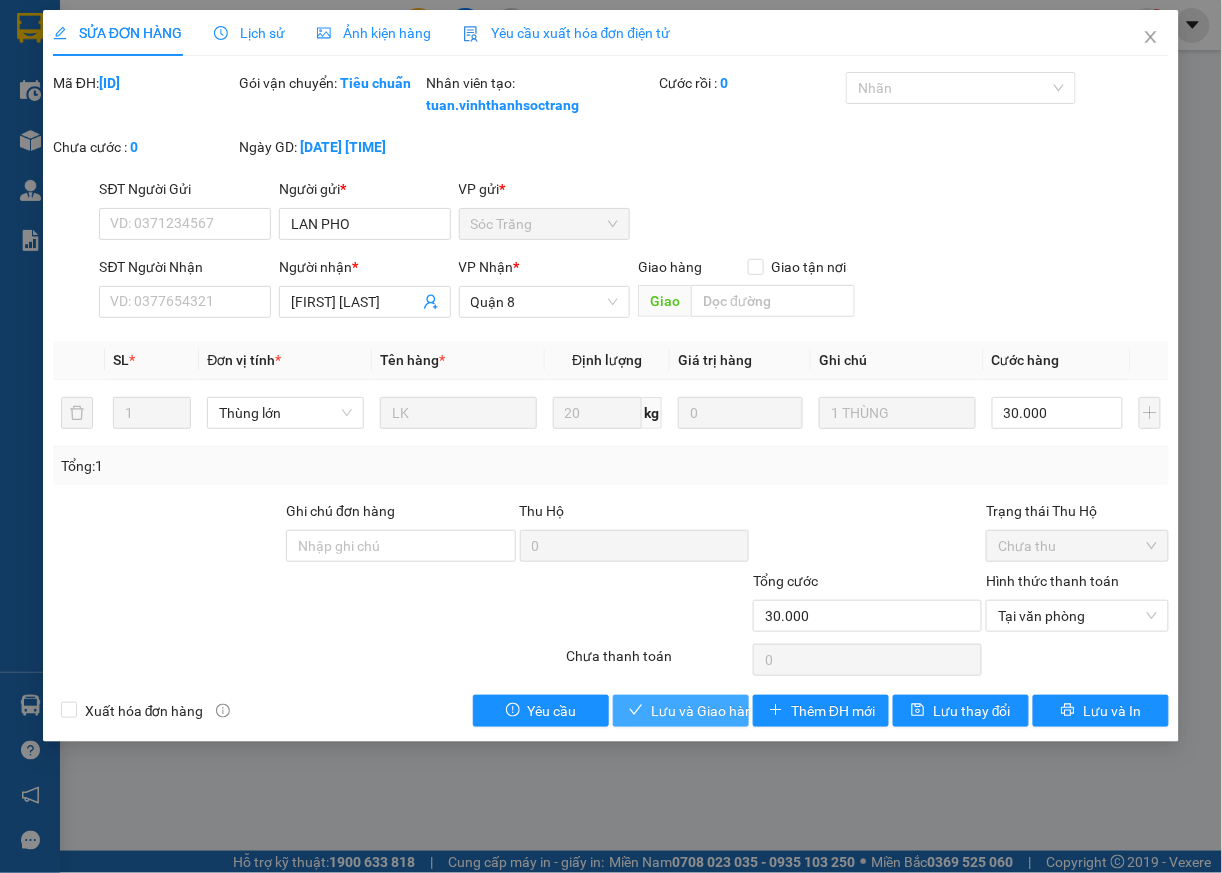 drag, startPoint x: 686, startPoint y: 728, endPoint x: 688, endPoint y: 714, distance: 14.142136 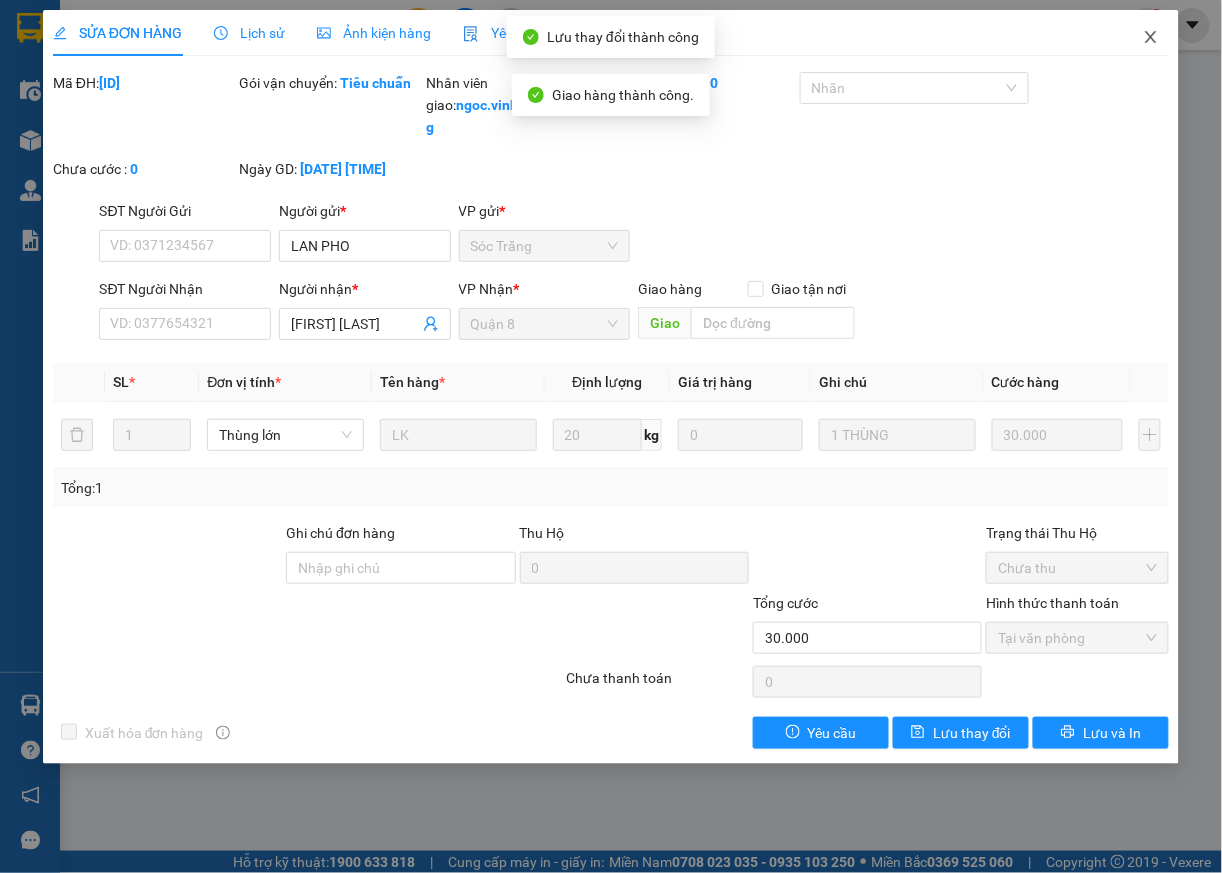 click 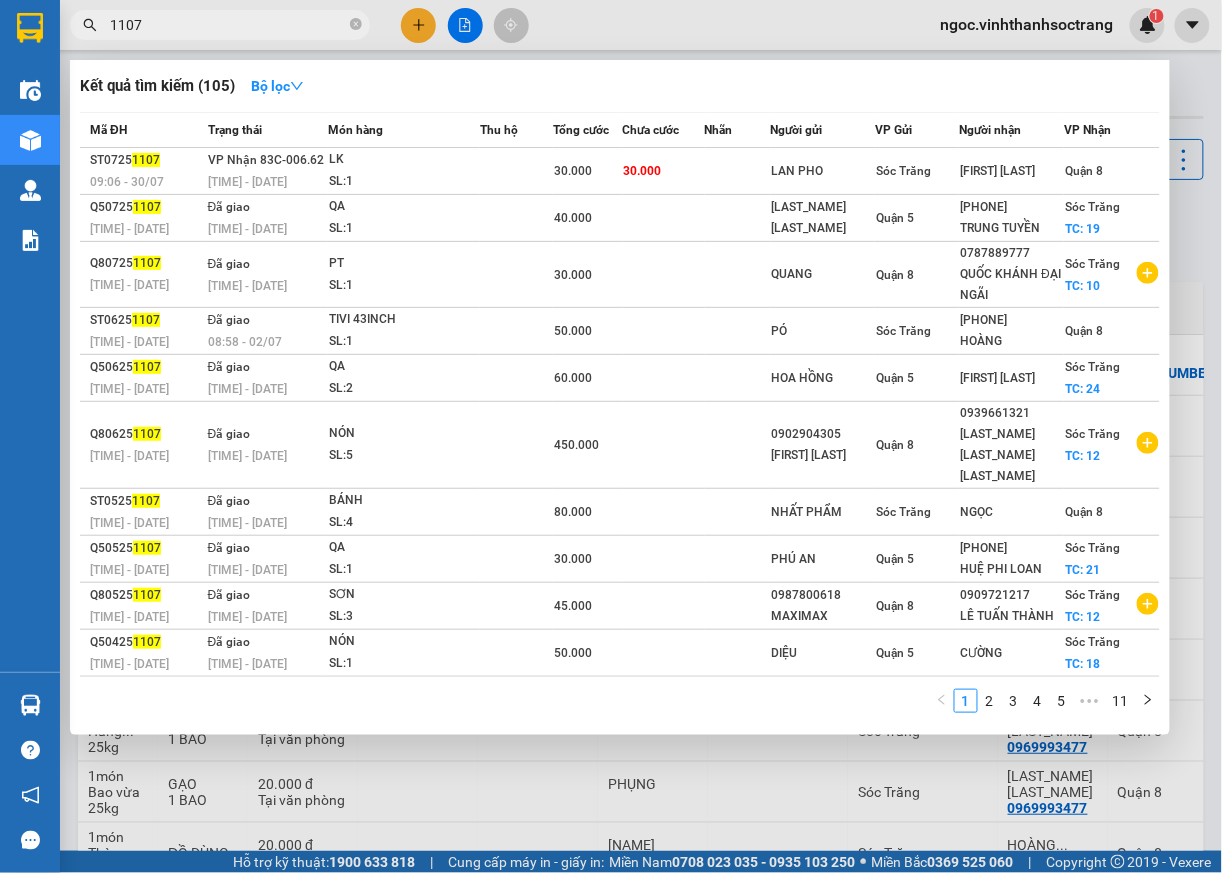 drag, startPoint x: 270, startPoint y: 20, endPoint x: 258, endPoint y: 0, distance: 23.323807 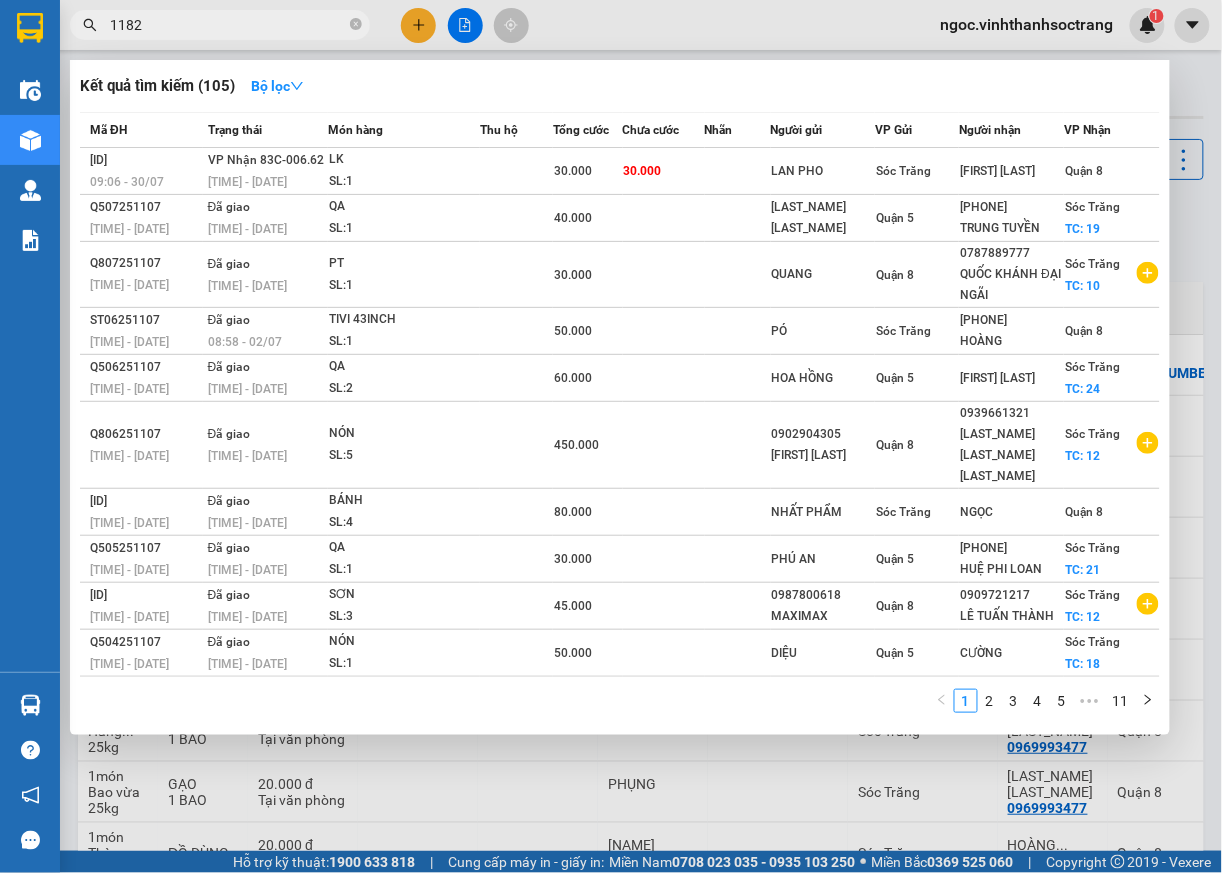 type on "1182" 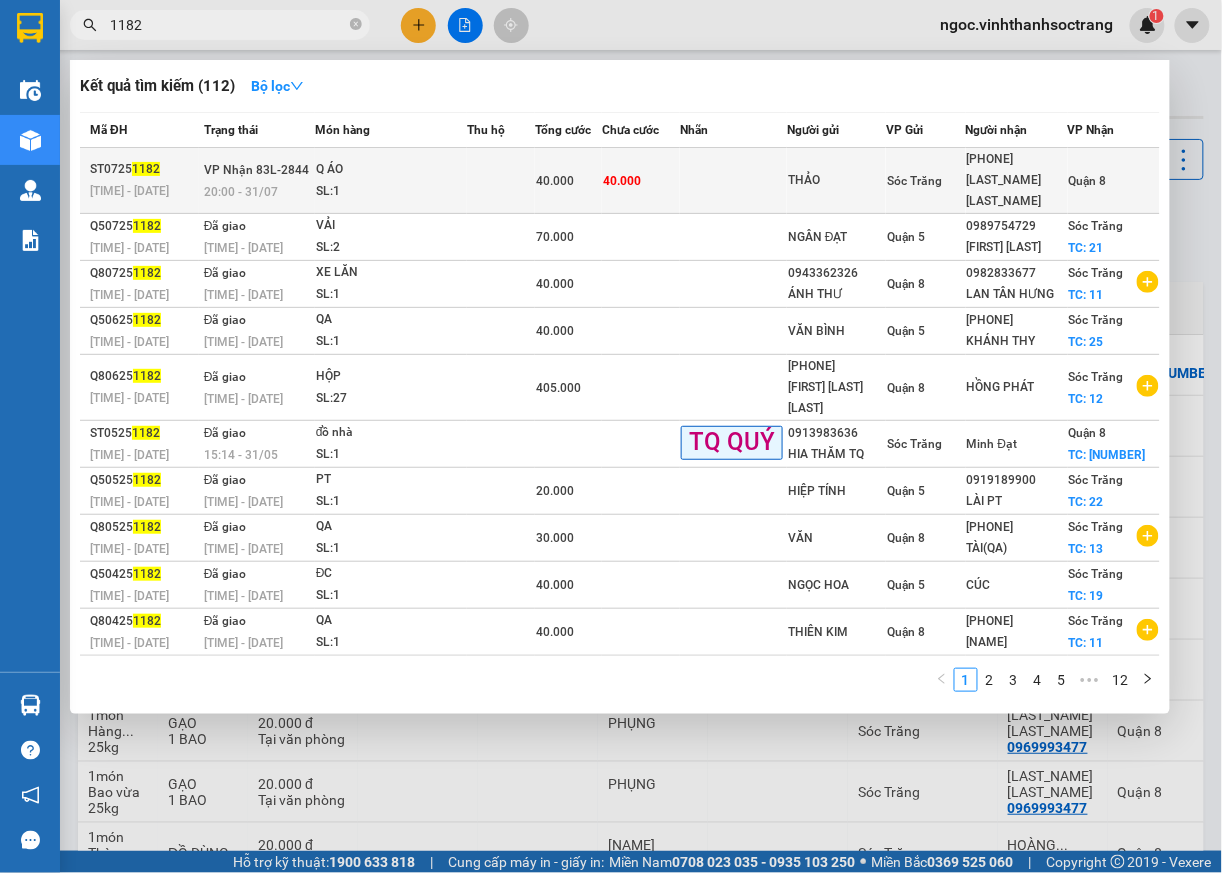 click on "Quận 8" at bounding box center [1088, 181] 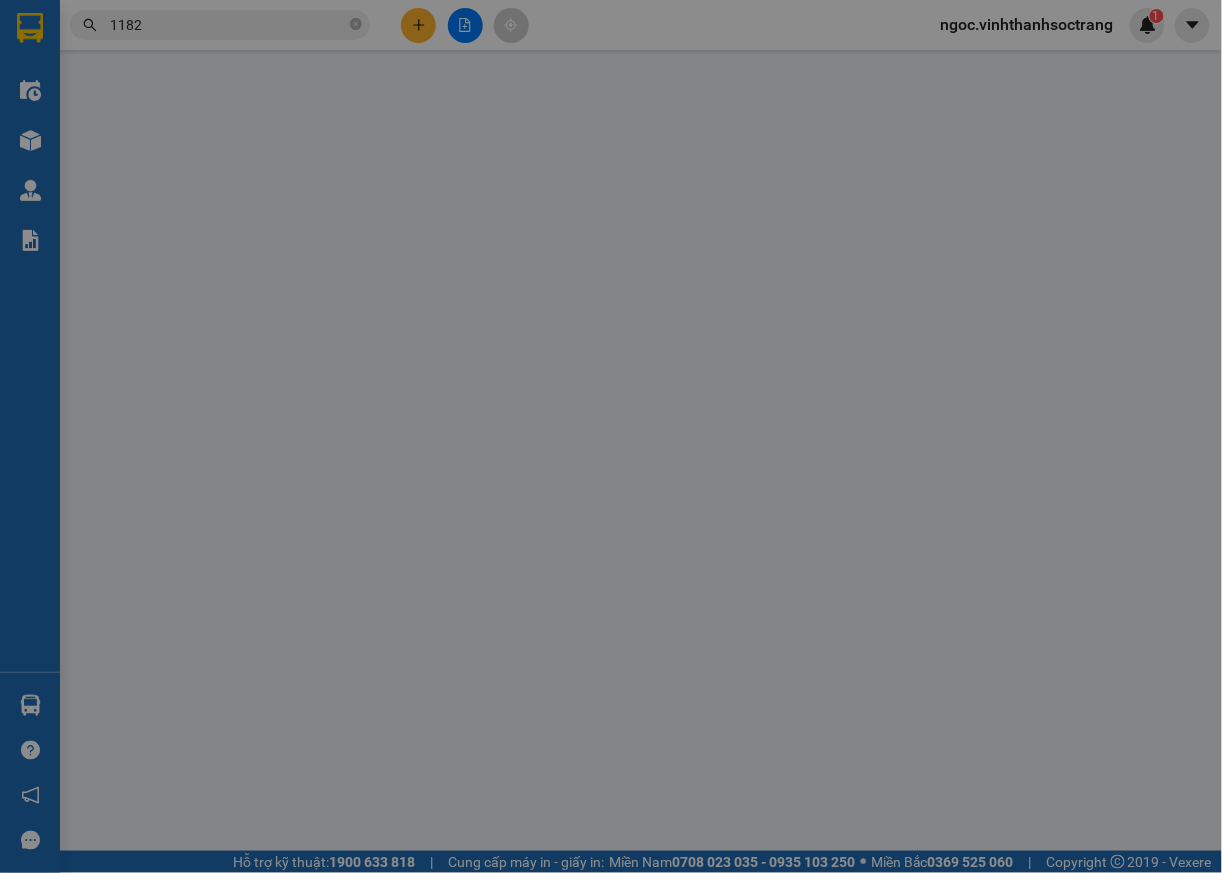 type on "THẢO" 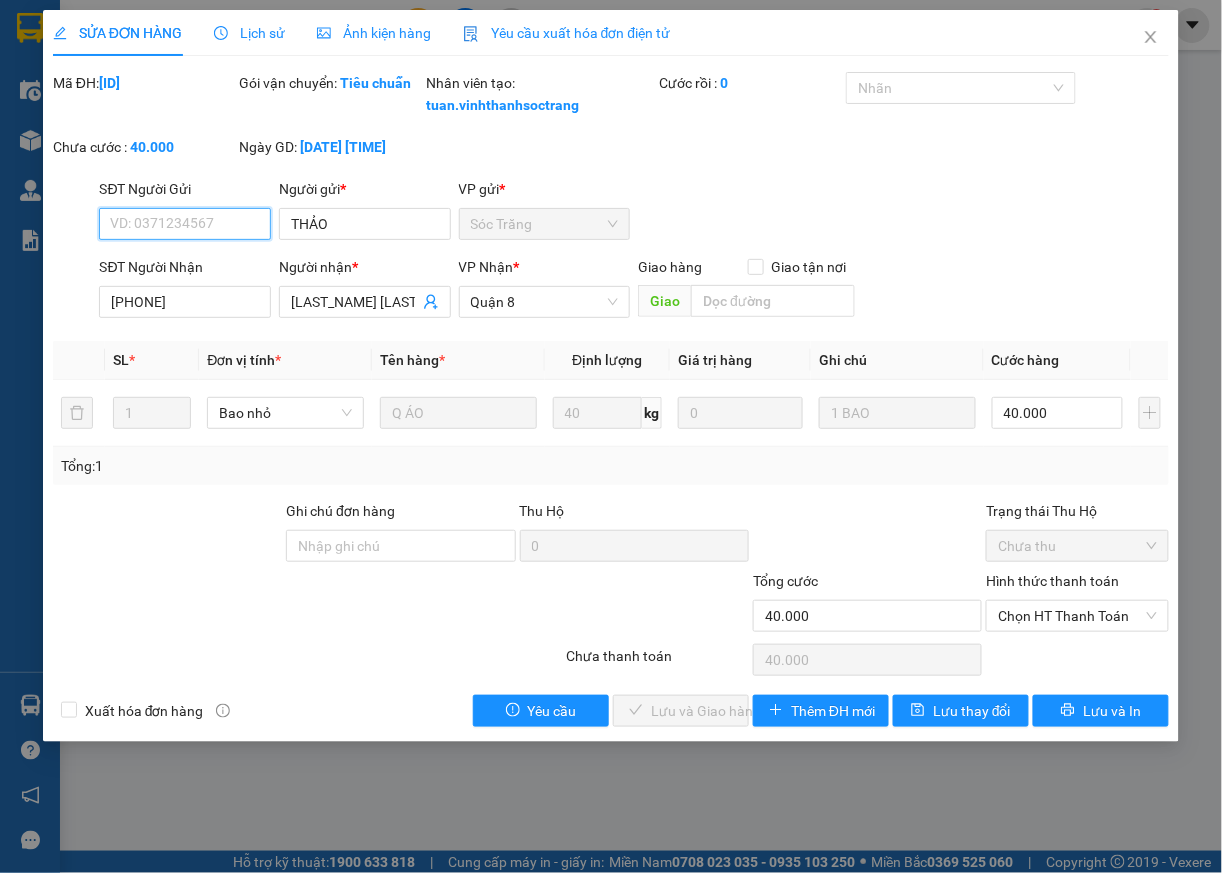 drag, startPoint x: 1066, startPoint y: 645, endPoint x: 1060, endPoint y: 658, distance: 14.3178215 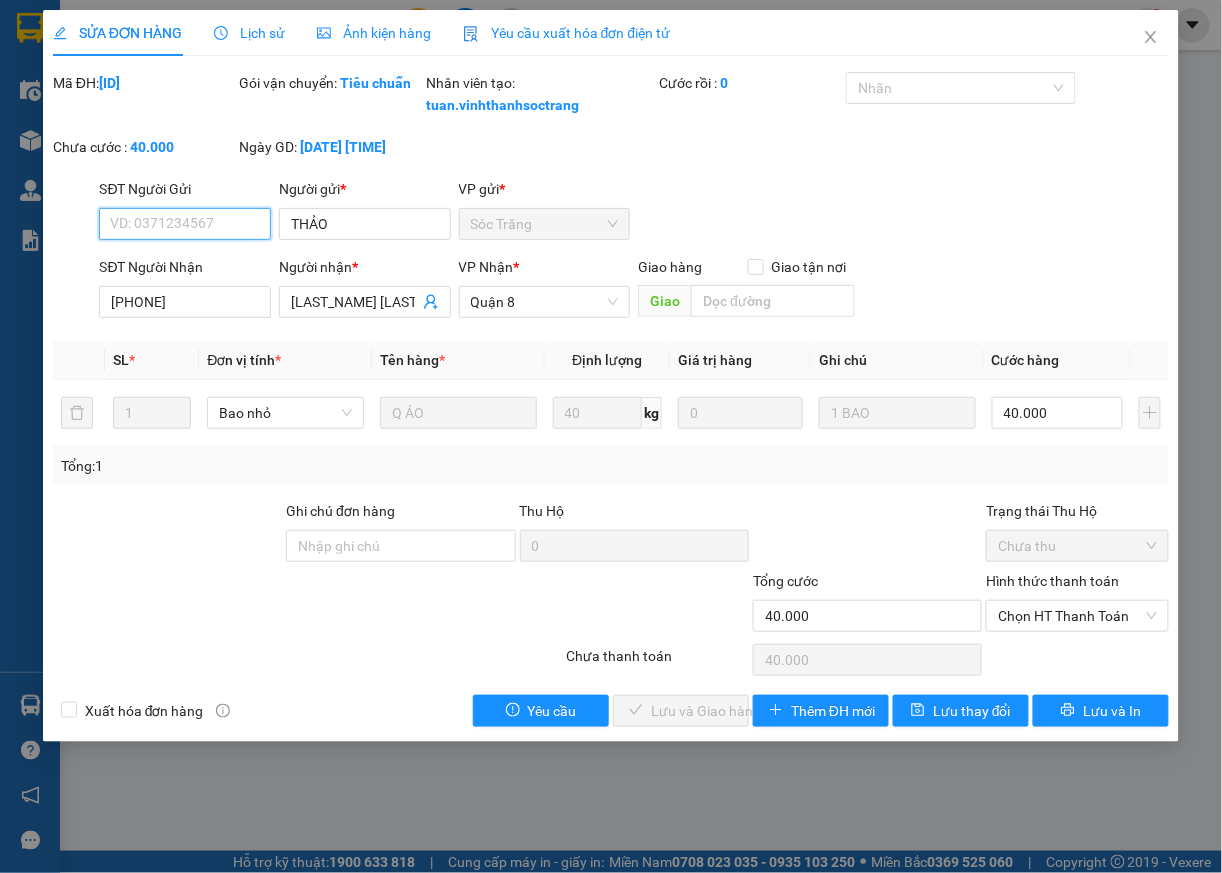 click on "Chọn HT Thanh Toán" at bounding box center [1077, 616] 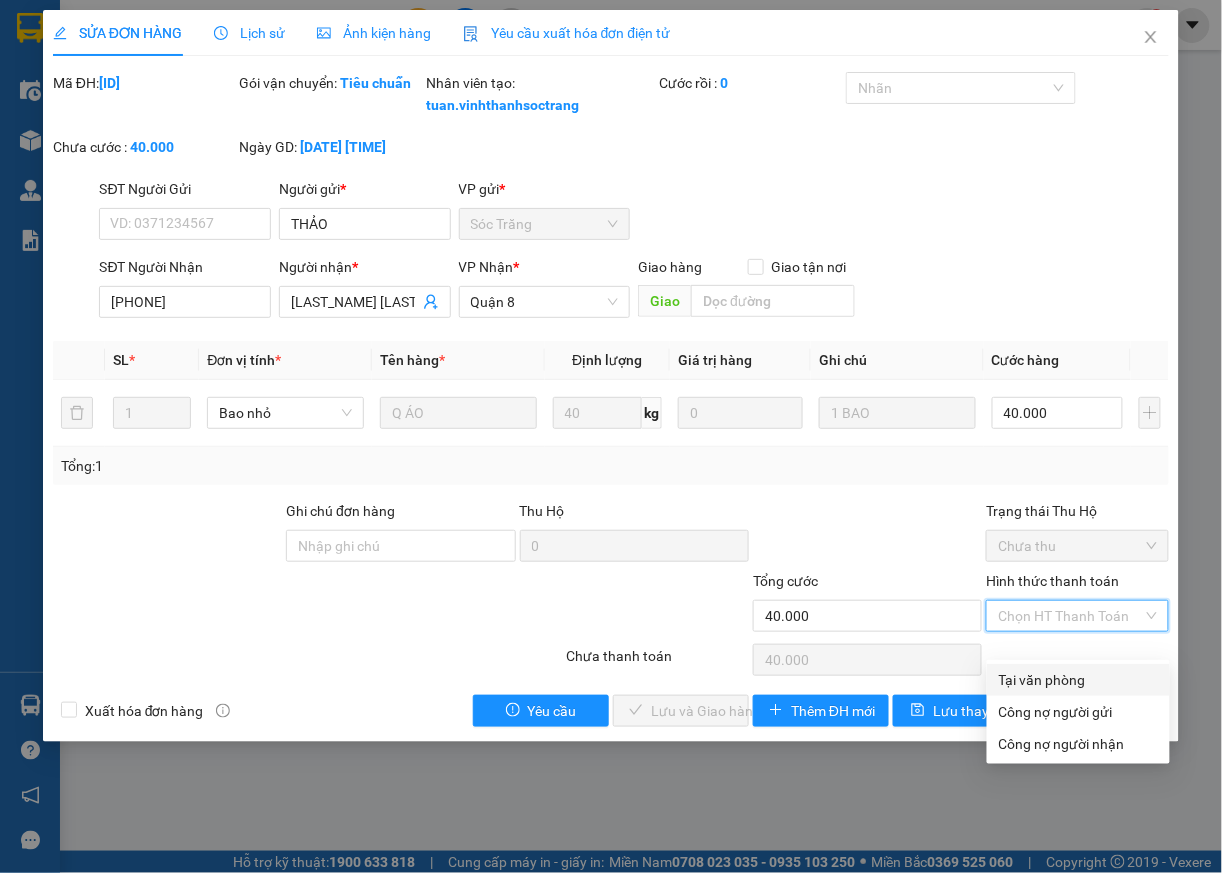 drag, startPoint x: 1048, startPoint y: 677, endPoint x: 833, endPoint y: 705, distance: 216.81558 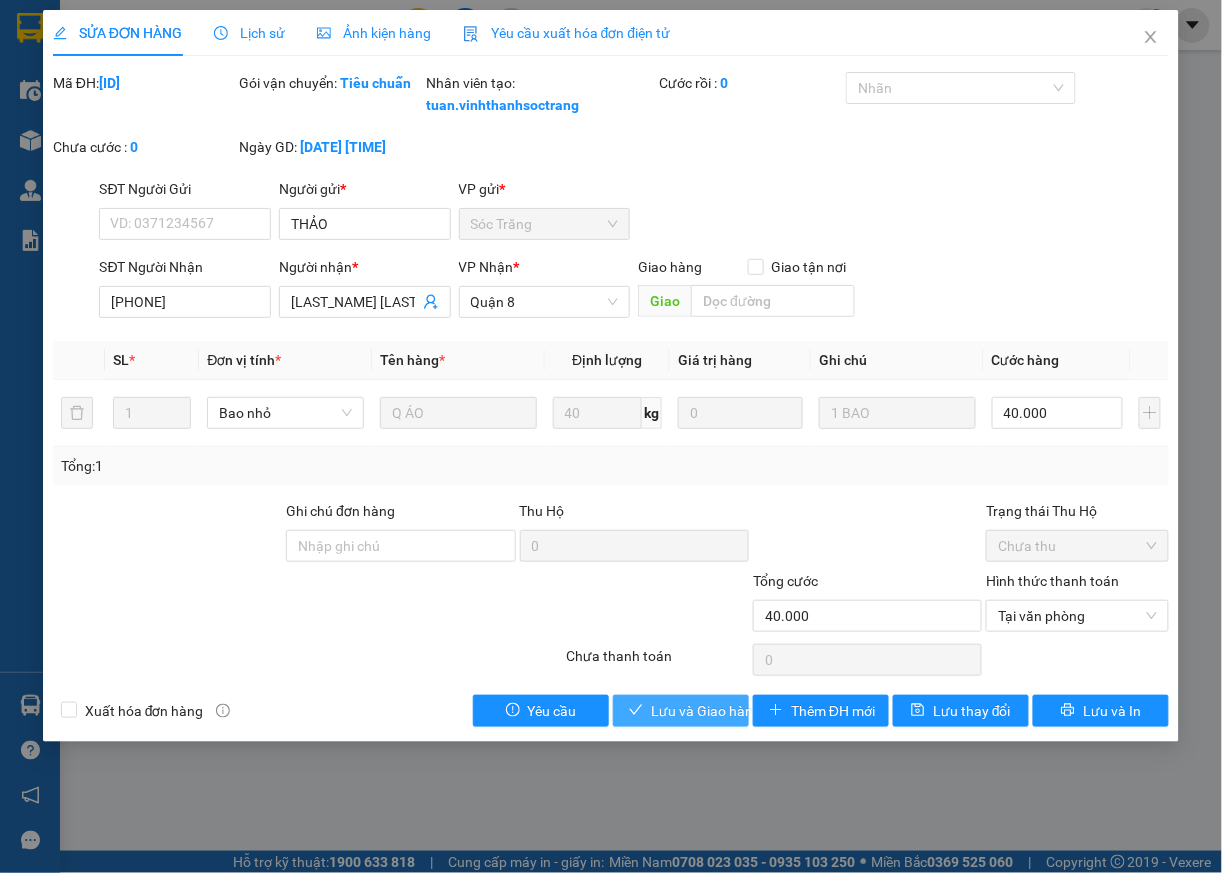 click on "Lưu và Giao hàng" at bounding box center [706, 711] 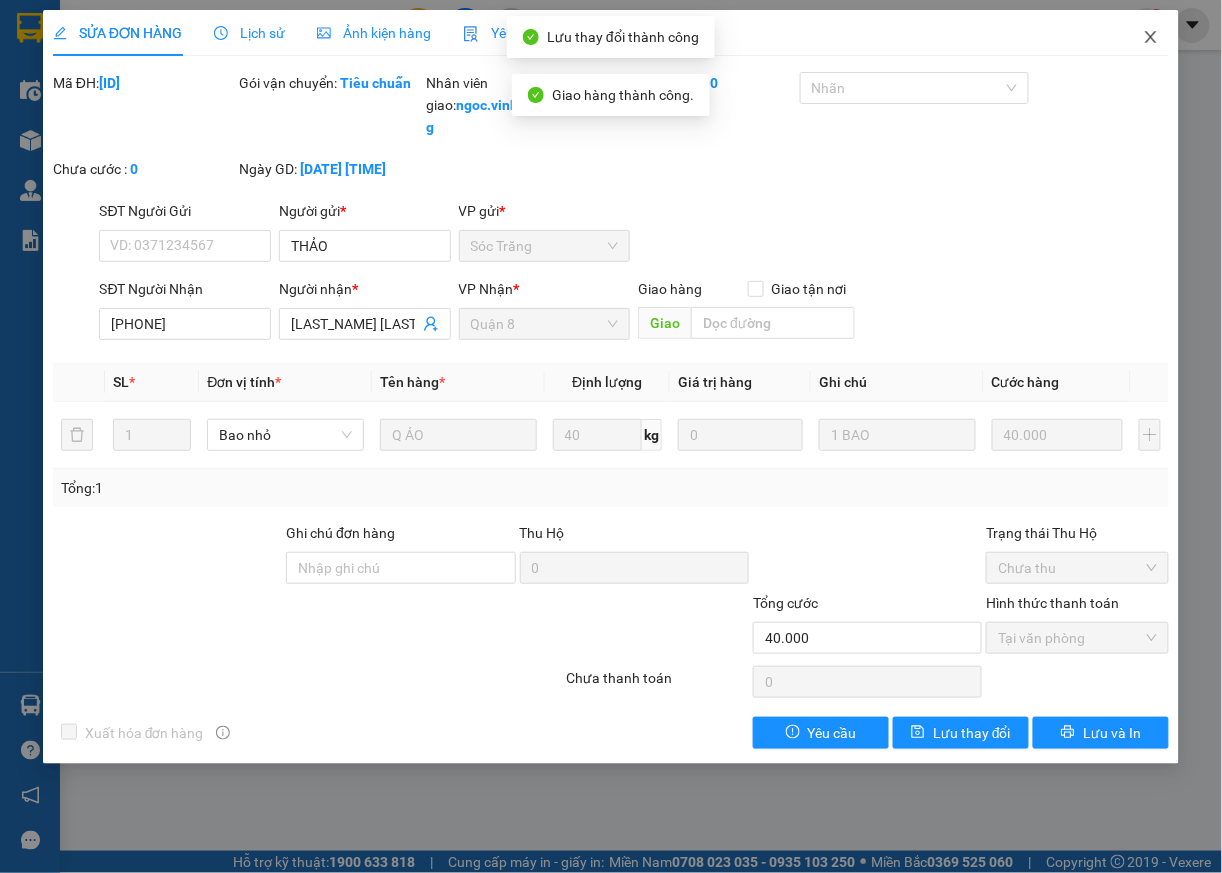 click 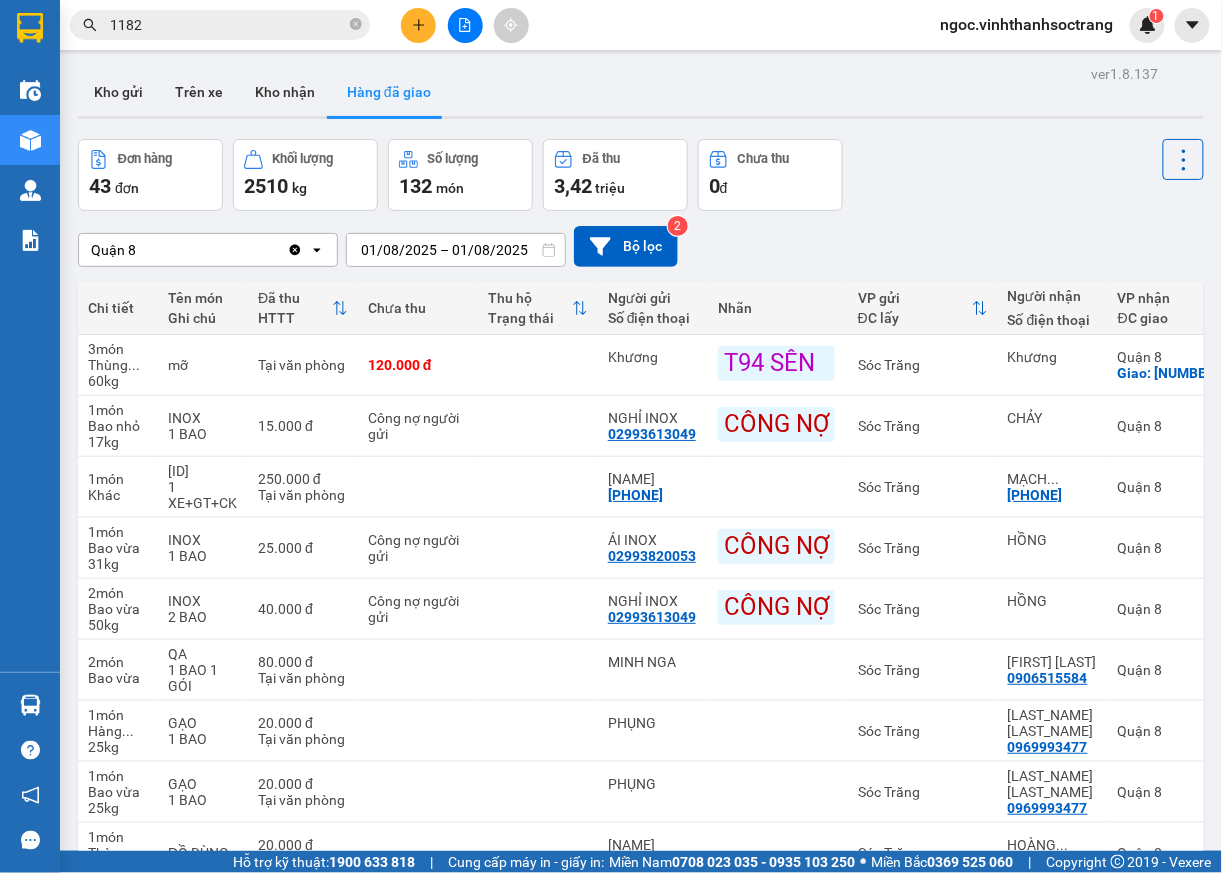 click on "1182" at bounding box center [220, 25] 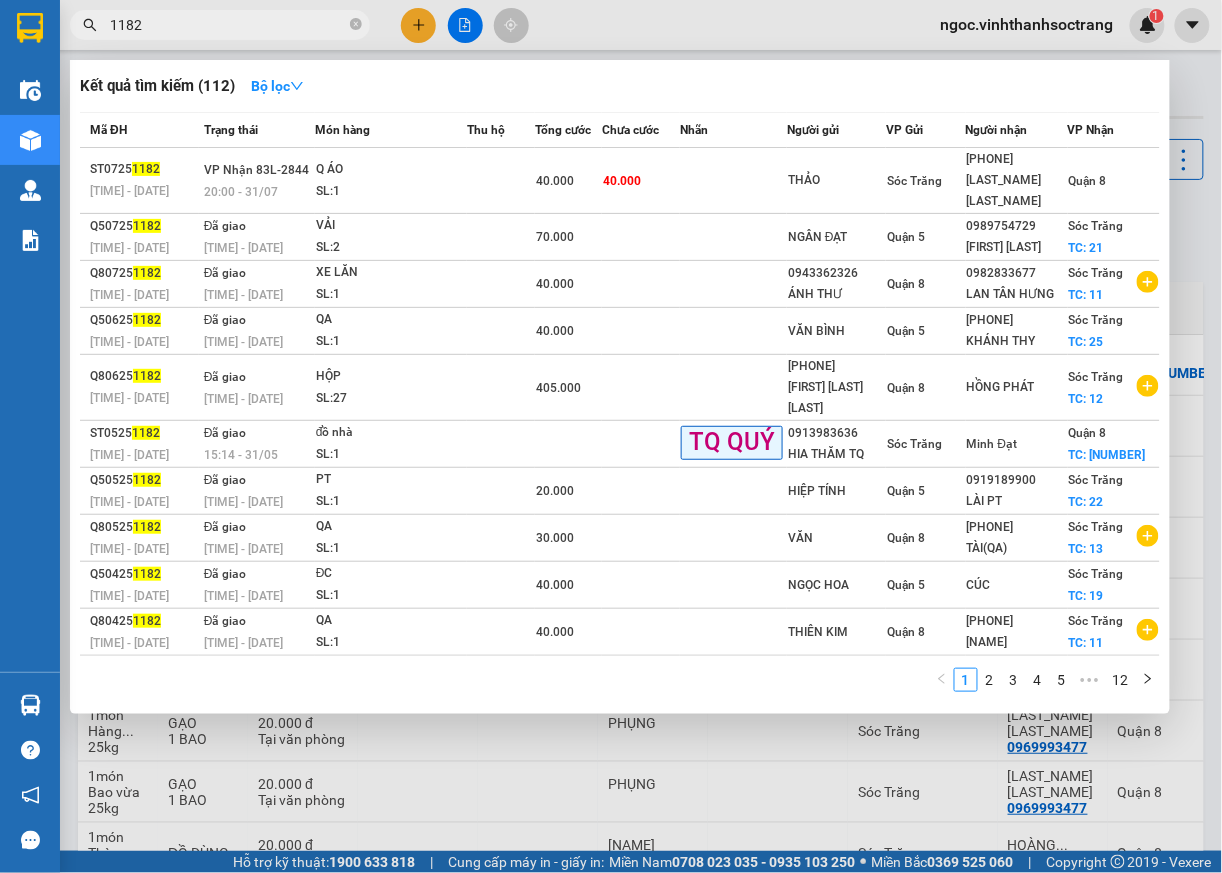 click on "1182" at bounding box center [228, 25] 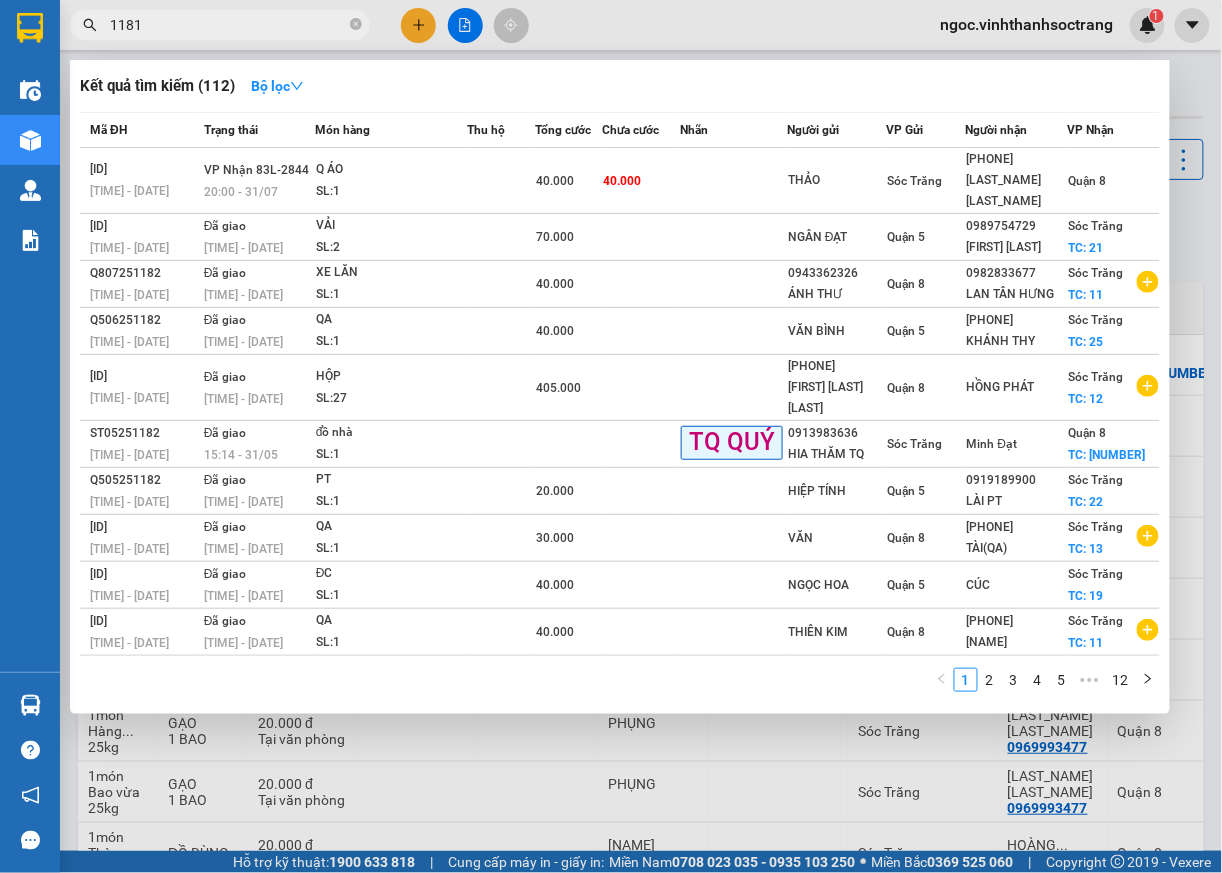 type on "1181" 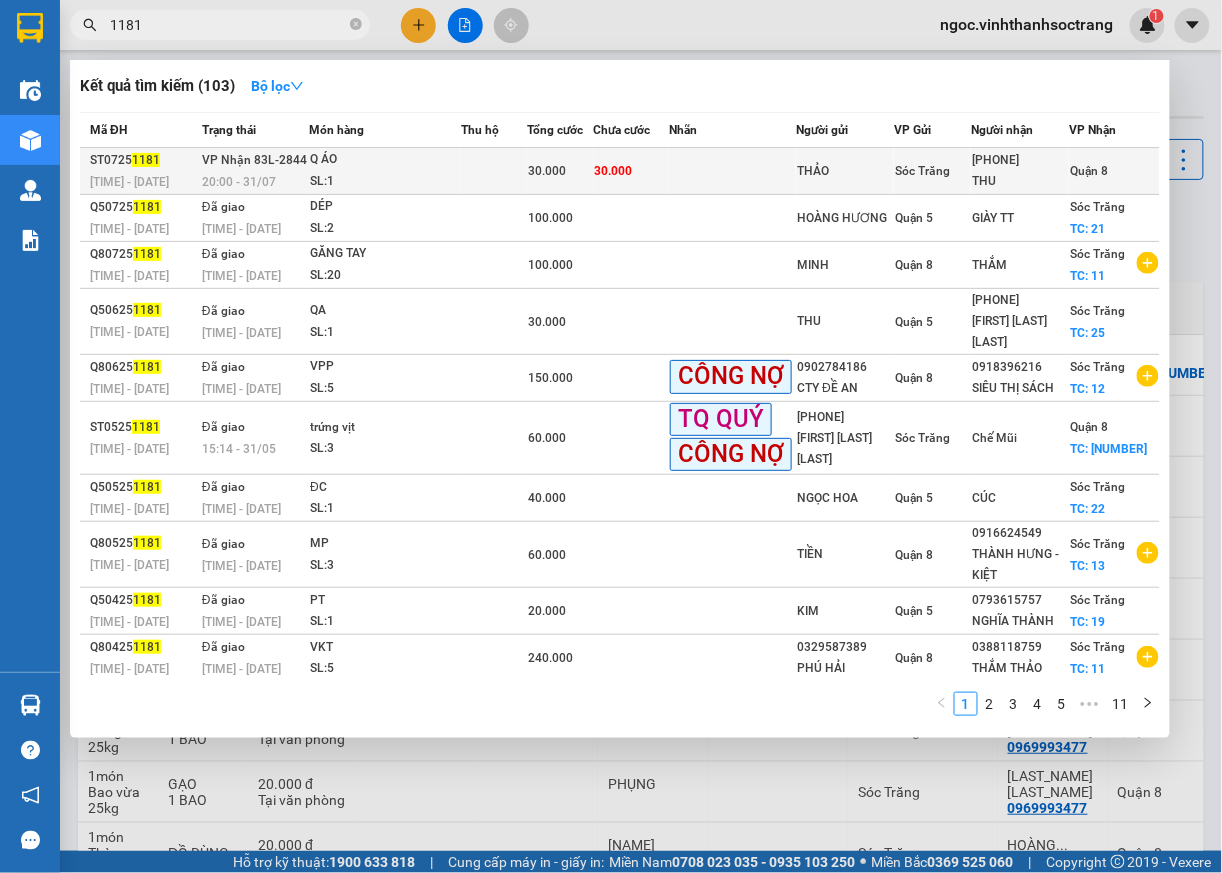 click on "Quận 8" at bounding box center [1089, 171] 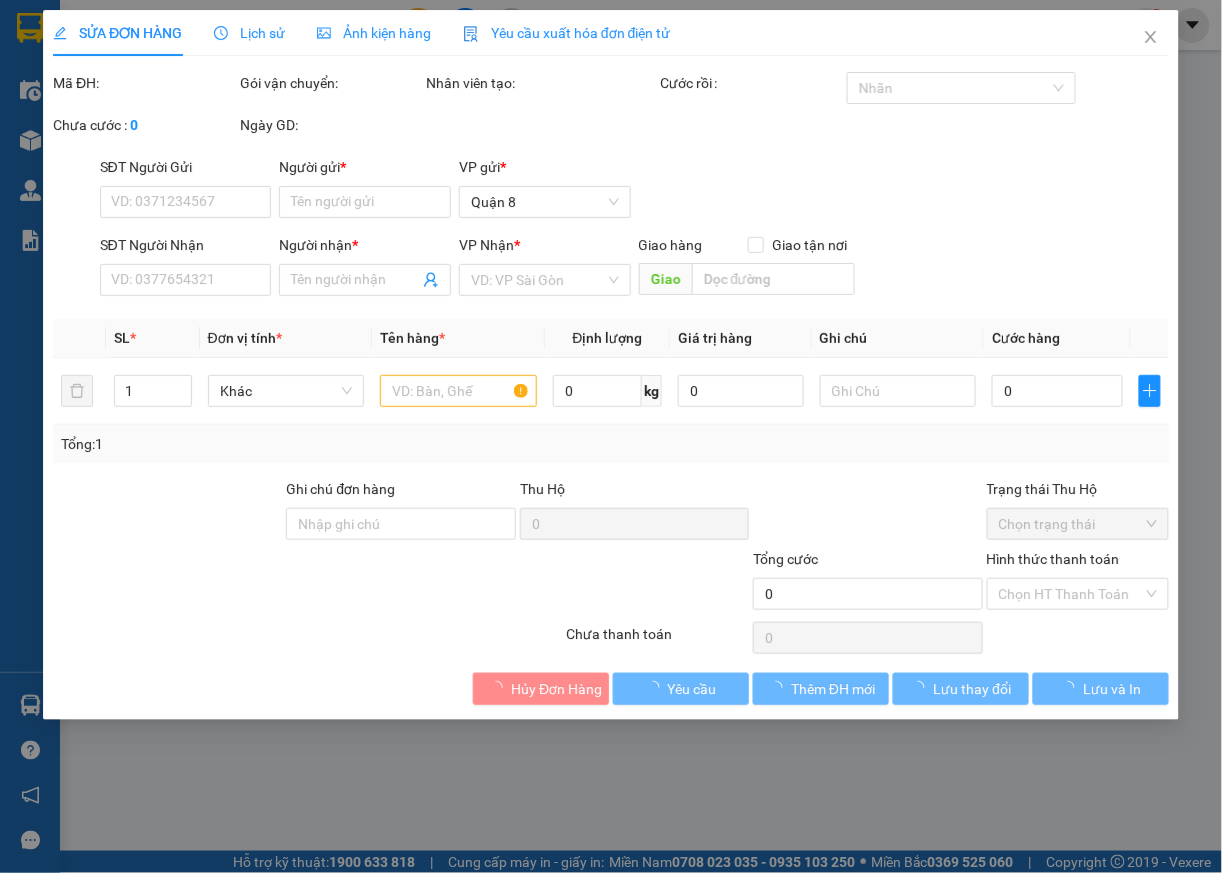 type on "THẢO" 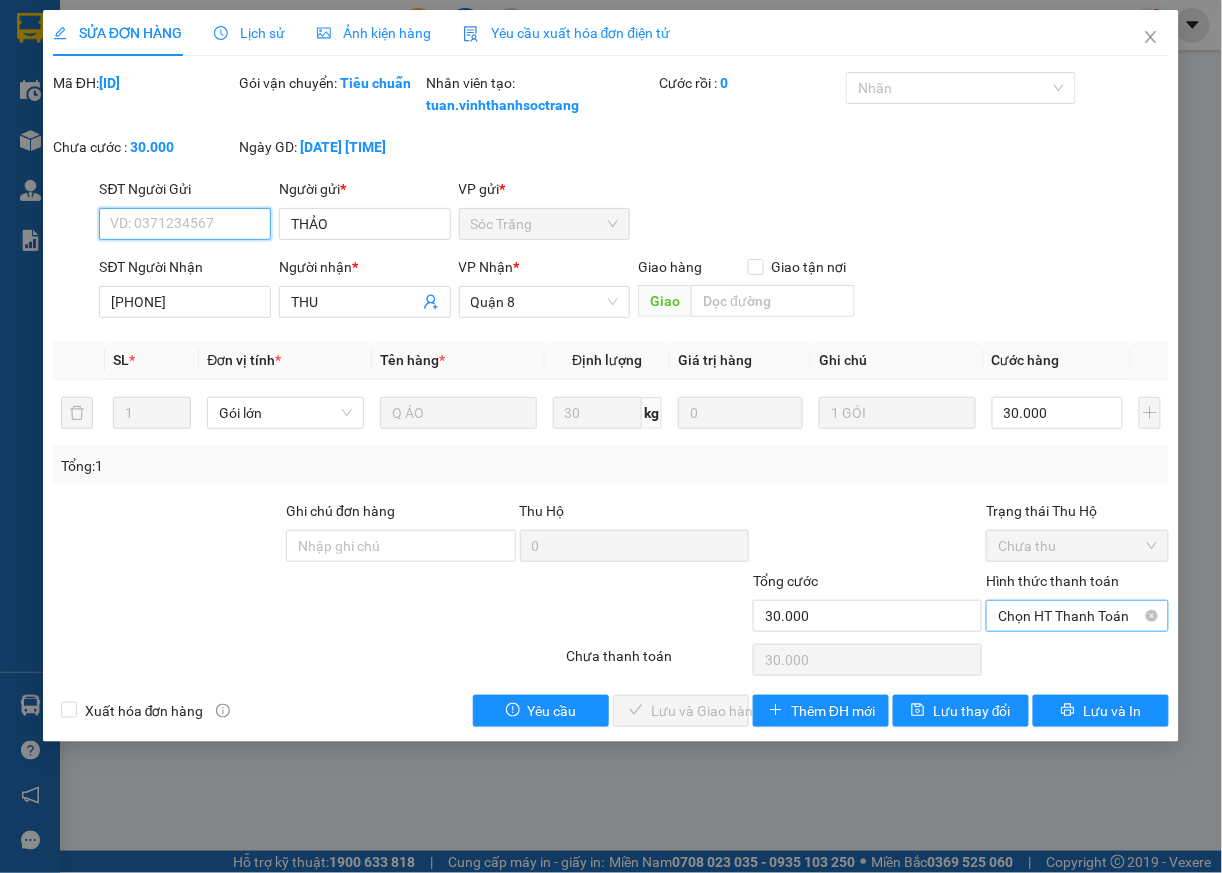 click on "Chọn HT Thanh Toán" at bounding box center [1077, 616] 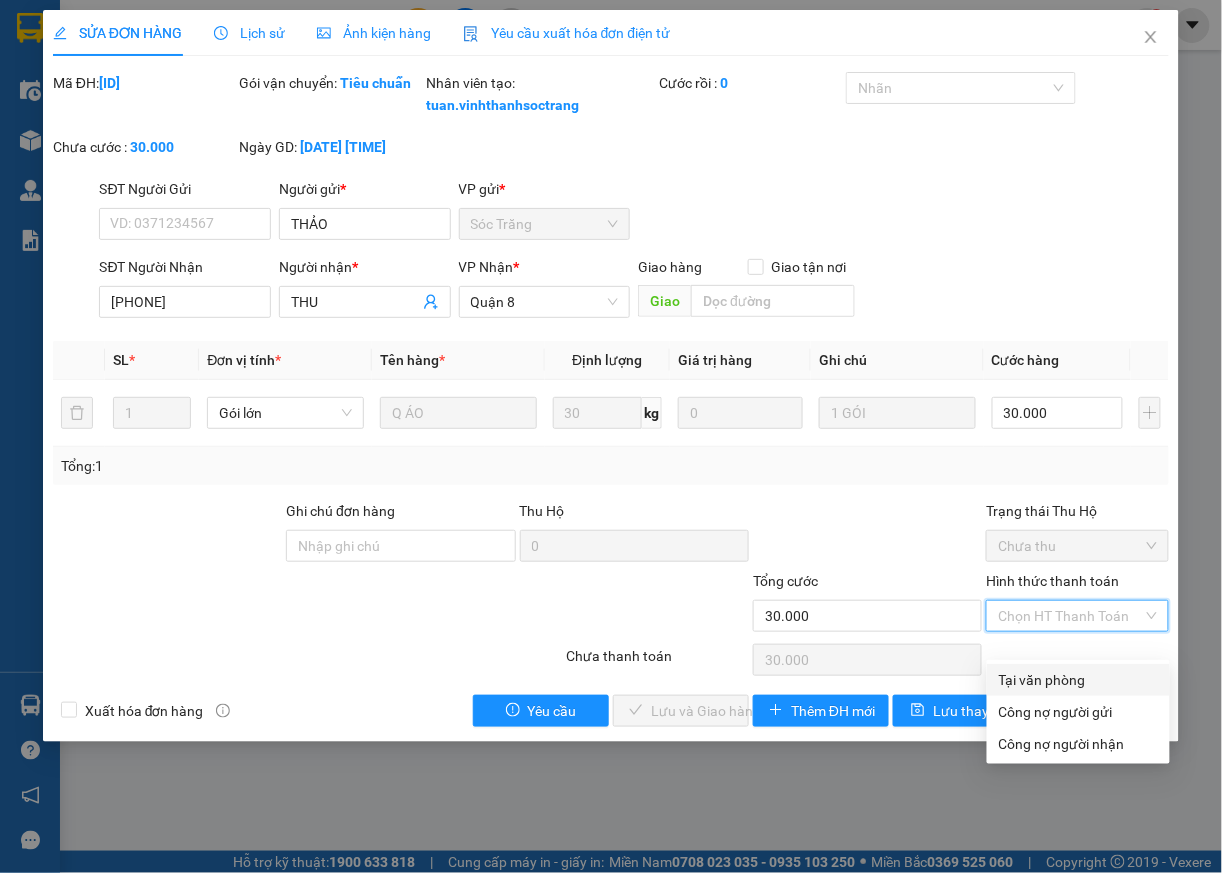 click on "Tại văn phòng" at bounding box center (1078, 680) 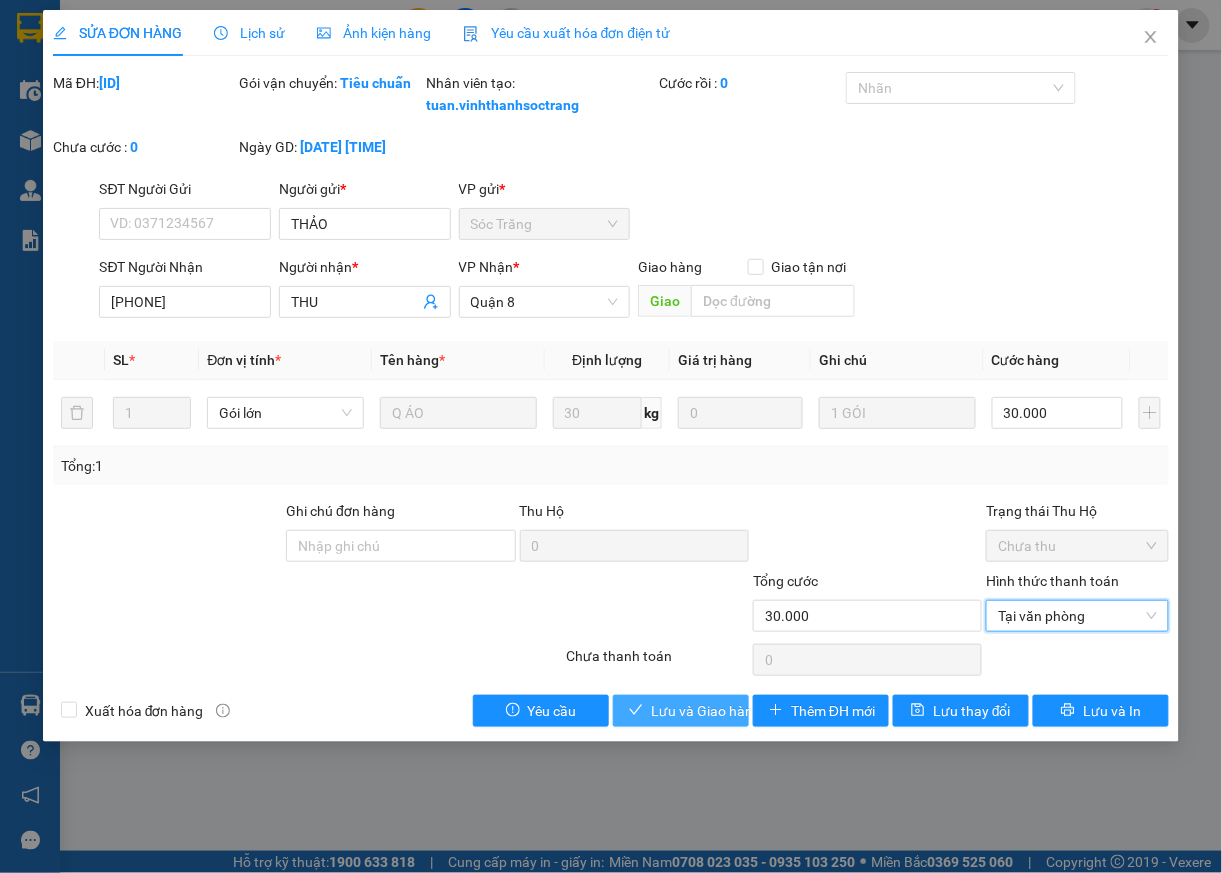 click on "Lưu và Giao hàng" at bounding box center (706, 711) 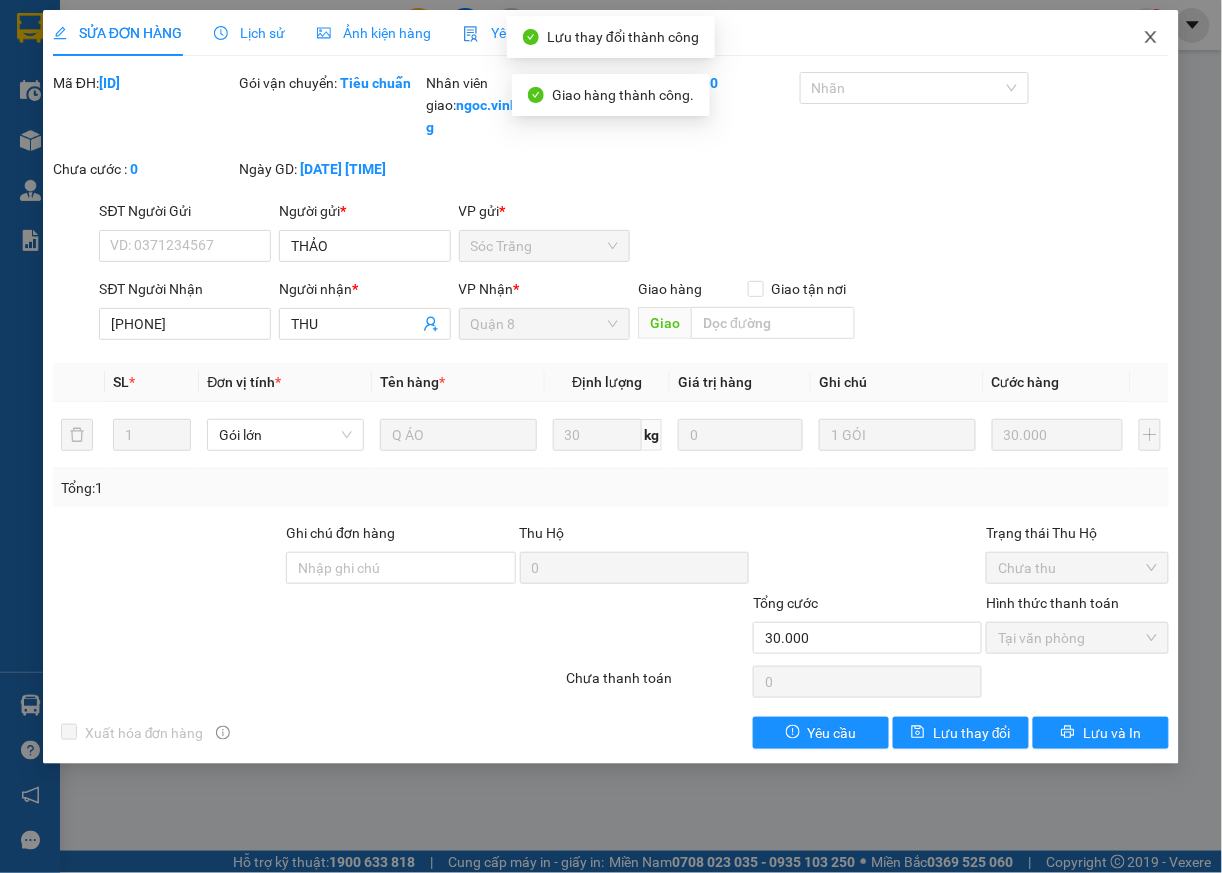 click 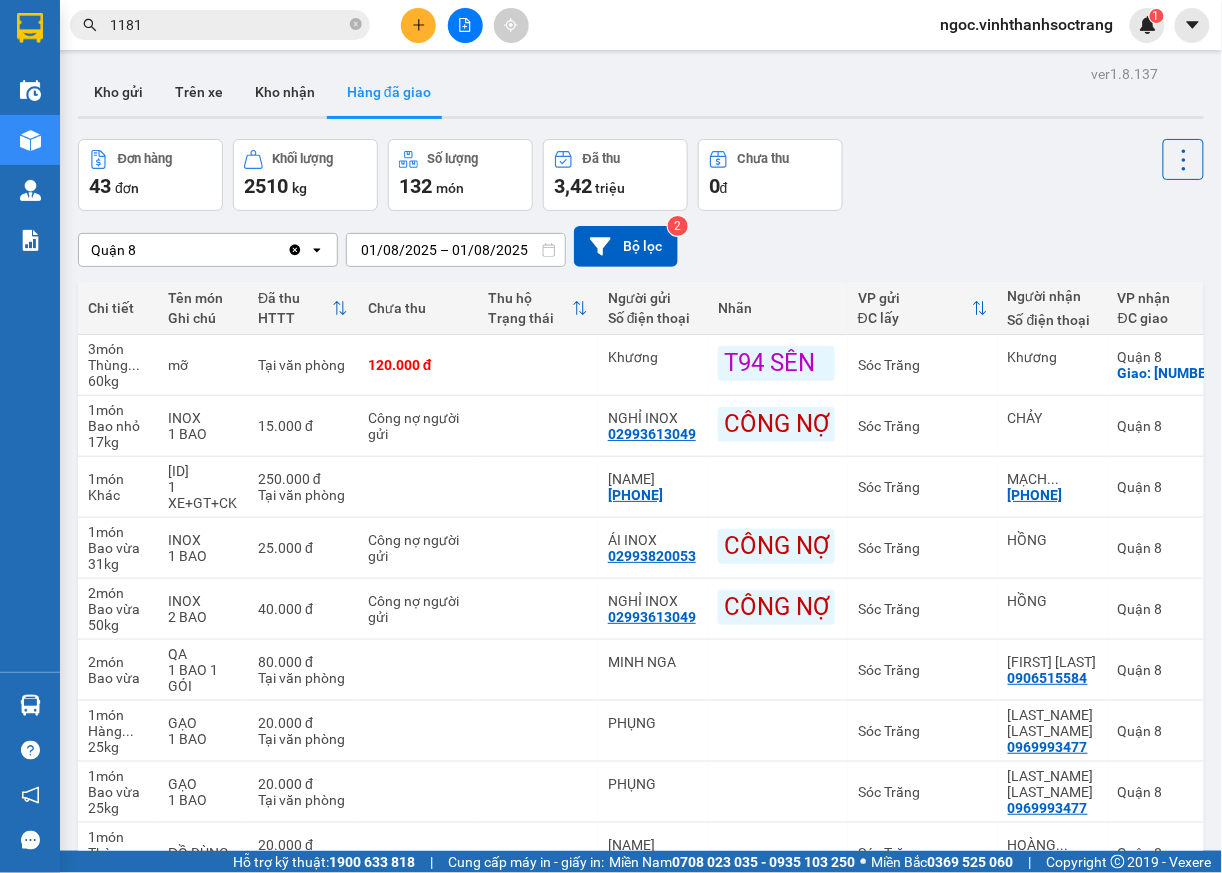 click on "1181" at bounding box center (228, 25) 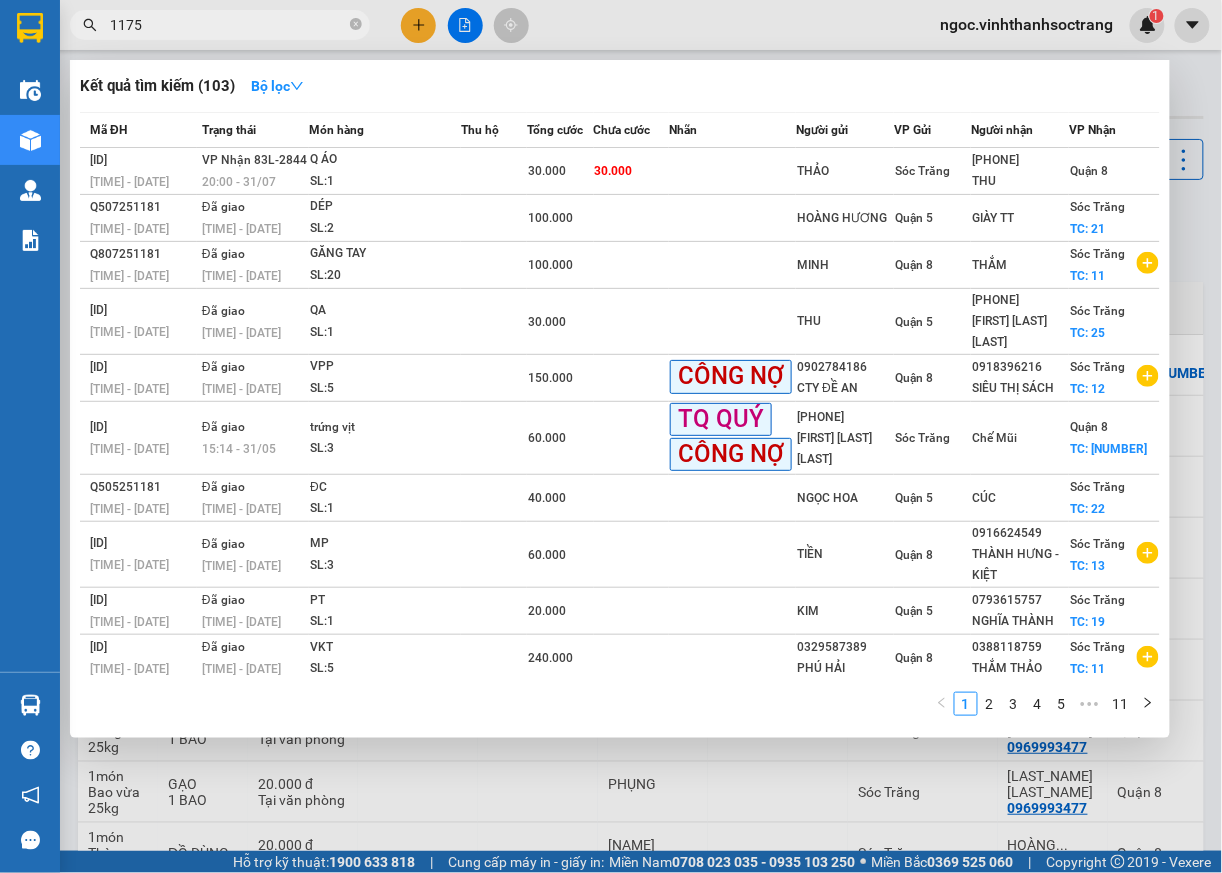 type on "1175" 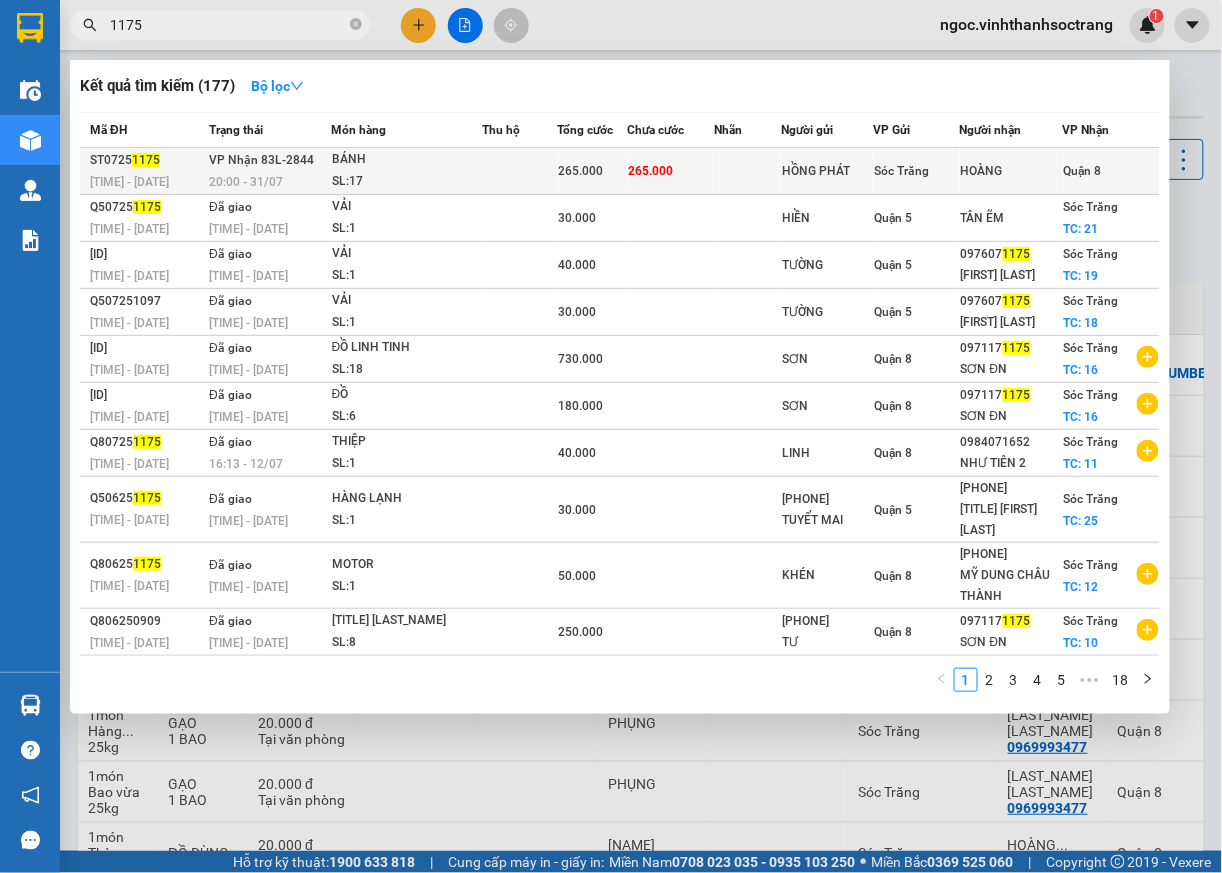 click on "Quận 8" at bounding box center [1083, 171] 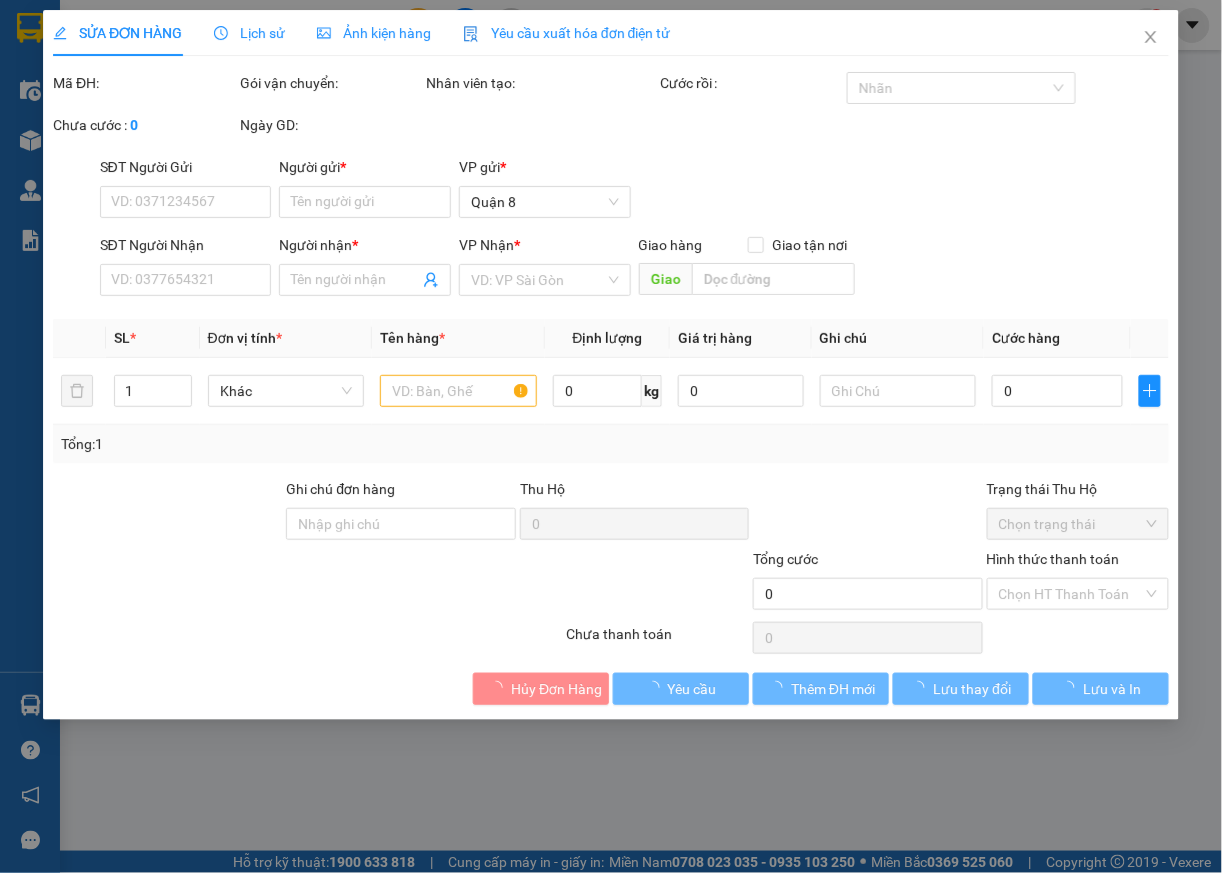 type on "HỒNG PHÁT" 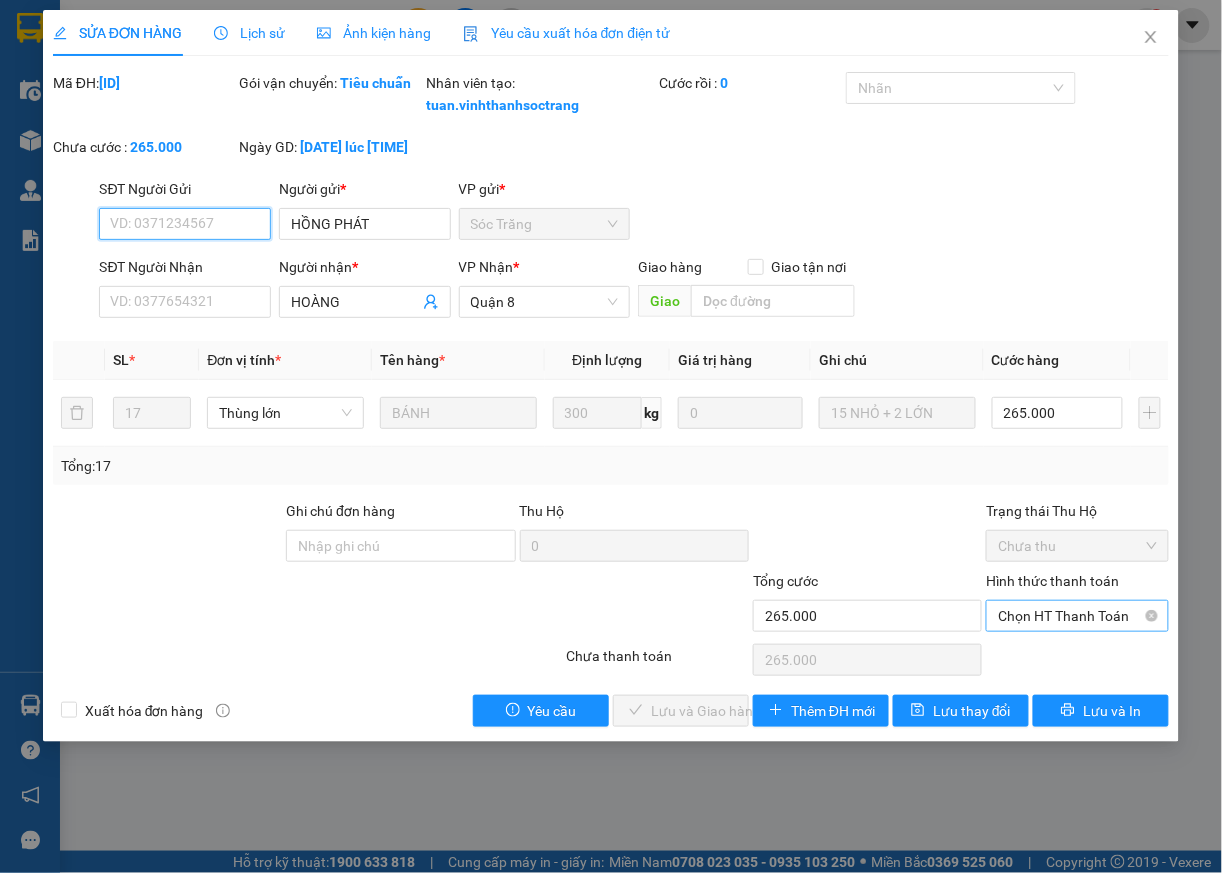 click on "Chọn HT Thanh Toán" at bounding box center (1077, 616) 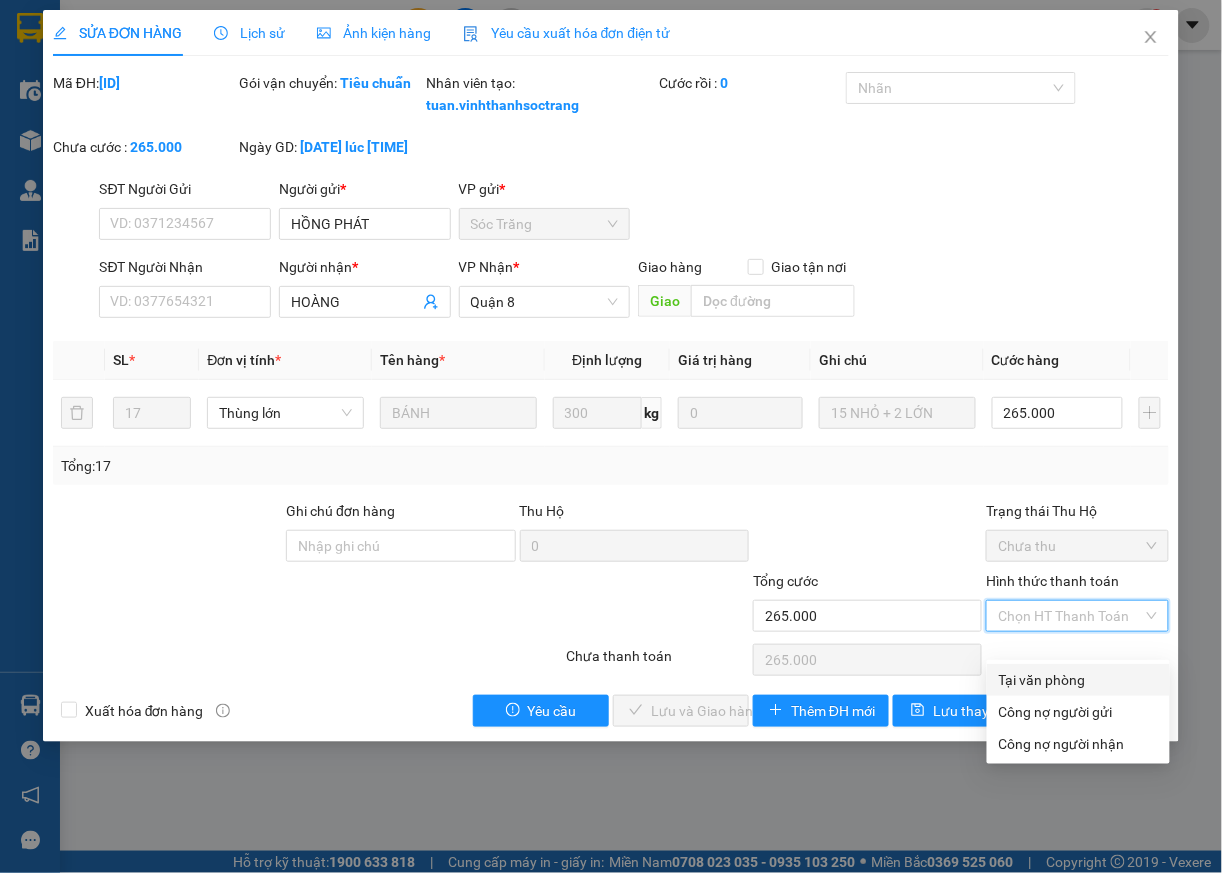 drag, startPoint x: 1041, startPoint y: 677, endPoint x: 742, endPoint y: 756, distance: 309.2604 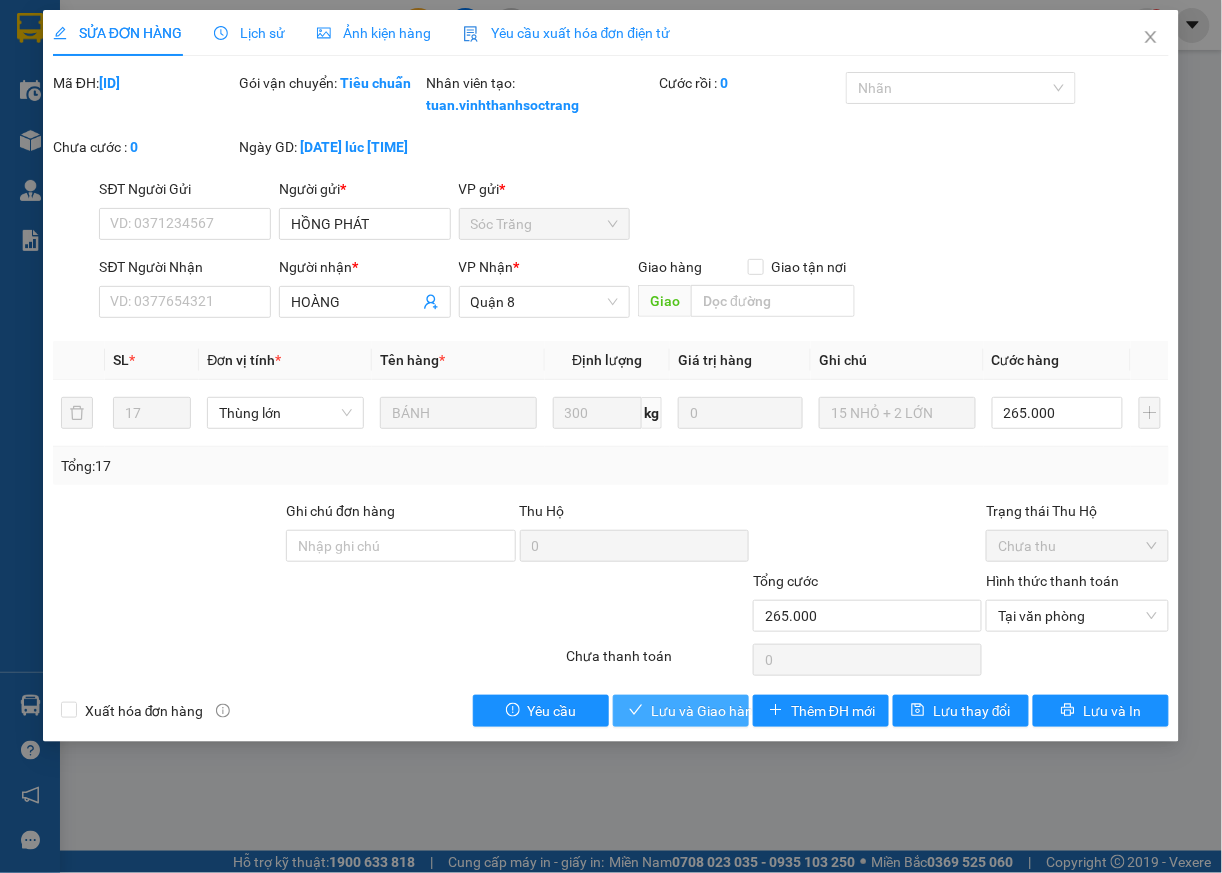 click on "Lưu và Giao hàng" at bounding box center (706, 711) 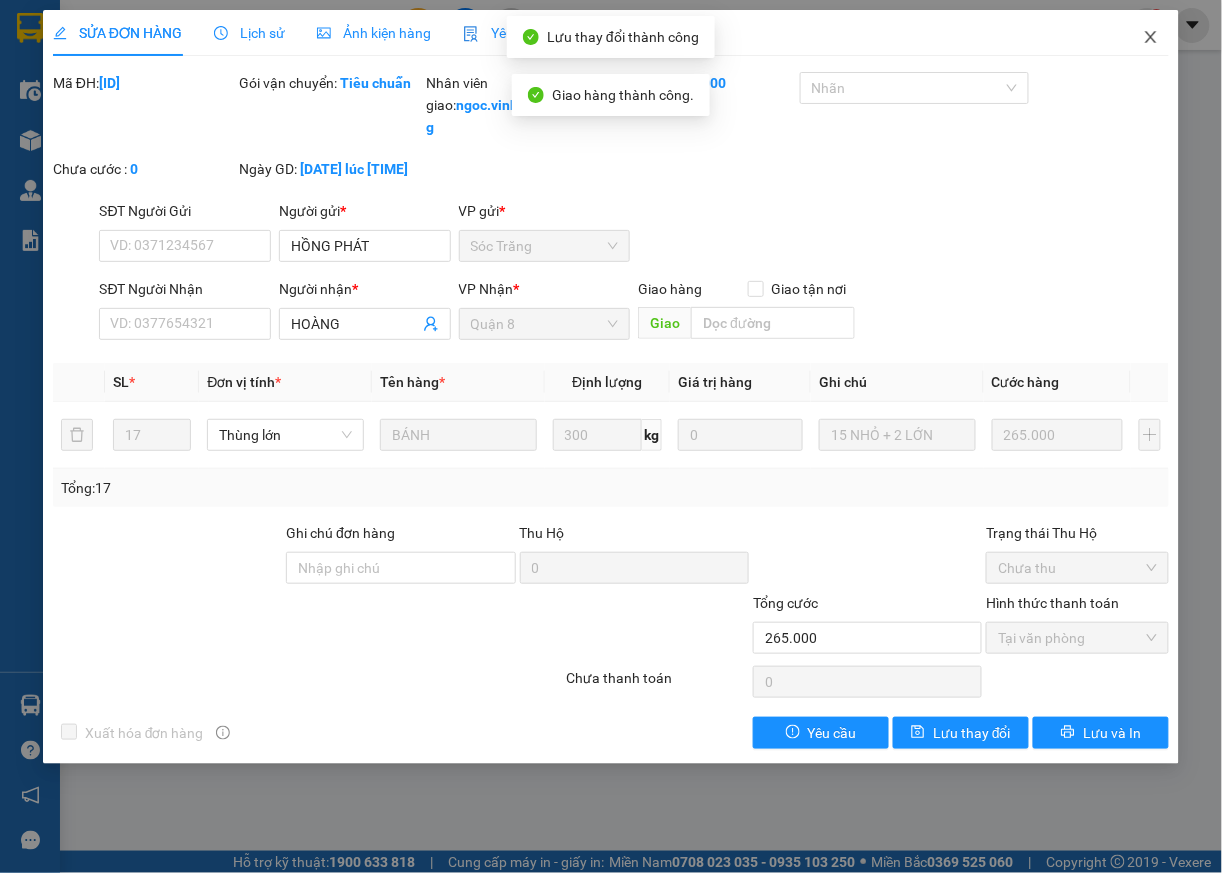 click 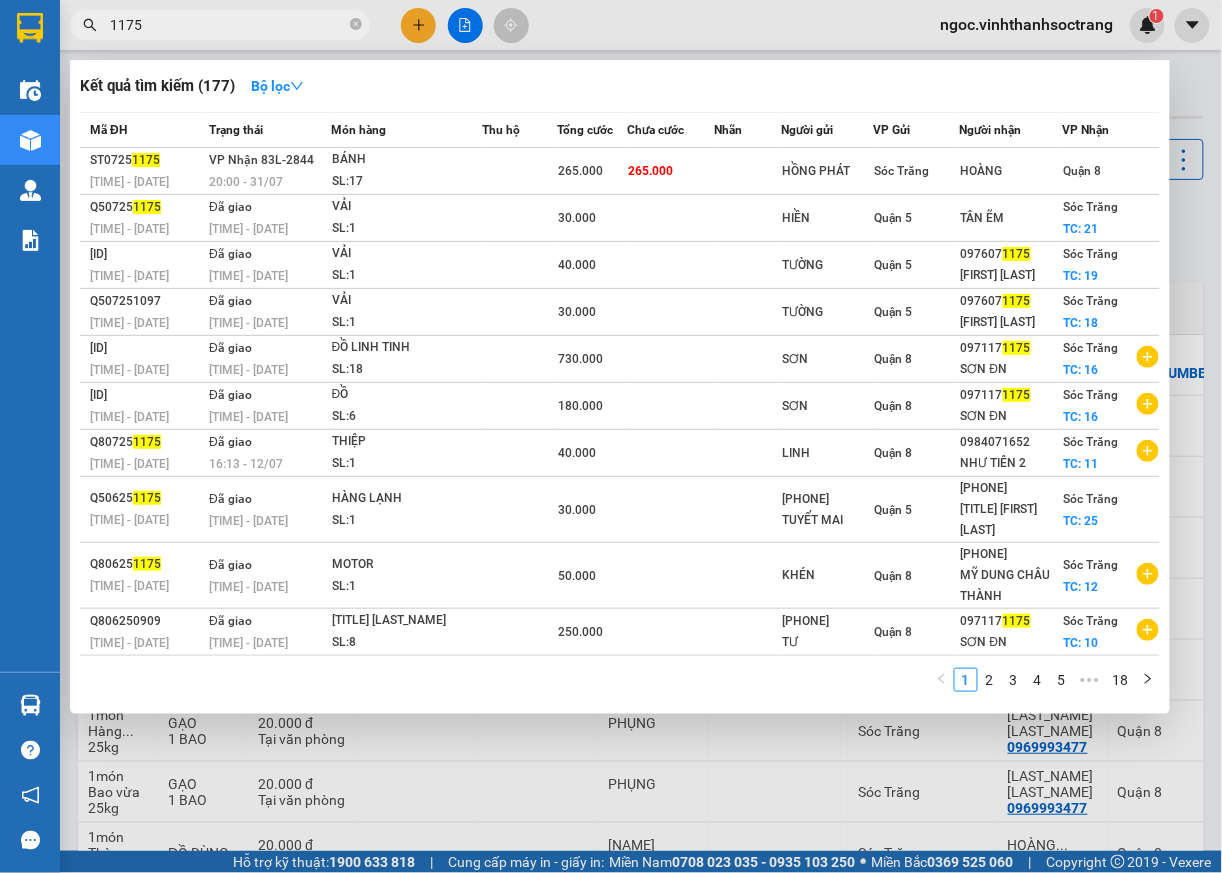 click on "1175" at bounding box center (228, 25) 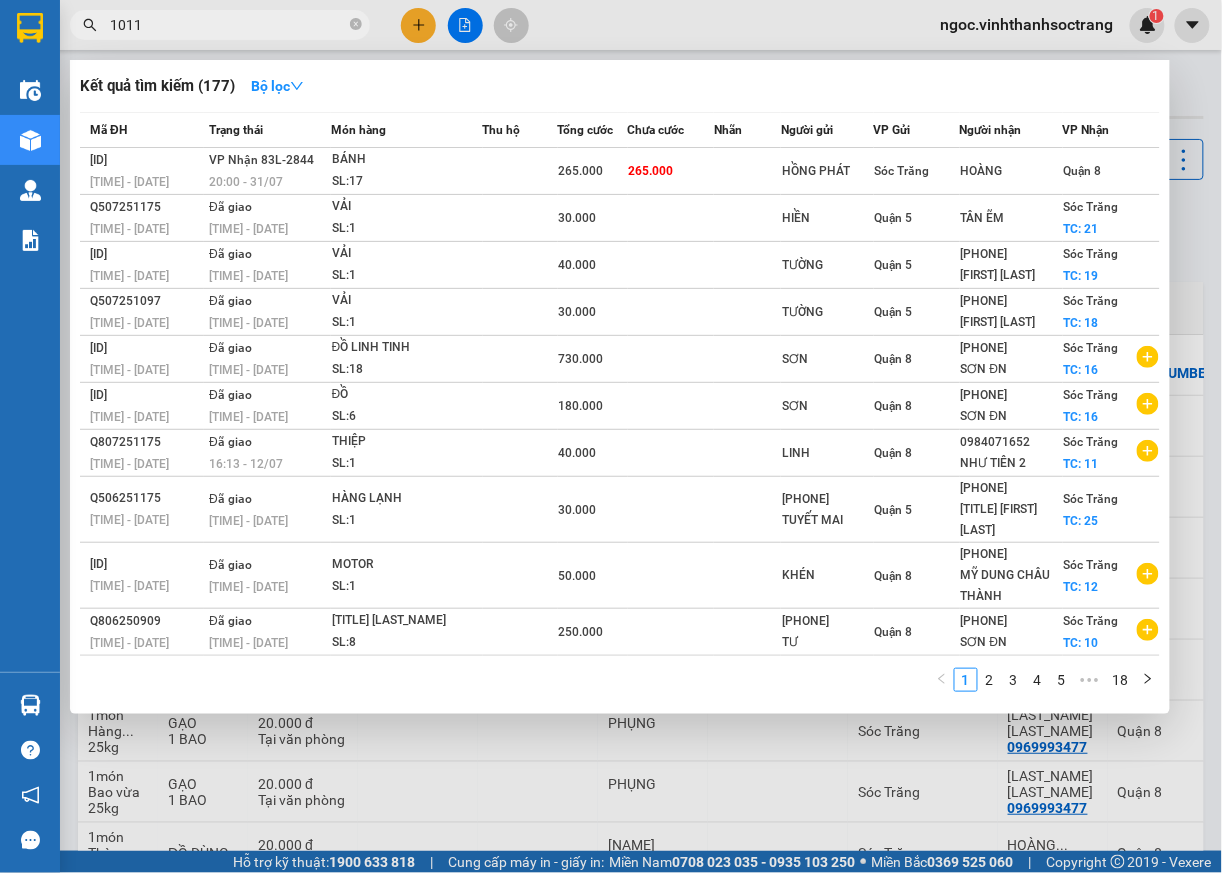 type on "1011" 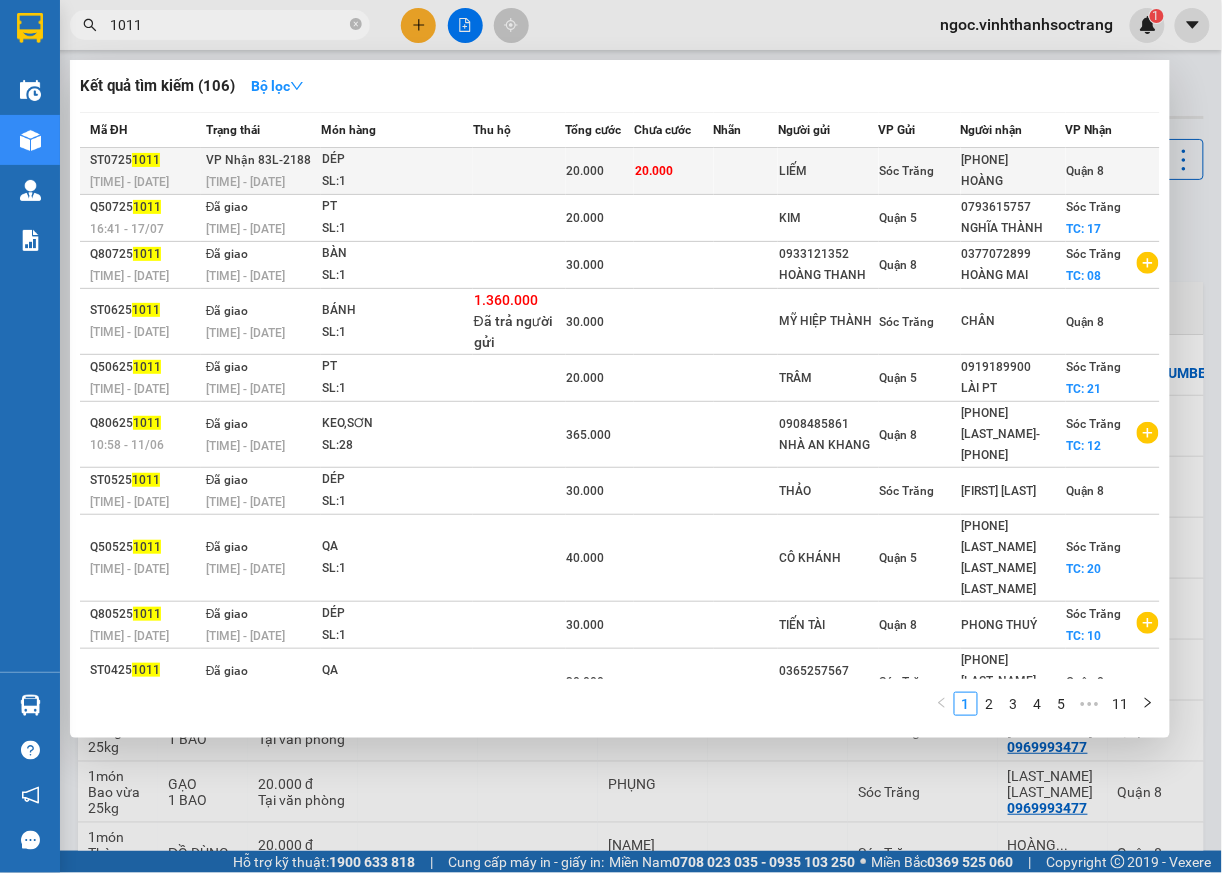 click on "Quận 8" at bounding box center [1086, 171] 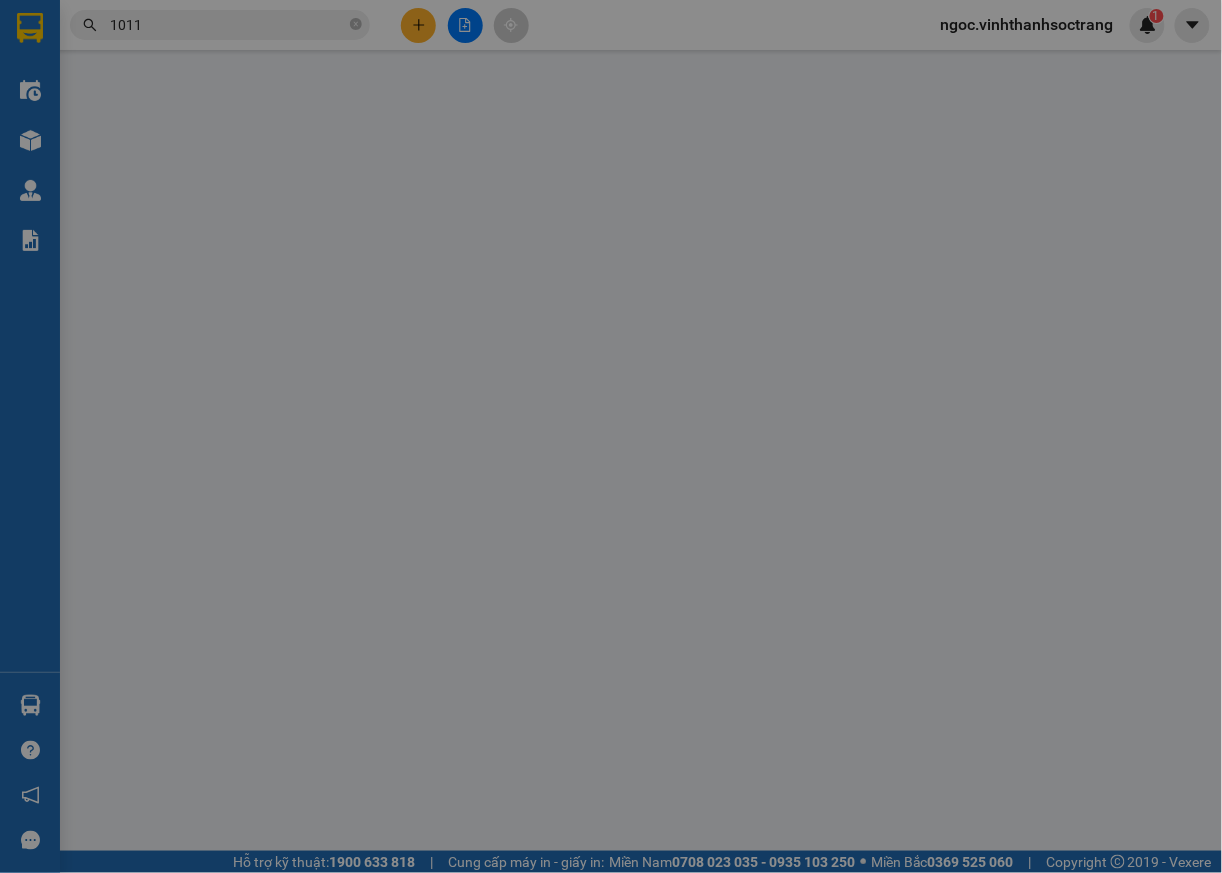 type on "LIẾM" 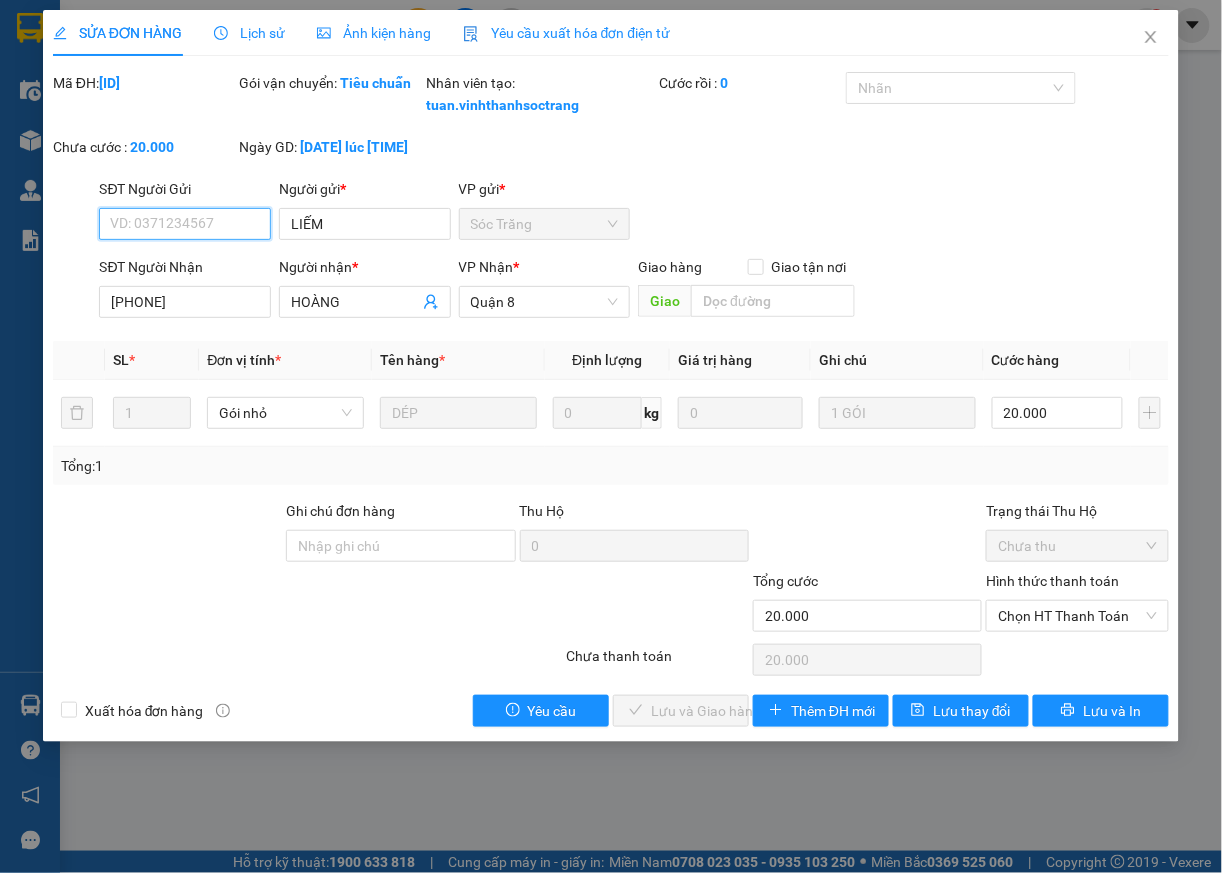 drag, startPoint x: 1066, startPoint y: 638, endPoint x: 1049, endPoint y: 657, distance: 25.495098 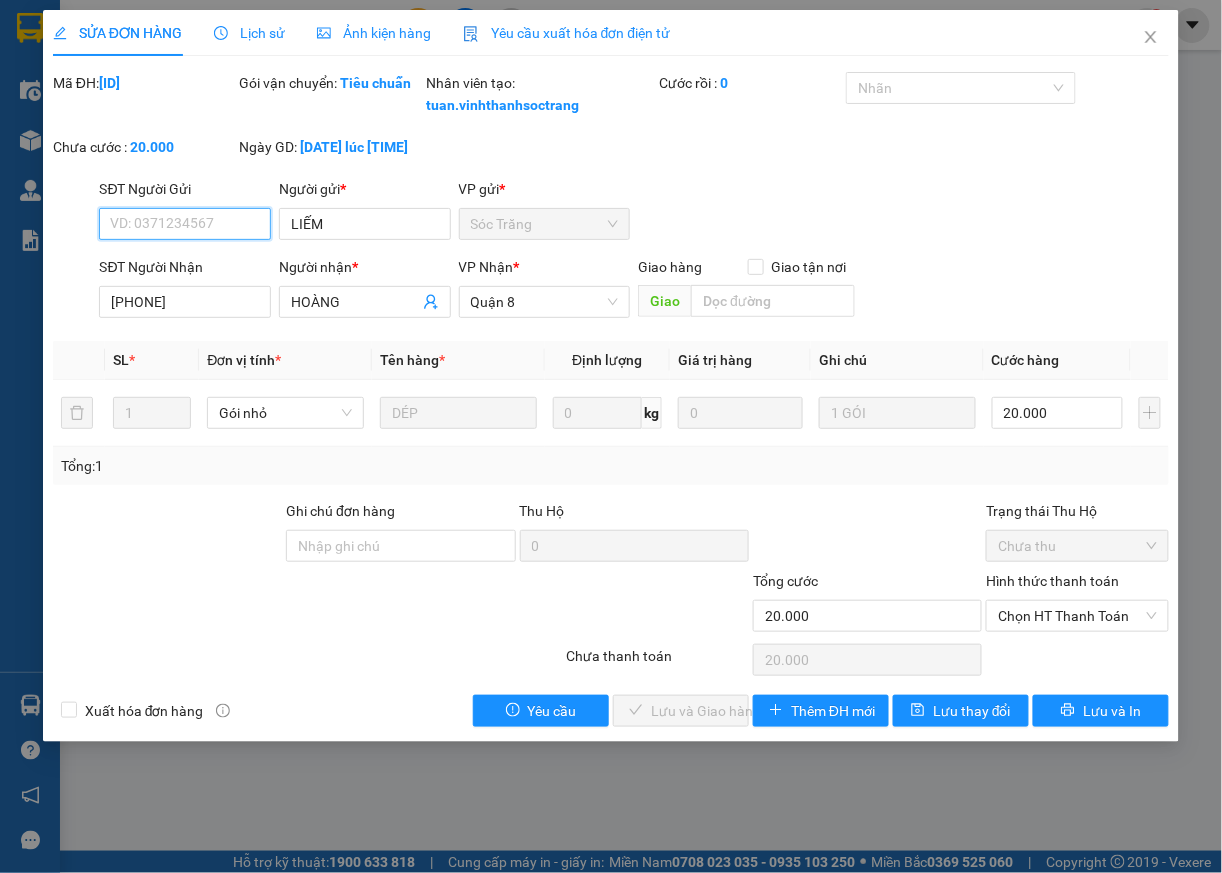 click on "Chọn HT Thanh Toán" at bounding box center [1077, 616] 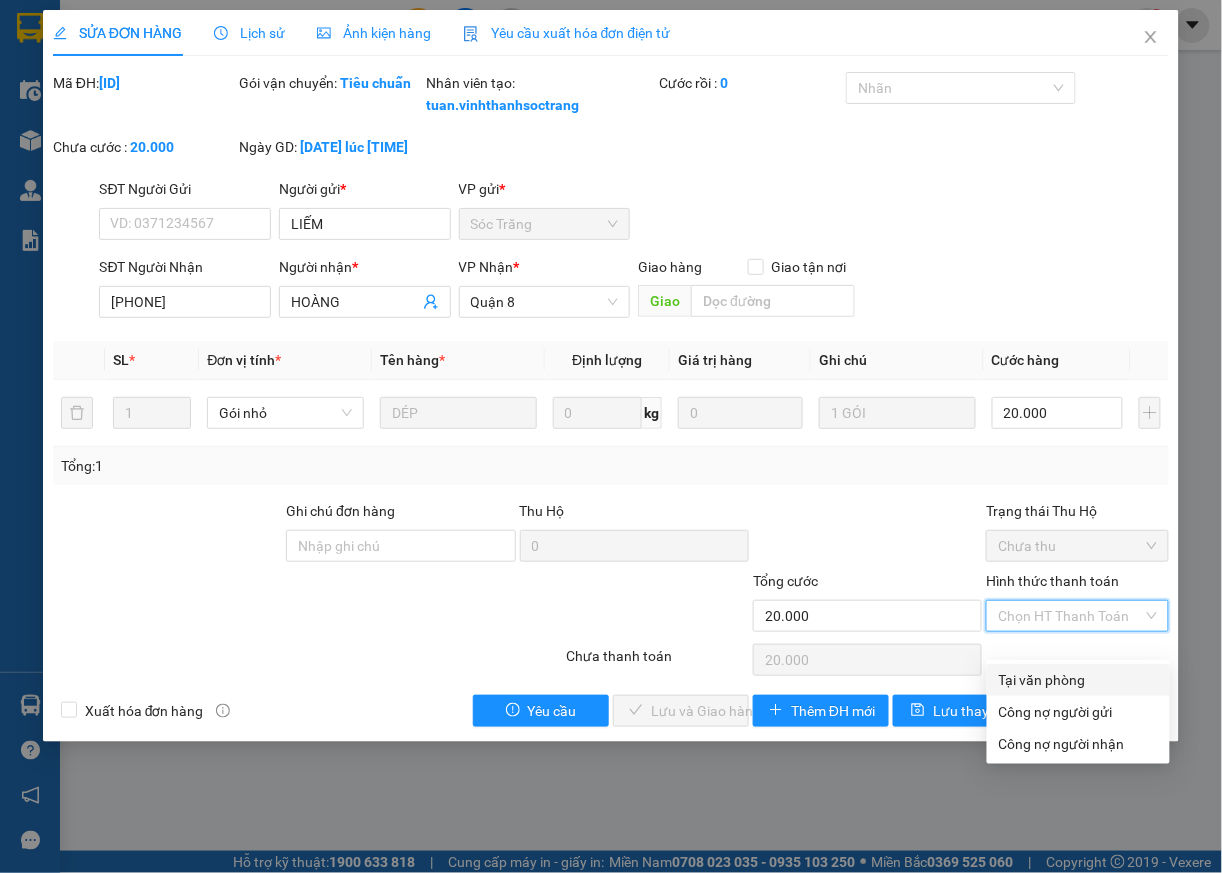 drag, startPoint x: 1049, startPoint y: 657, endPoint x: 745, endPoint y: 724, distance: 311.2957 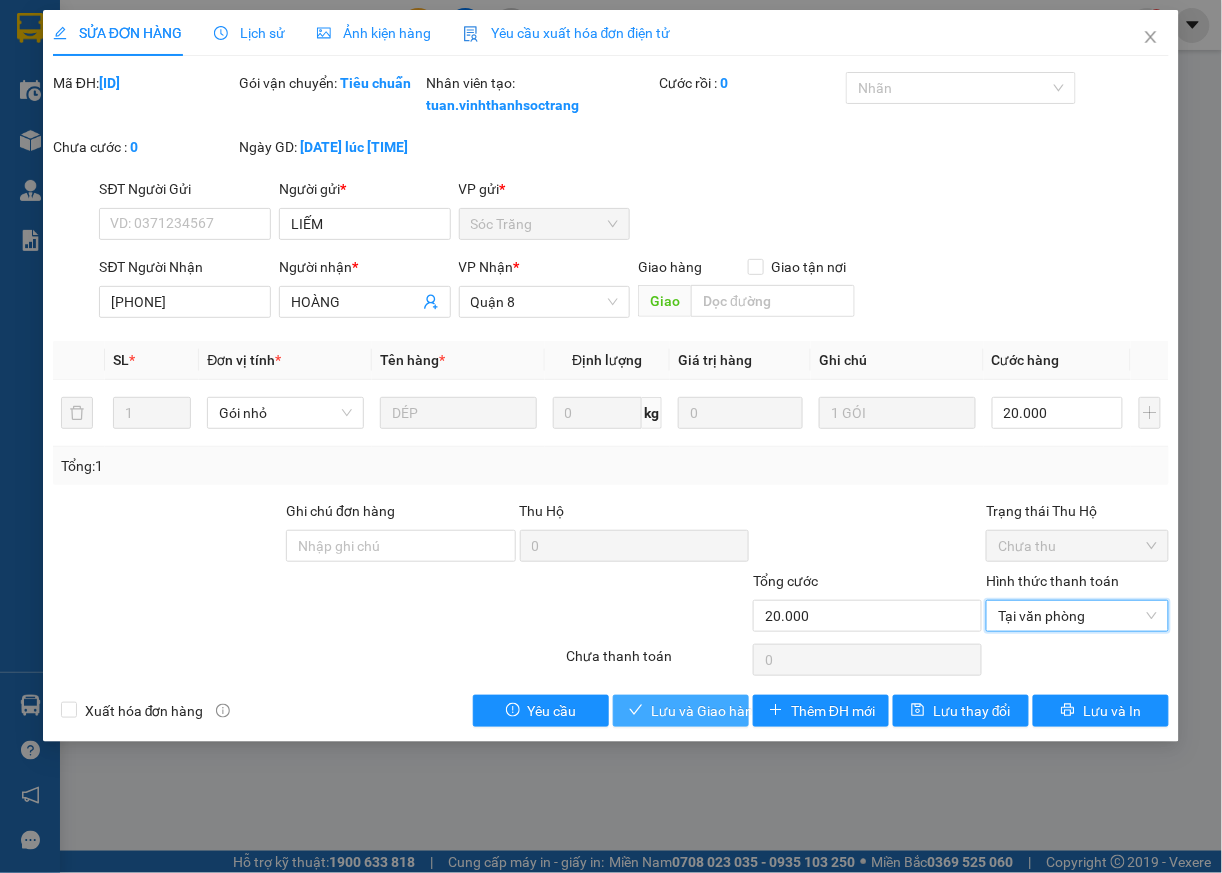click on "Lưu và Giao hàng" at bounding box center (706, 711) 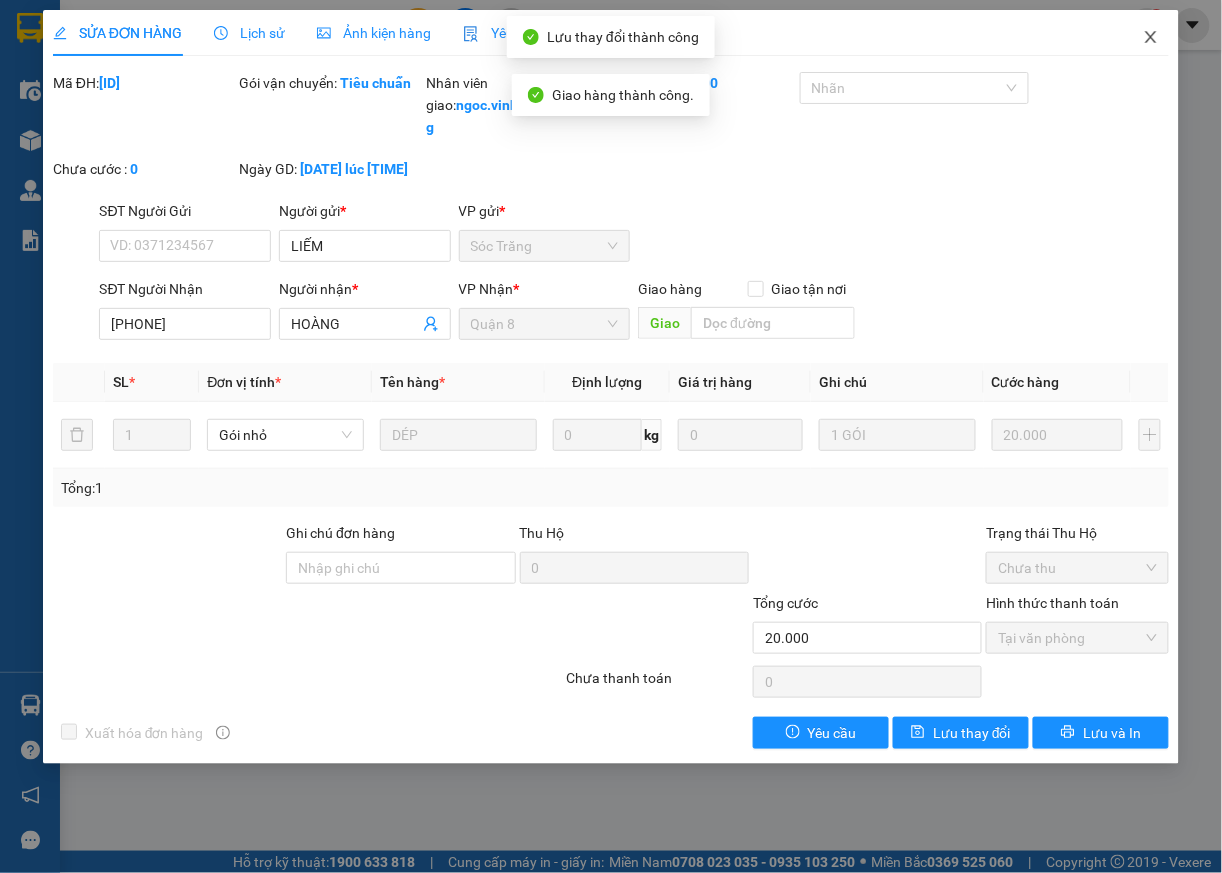 drag, startPoint x: 1150, startPoint y: 37, endPoint x: 1221, endPoint y: 33, distance: 71.11259 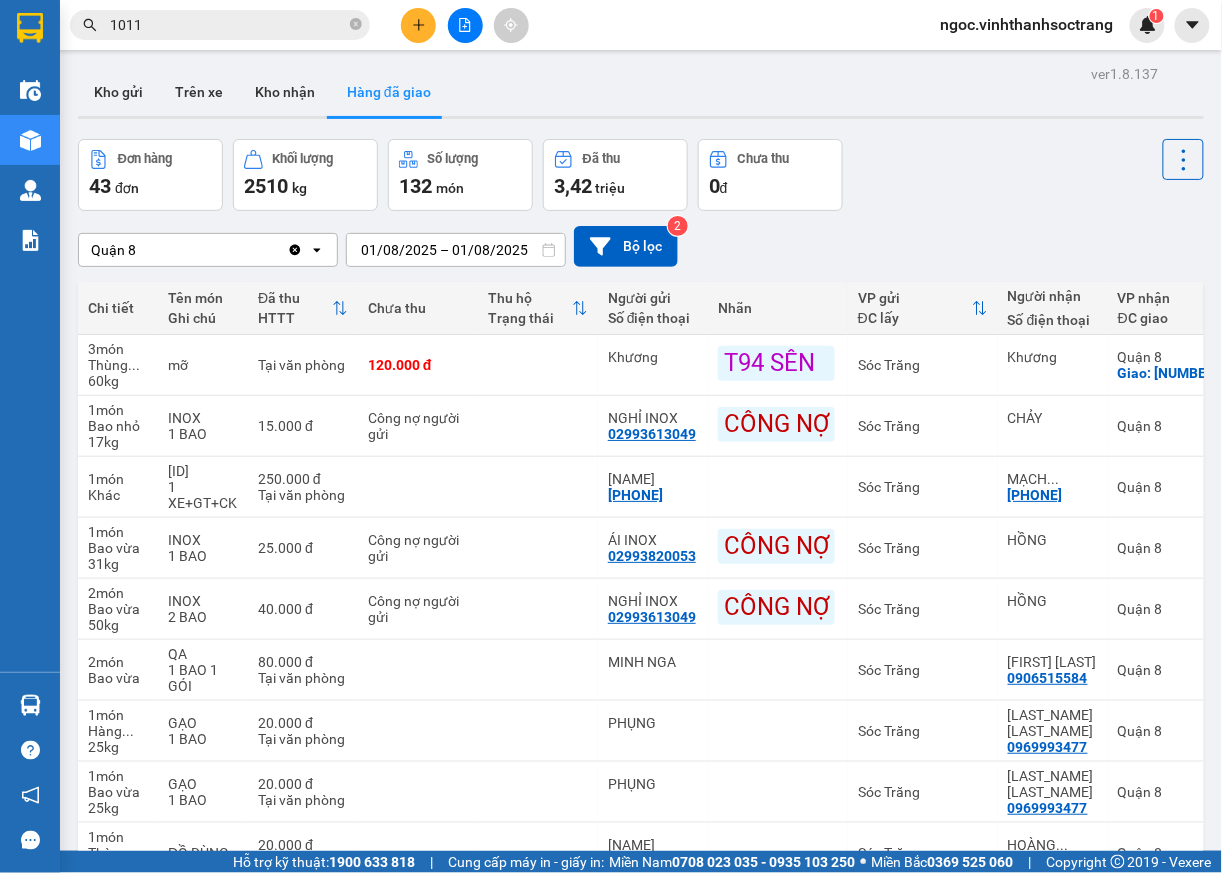 click on "Kết quả tìm kiếm ( [NUMBER] ) Bộ lọc Mã ĐH Trạng thái Món hàng Thu hộ Tổng cước Chưa cước Nhãn Người gửi VP Gửi Người nhận VP Nhận [ID] [NUMBER] [TIME] - [DATE] VP Nhận [ID] SL: 1 [PRICE] [PRICE] [NAME] [NAME] [PHONE] [NAME] [NAME] [ID] [TIME] - [DATE] Đã giao [TIME] - [DATE] [ID] SL: 1 [PRICE] [NAME] [NAME] [PHONE] [NAME] [NAME] [ID] TC: [NUMBER] [ID] [TIME] - [DATE] Đã giao [TIME] - [DATE] [ID] SL: 1 [PRICE] [PRICE] [NAME] [NAME] [PHONE] [NAME] [NAME] [ID] TC: [NUMBER] [ID] [TIME] - [DATE] Đã giao [TIME] - [DATE] [ID] SL: [NUMBER] [PRICE] [PHONE] [NAME] [NAME] [PHONE] [NAME] [ID] [ID]" at bounding box center (195, 25) 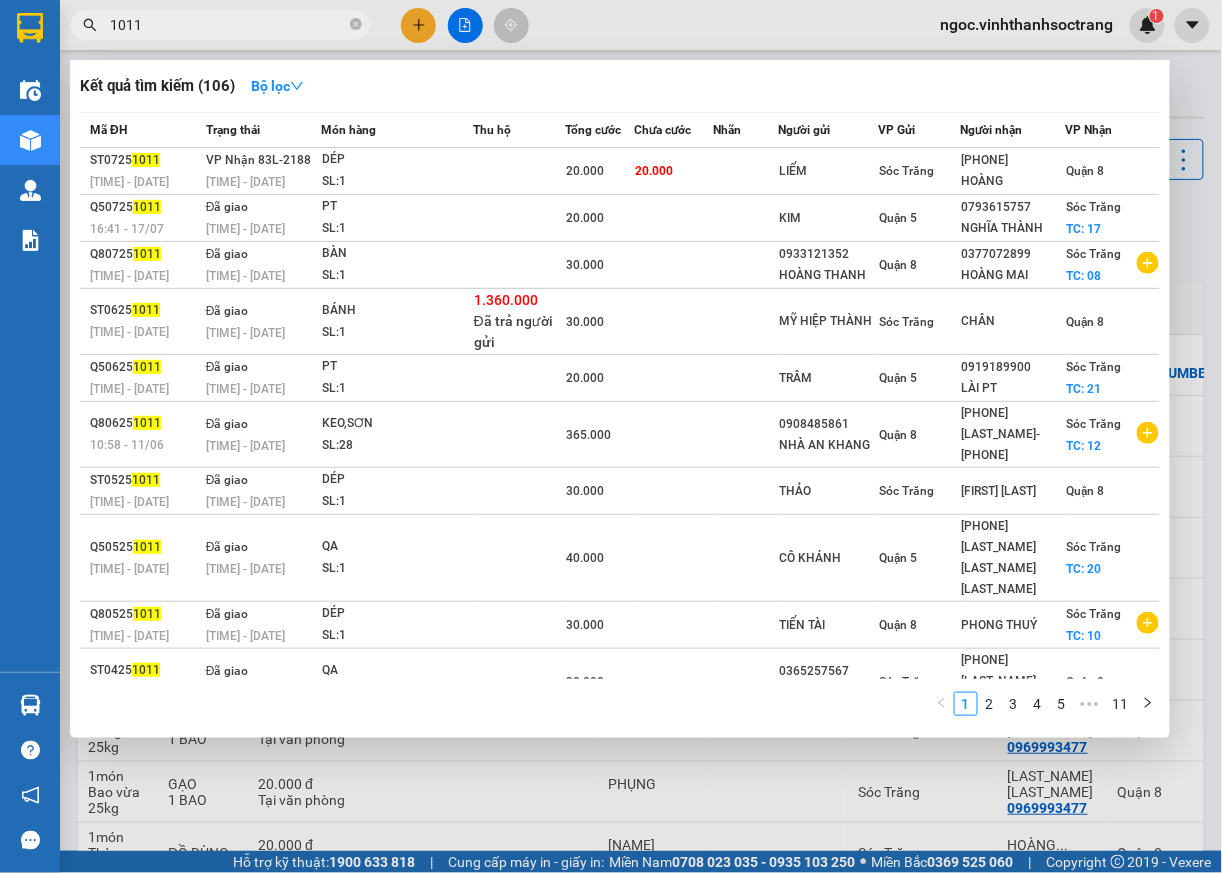 click on "1011" at bounding box center (228, 25) 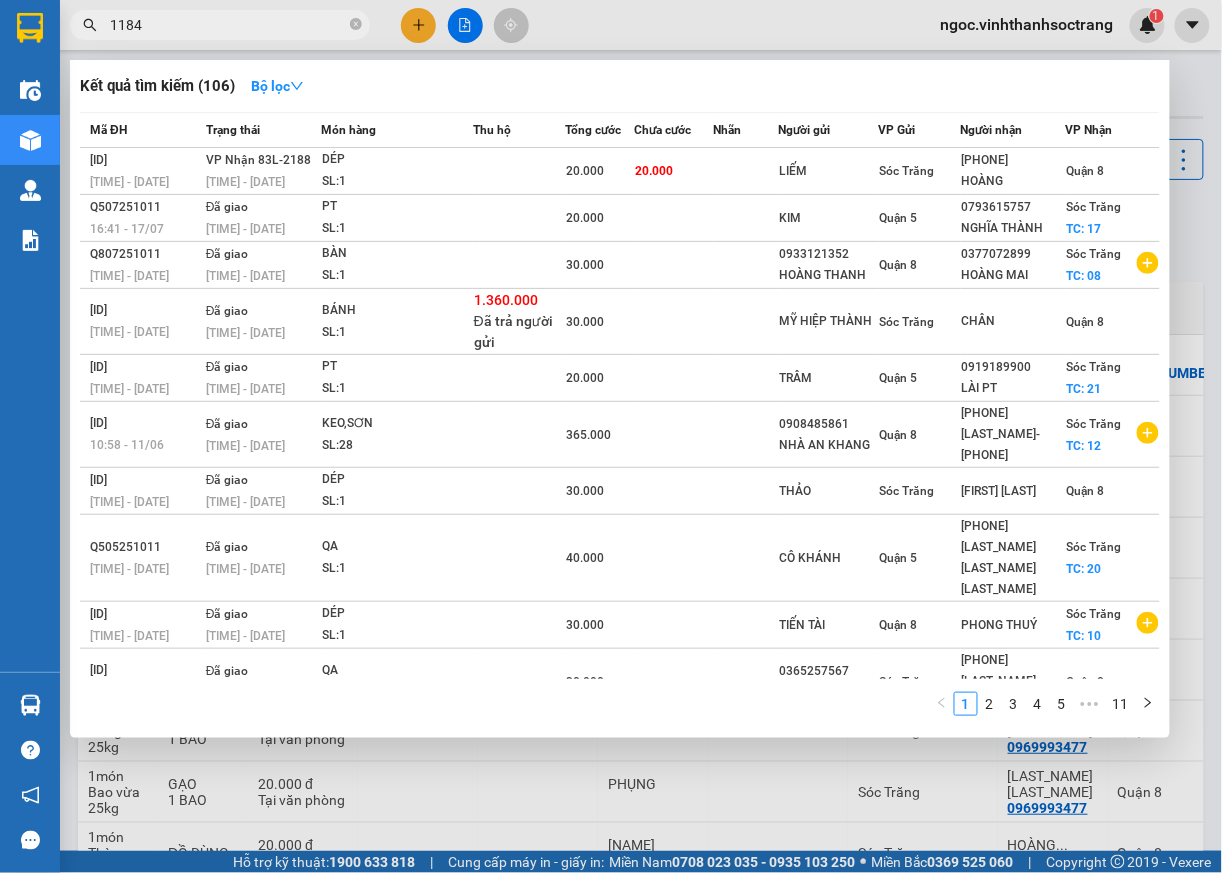 type on "1184" 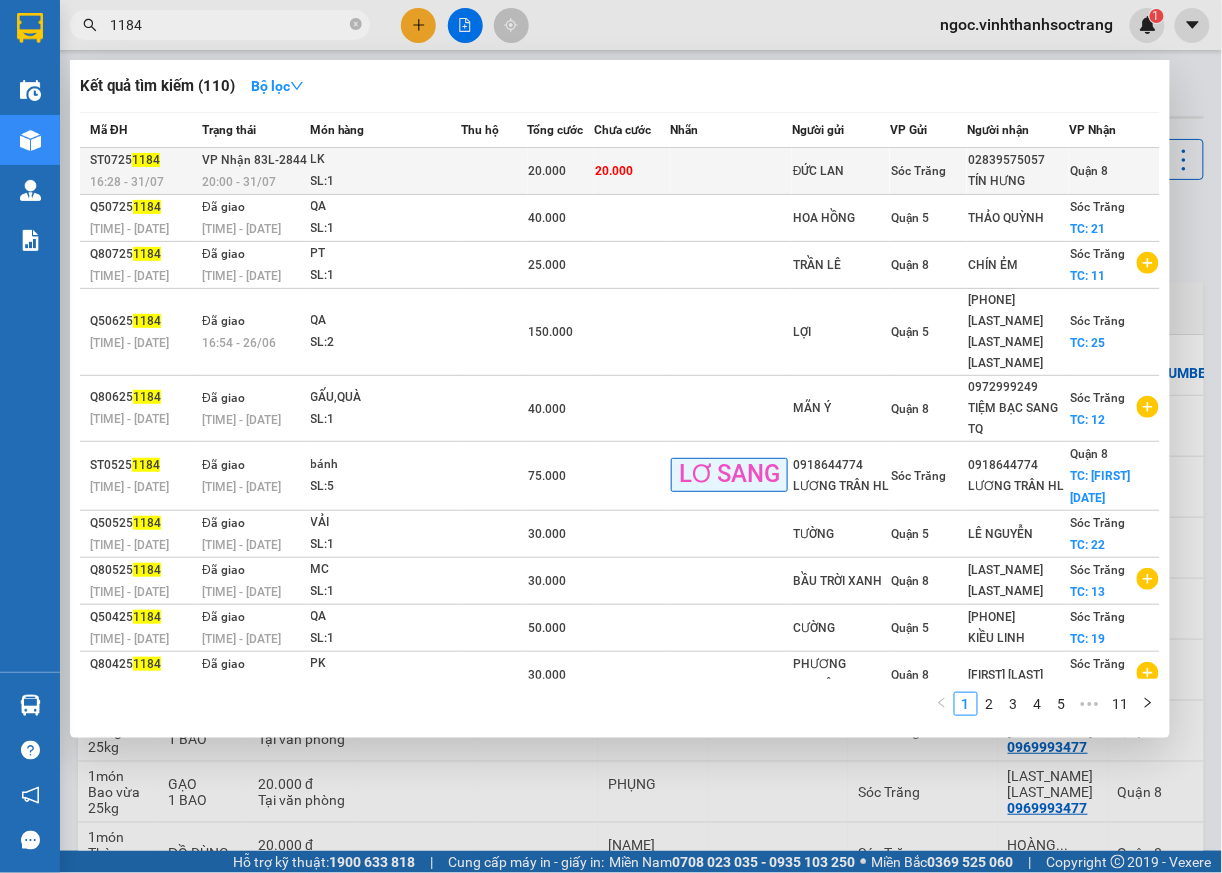 click on "Quận 8" at bounding box center (1089, 171) 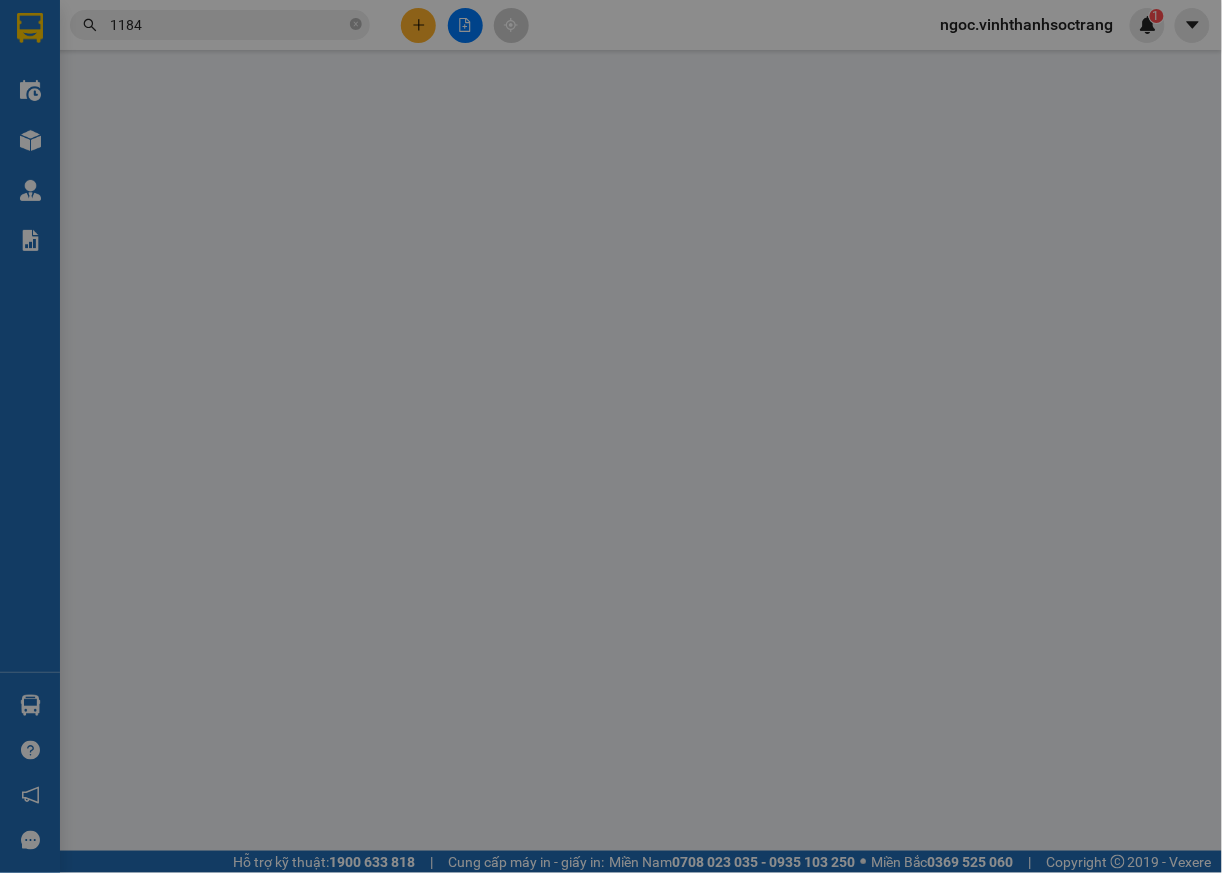 type on "ĐỨC LAN" 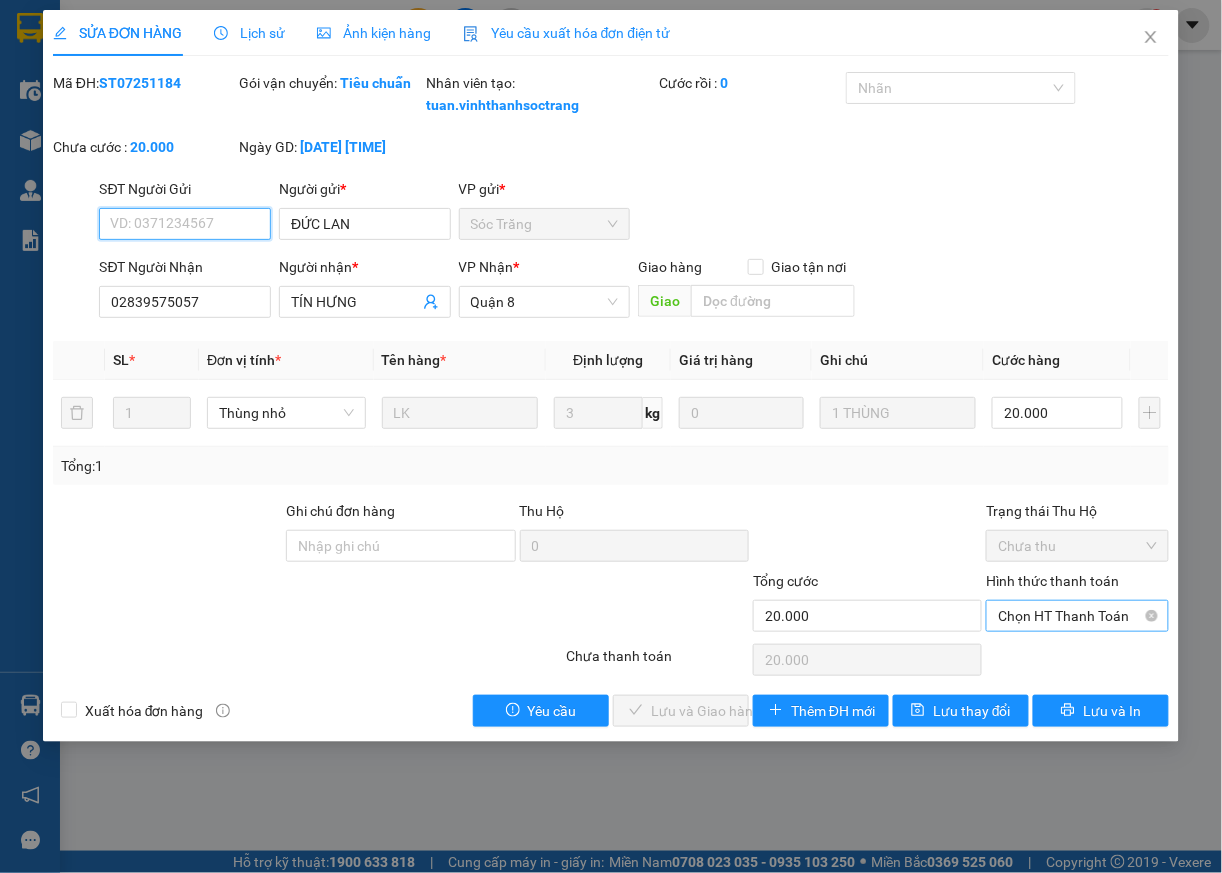 click on "Chọn HT Thanh Toán" at bounding box center [1077, 616] 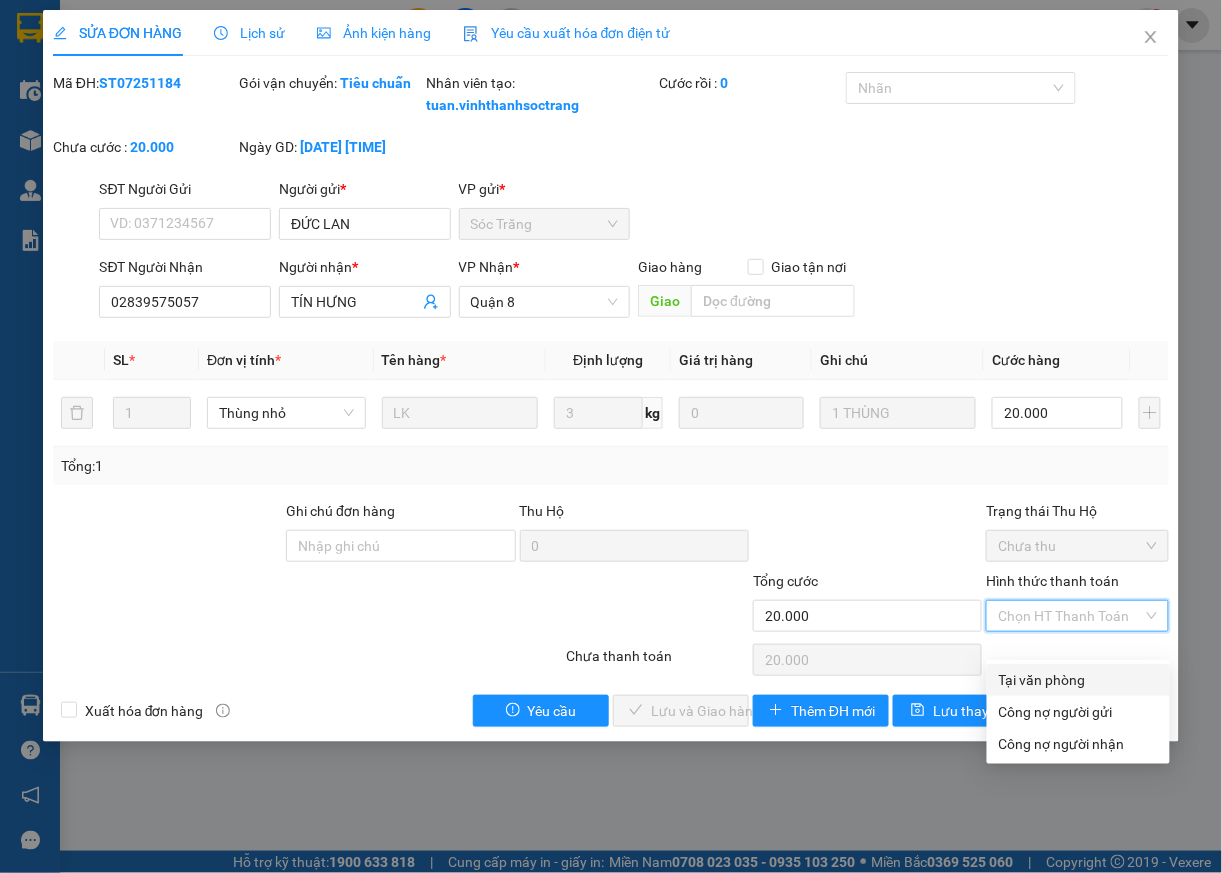 drag, startPoint x: 1046, startPoint y: 688, endPoint x: 860, endPoint y: 692, distance: 186.043 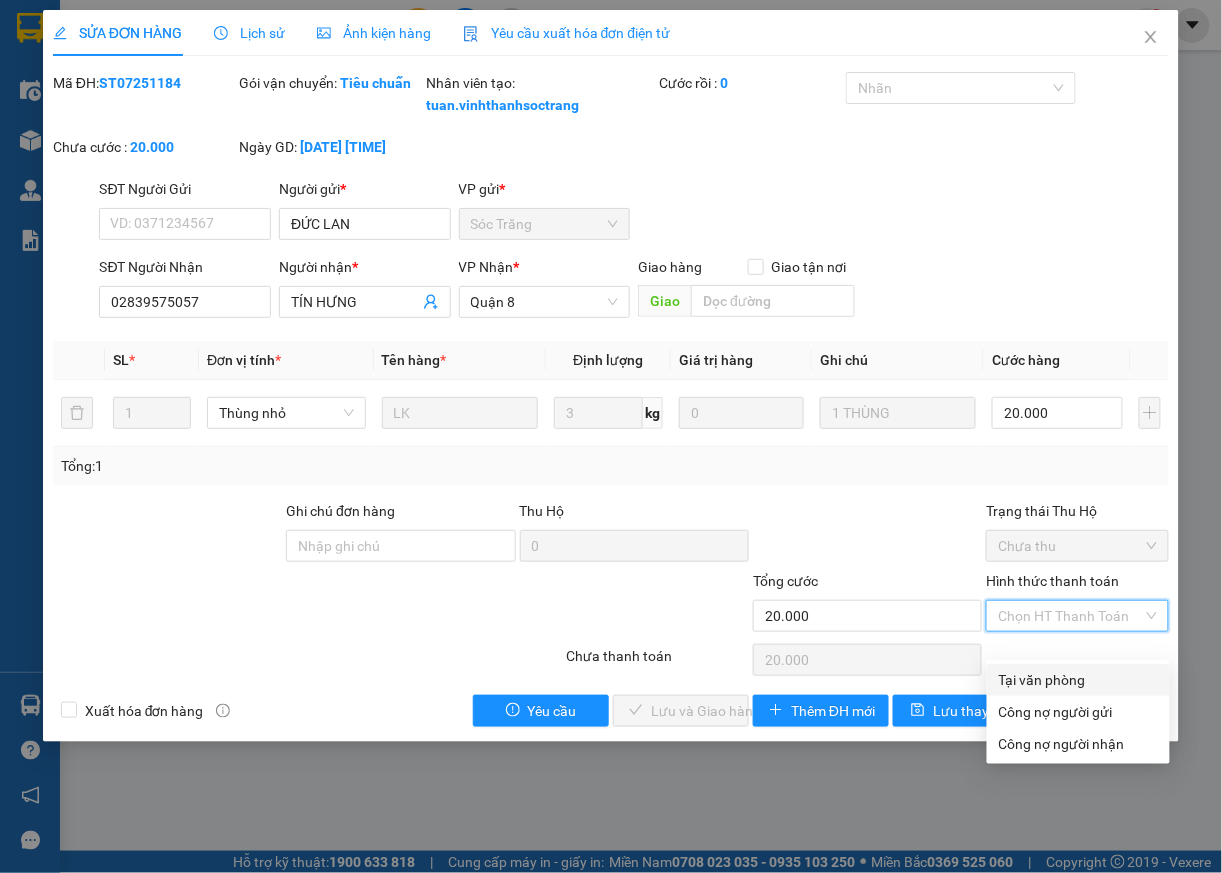 click on "Tại văn phòng" at bounding box center [1078, 680] 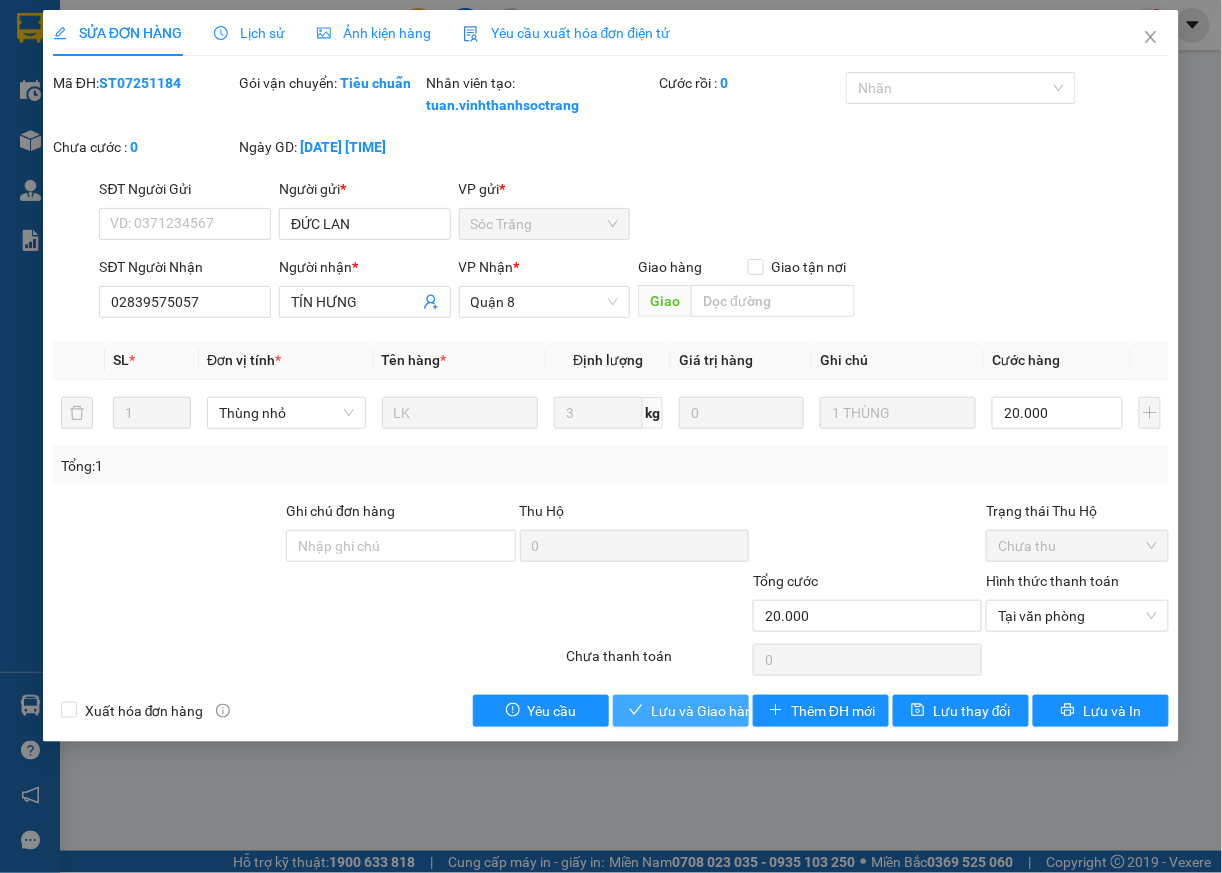 click on "Lưu và Giao hàng" at bounding box center (681, 711) 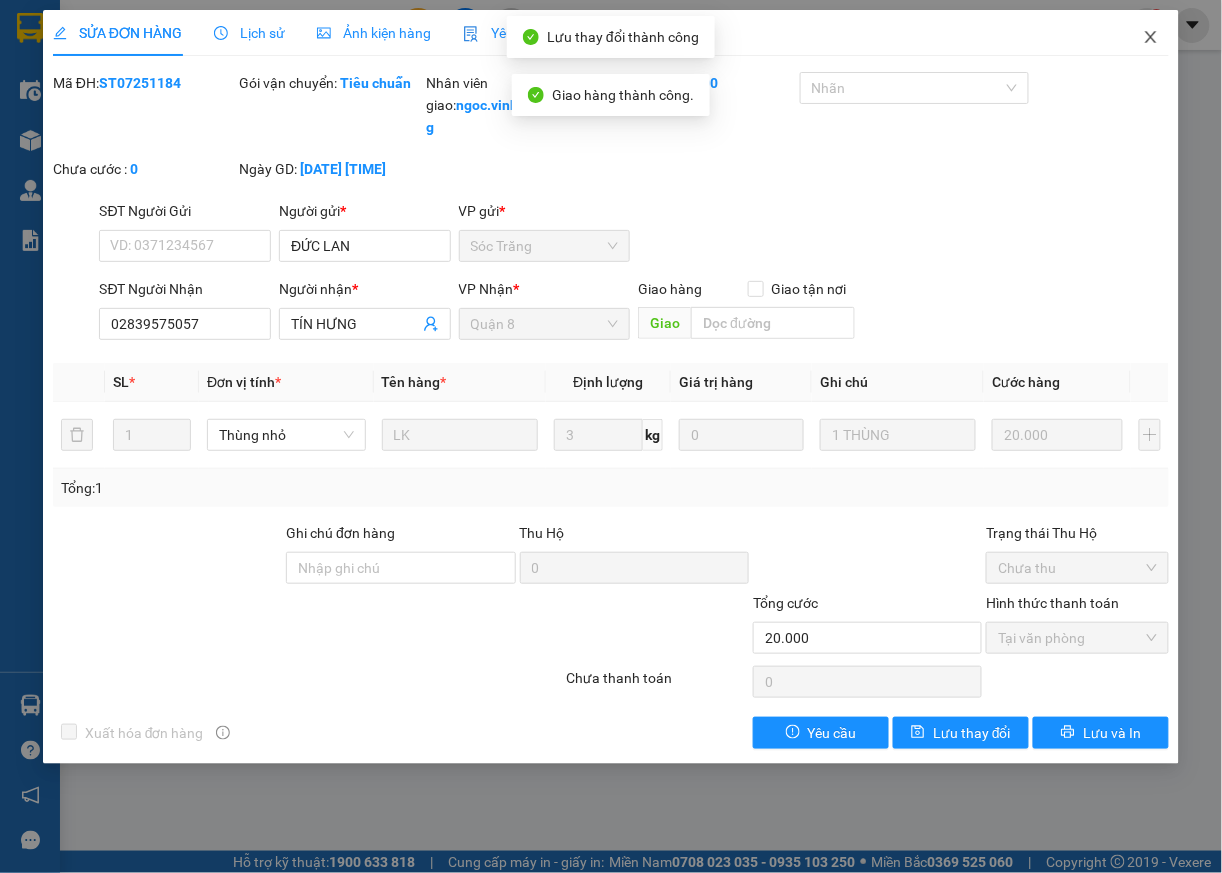 click 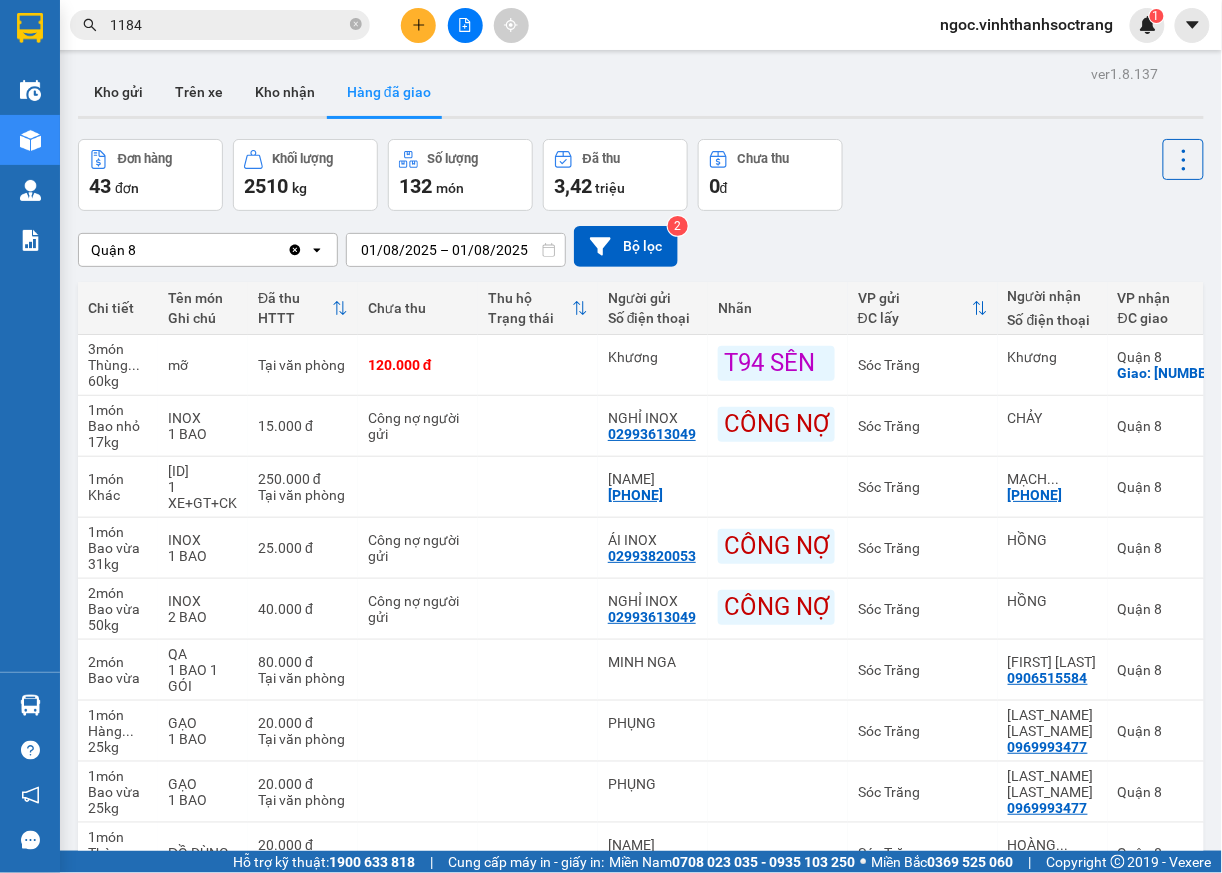 click on "1184" at bounding box center (228, 25) 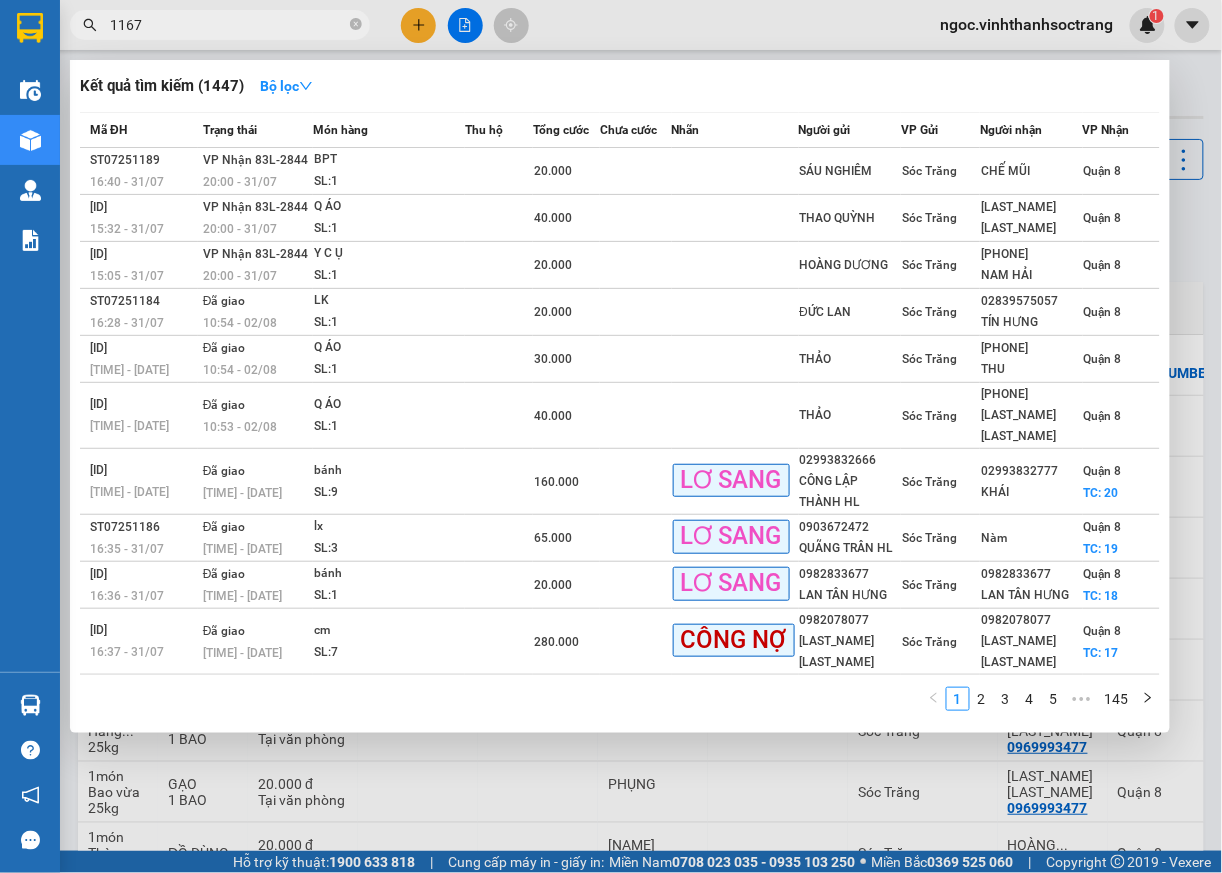 type on "1167" 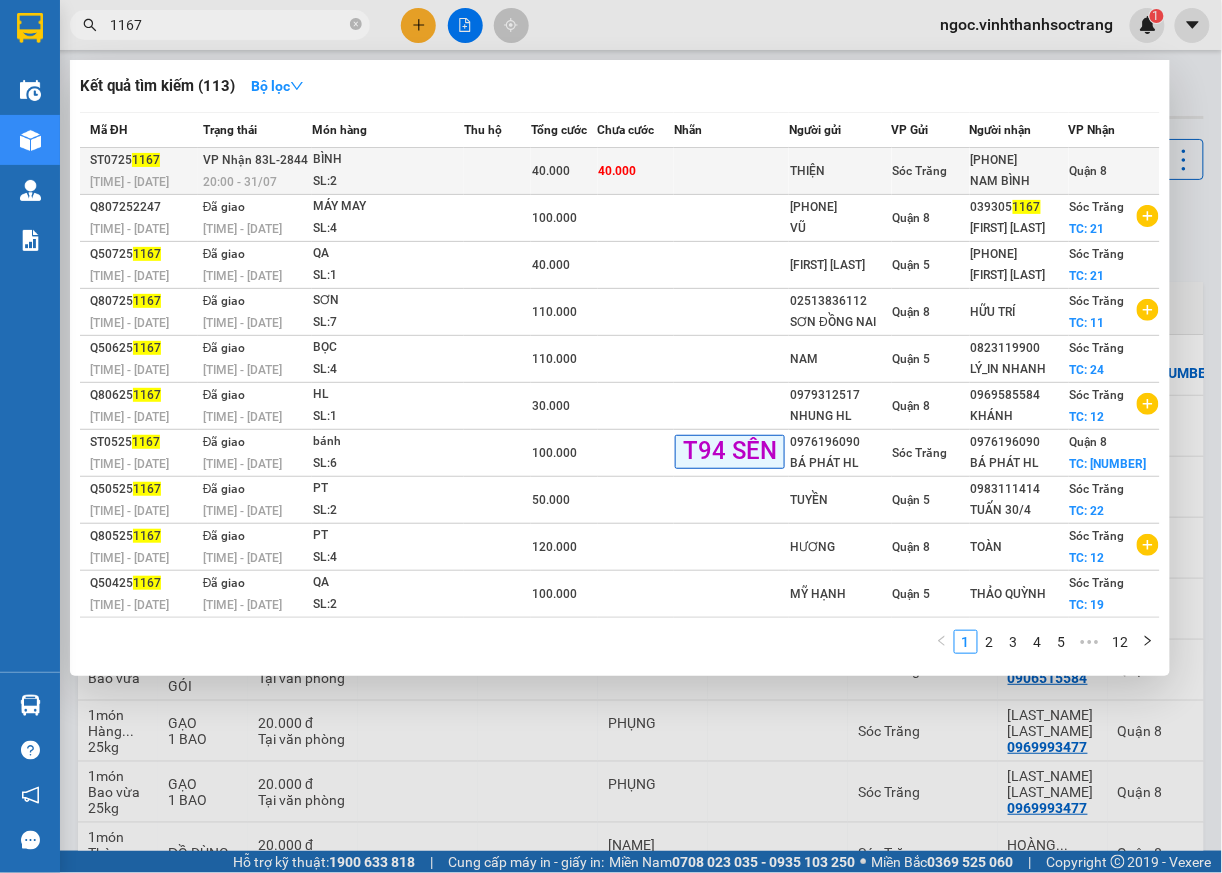 click on "Quận 8" at bounding box center (1089, 171) 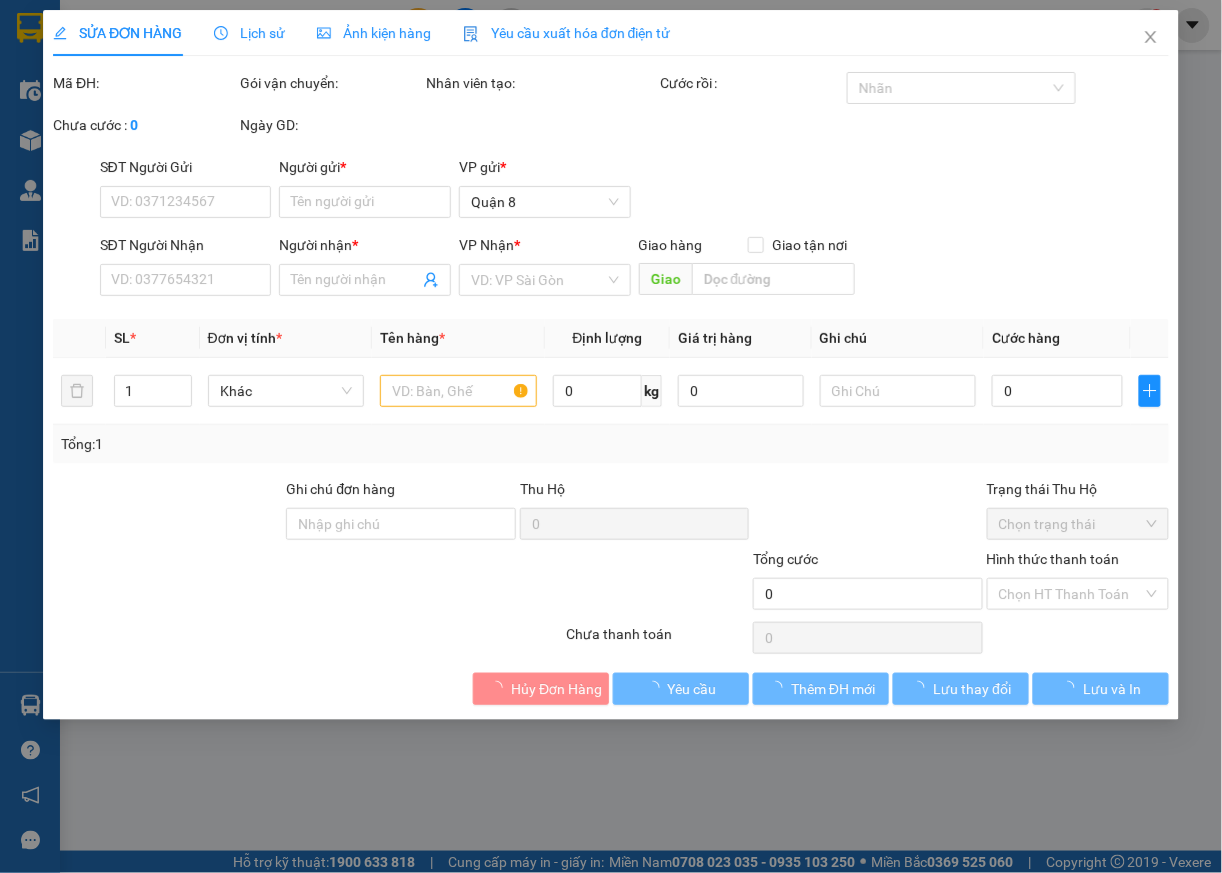 type on "THIỆN" 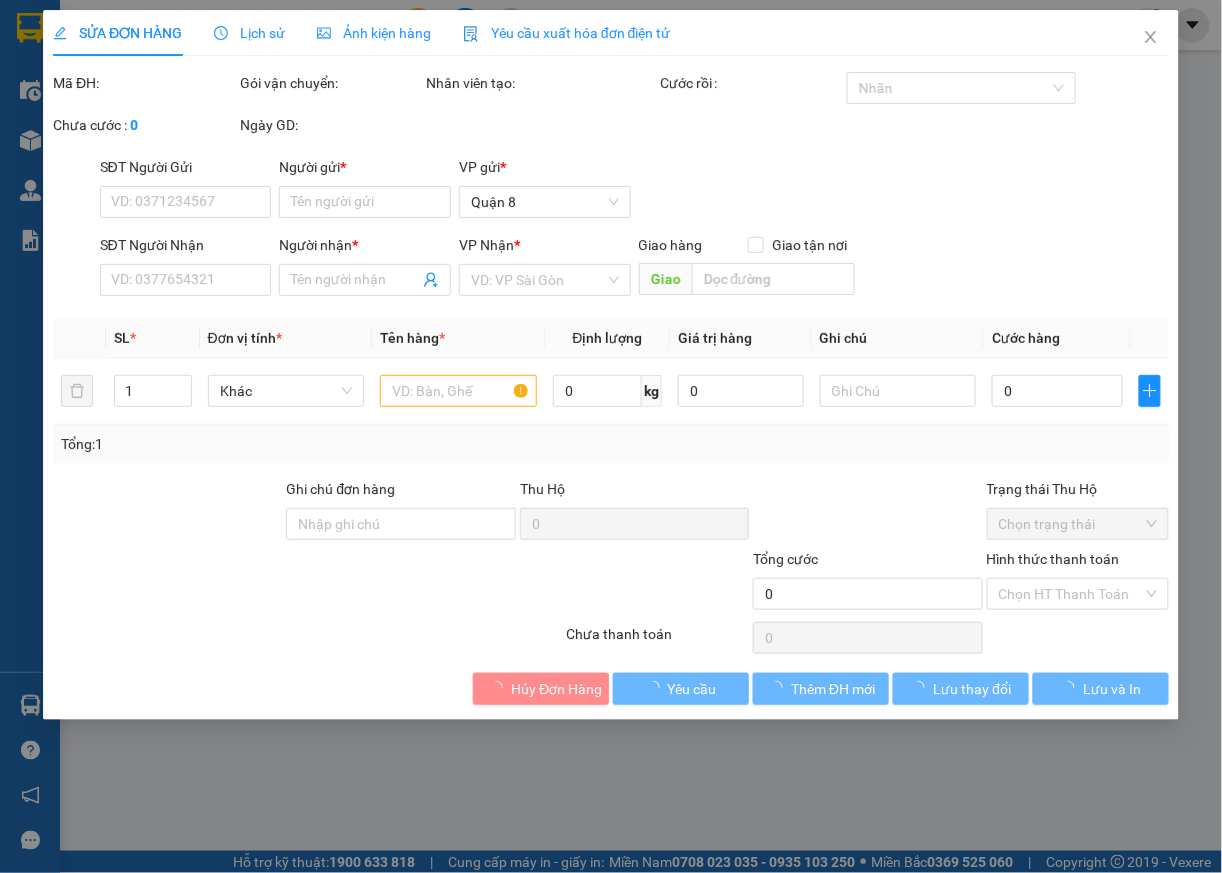 type on "[PHONE]" 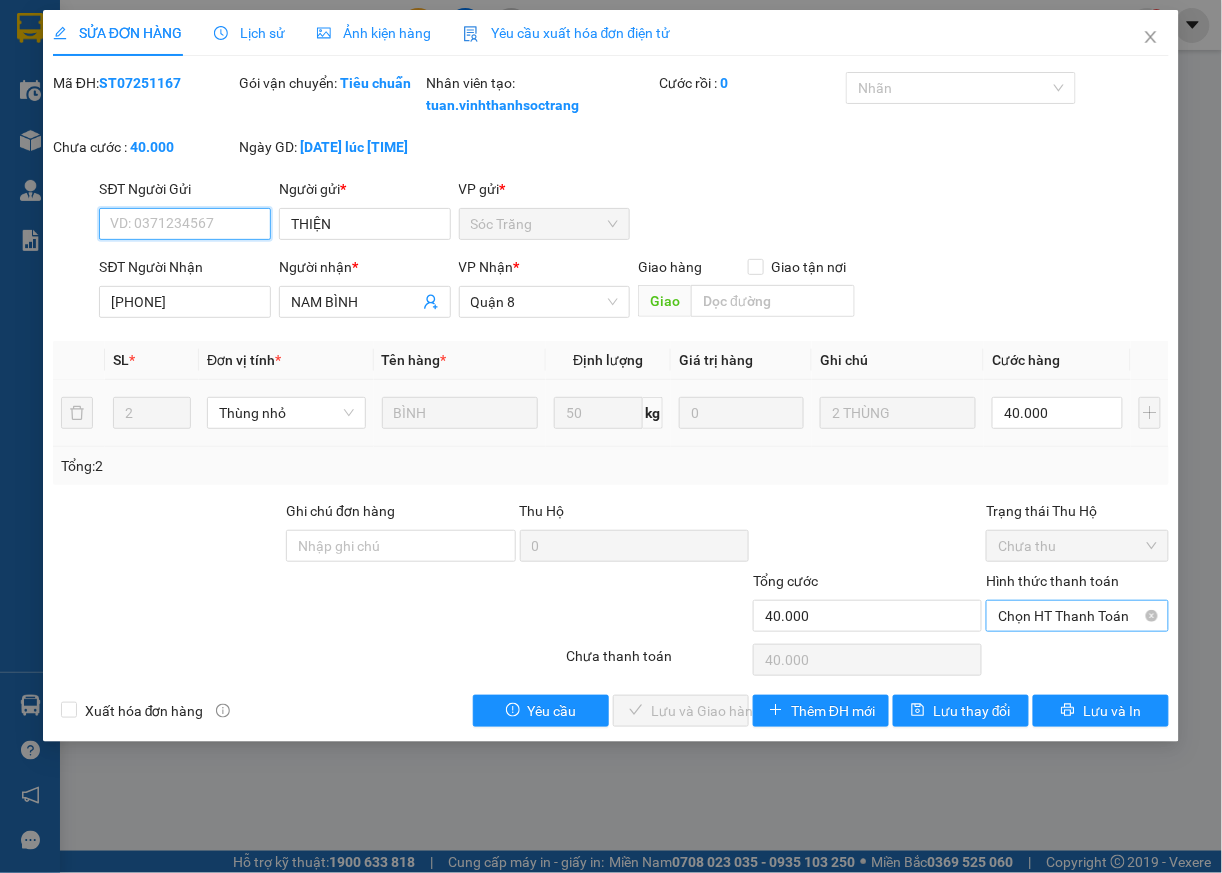 click on "Chọn HT Thanh Toán" at bounding box center [1077, 616] 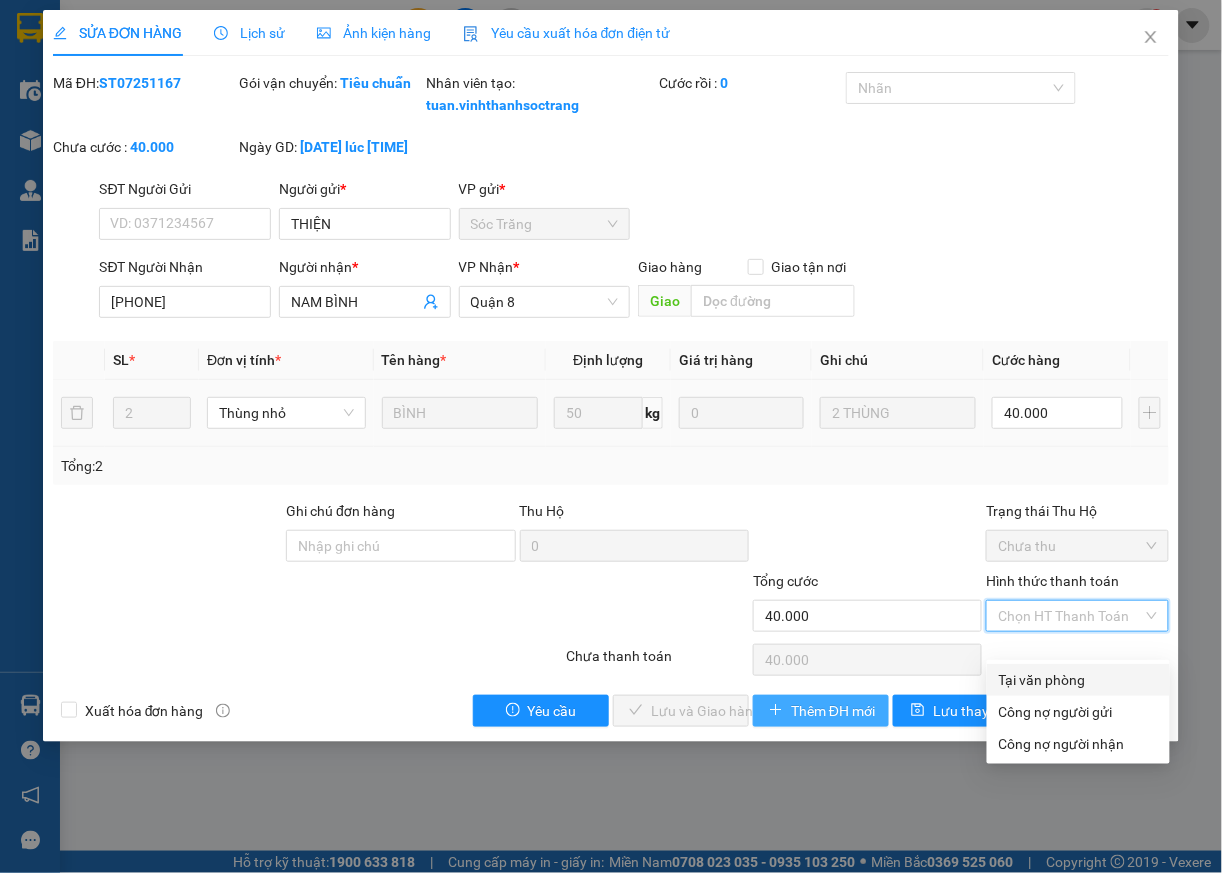 drag, startPoint x: 1064, startPoint y: 674, endPoint x: 805, endPoint y: 746, distance: 268.8215 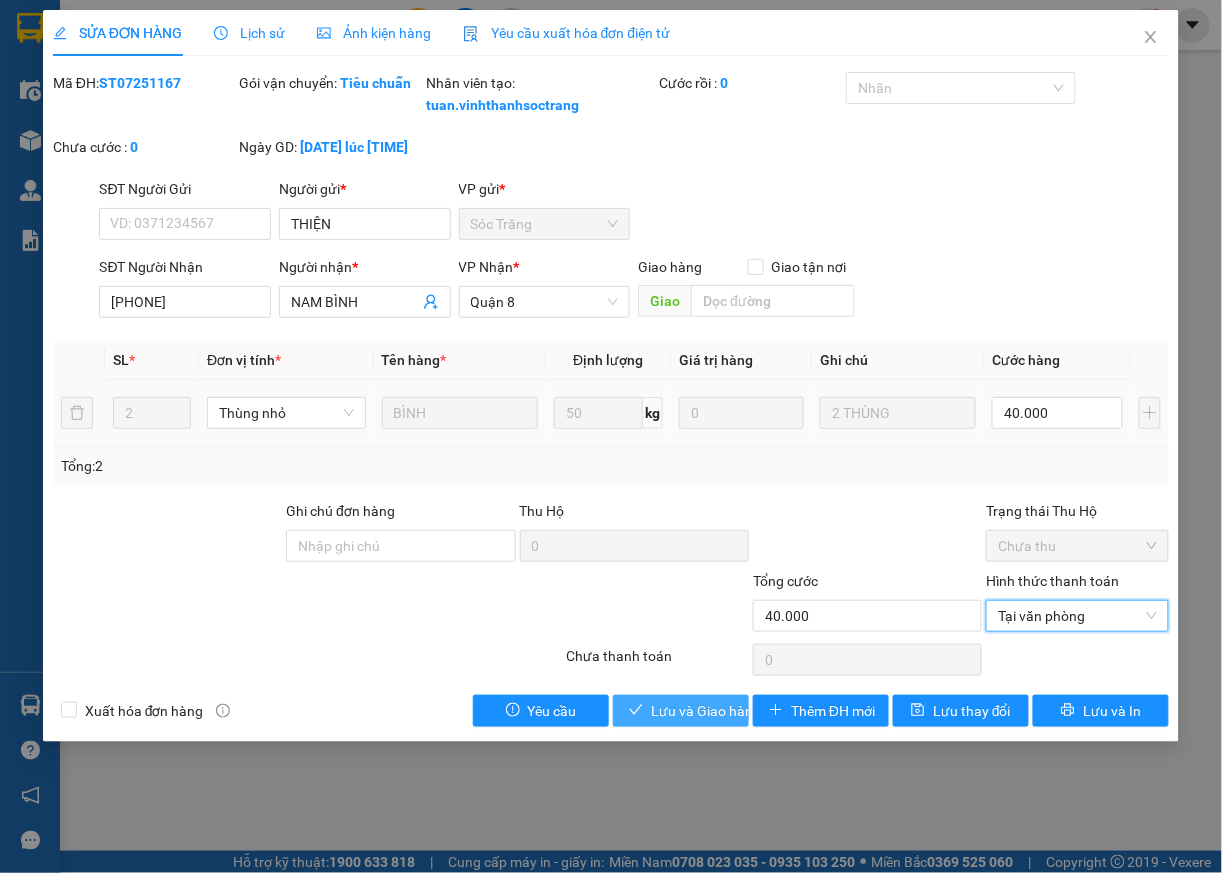 click on "Lưu và Giao hàng" at bounding box center (706, 711) 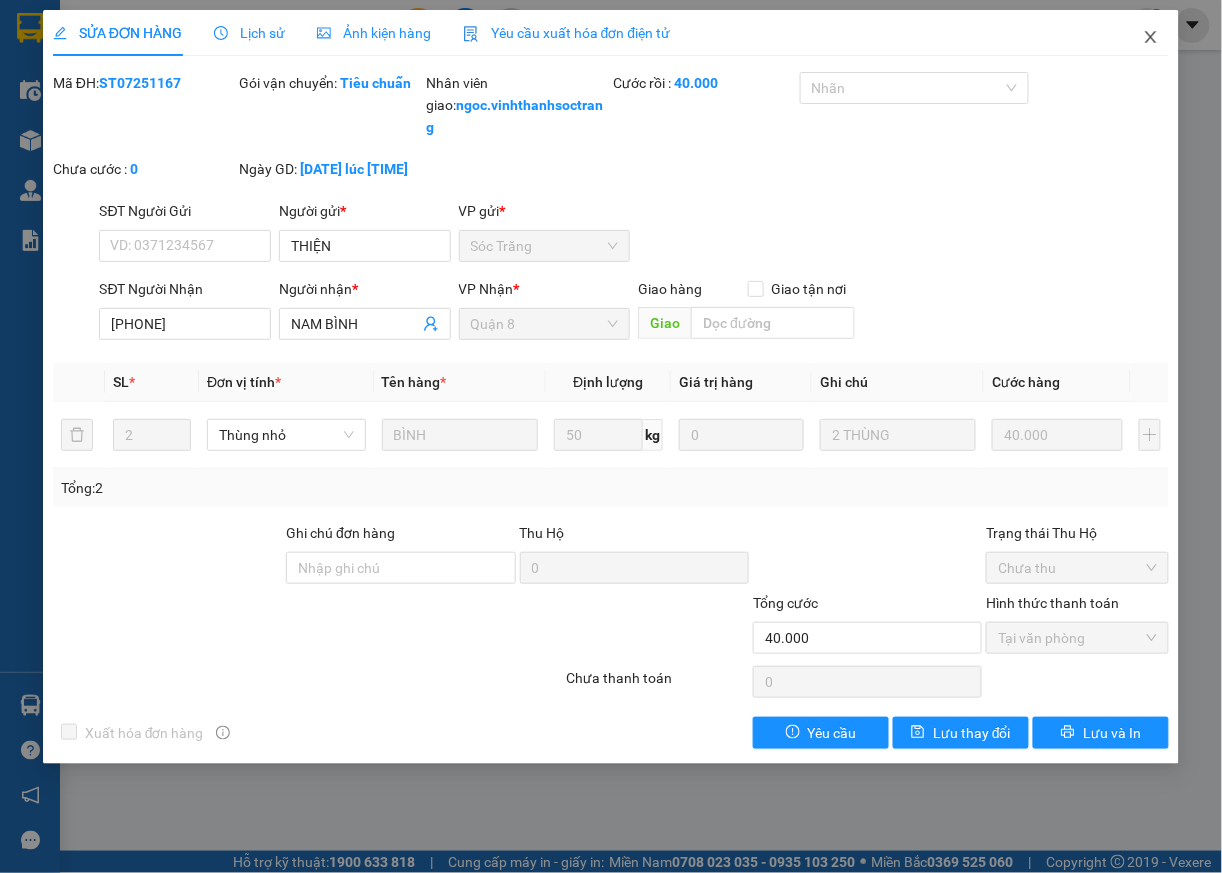 drag, startPoint x: 1156, startPoint y: 40, endPoint x: 1210, endPoint y: 4, distance: 64.899925 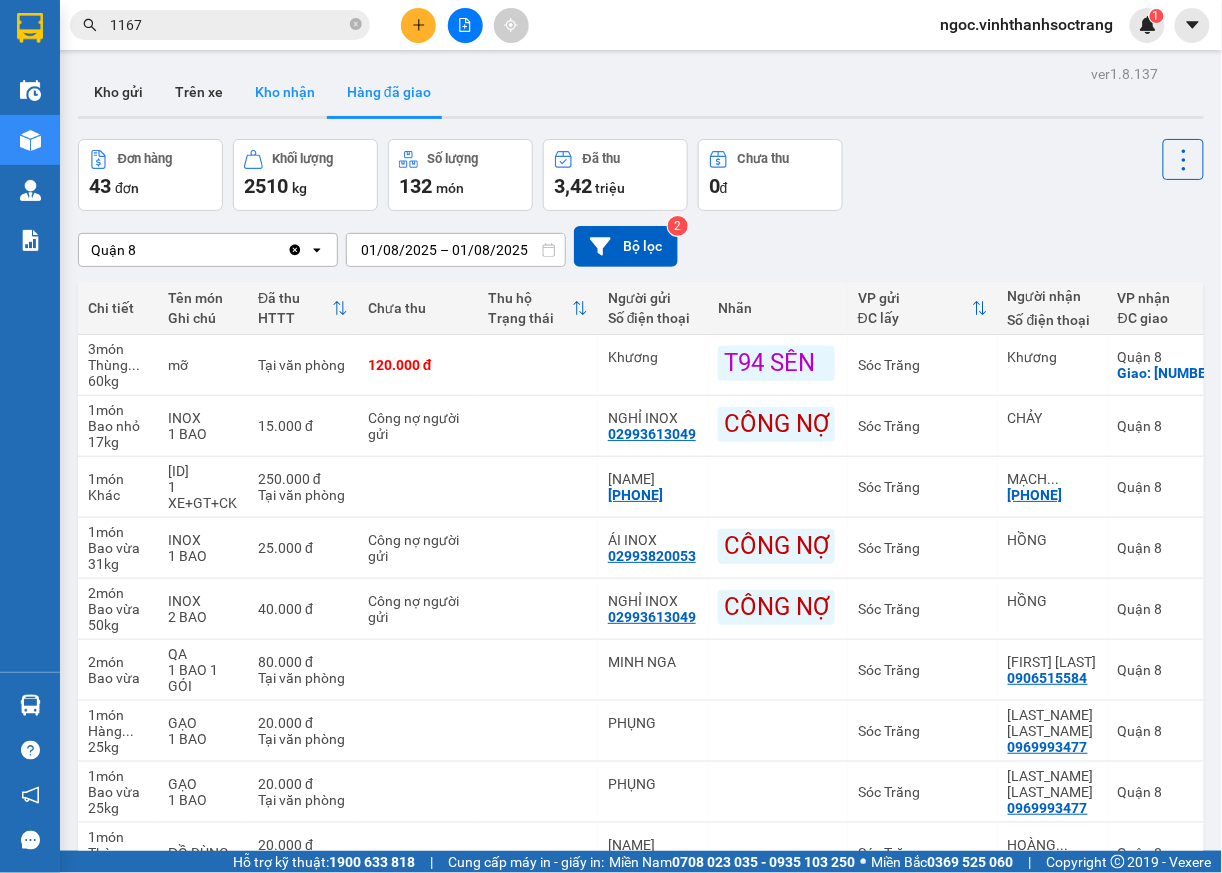 click on "Kho nhận" at bounding box center (285, 92) 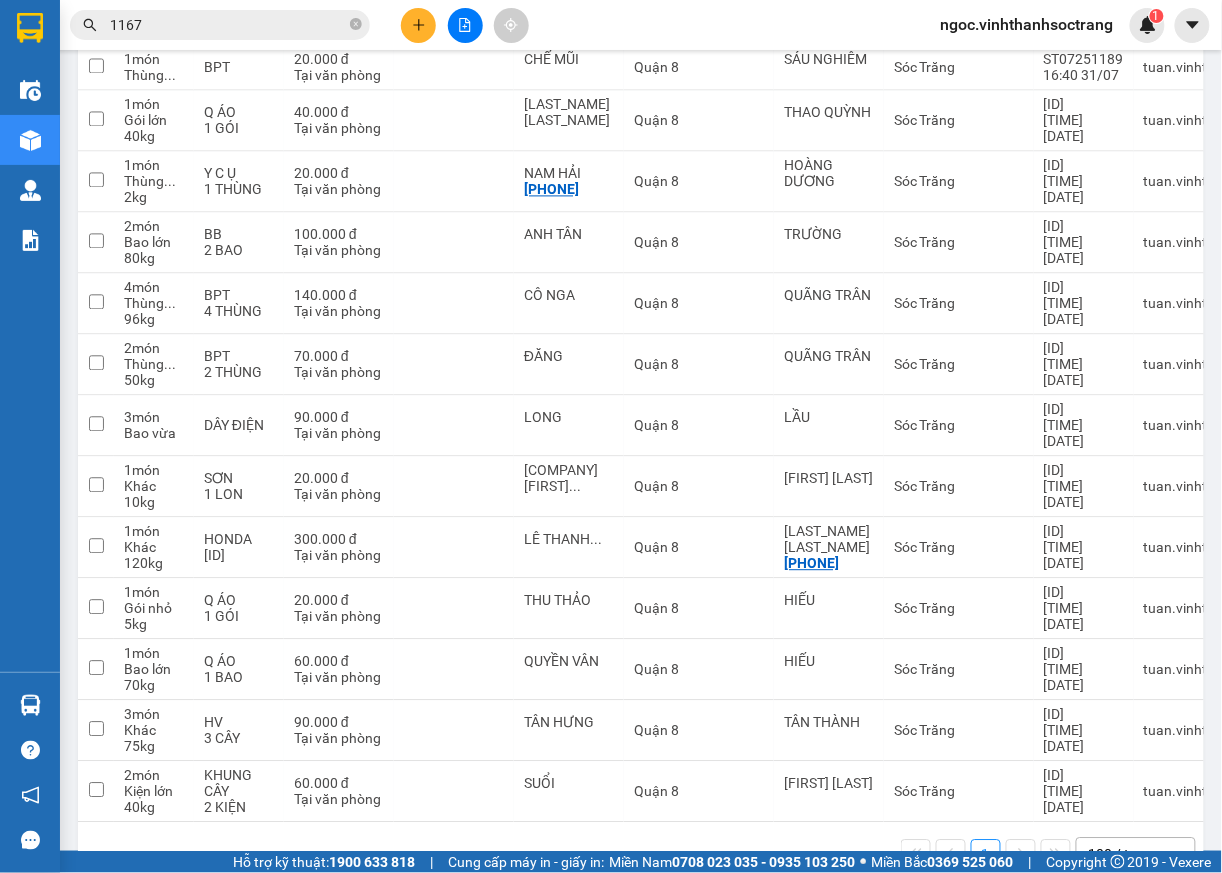 scroll, scrollTop: 101, scrollLeft: 0, axis: vertical 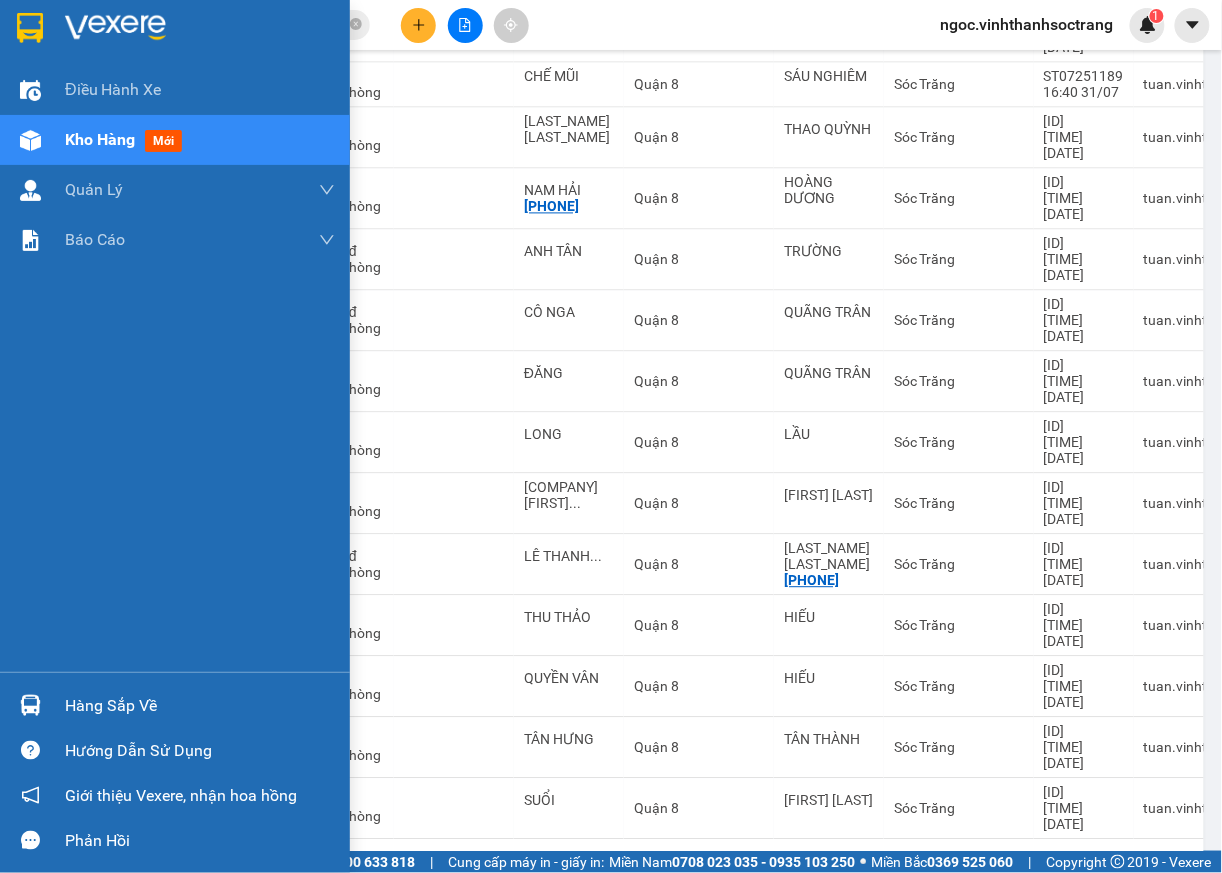 click on "Hàng sắp về" at bounding box center (200, 706) 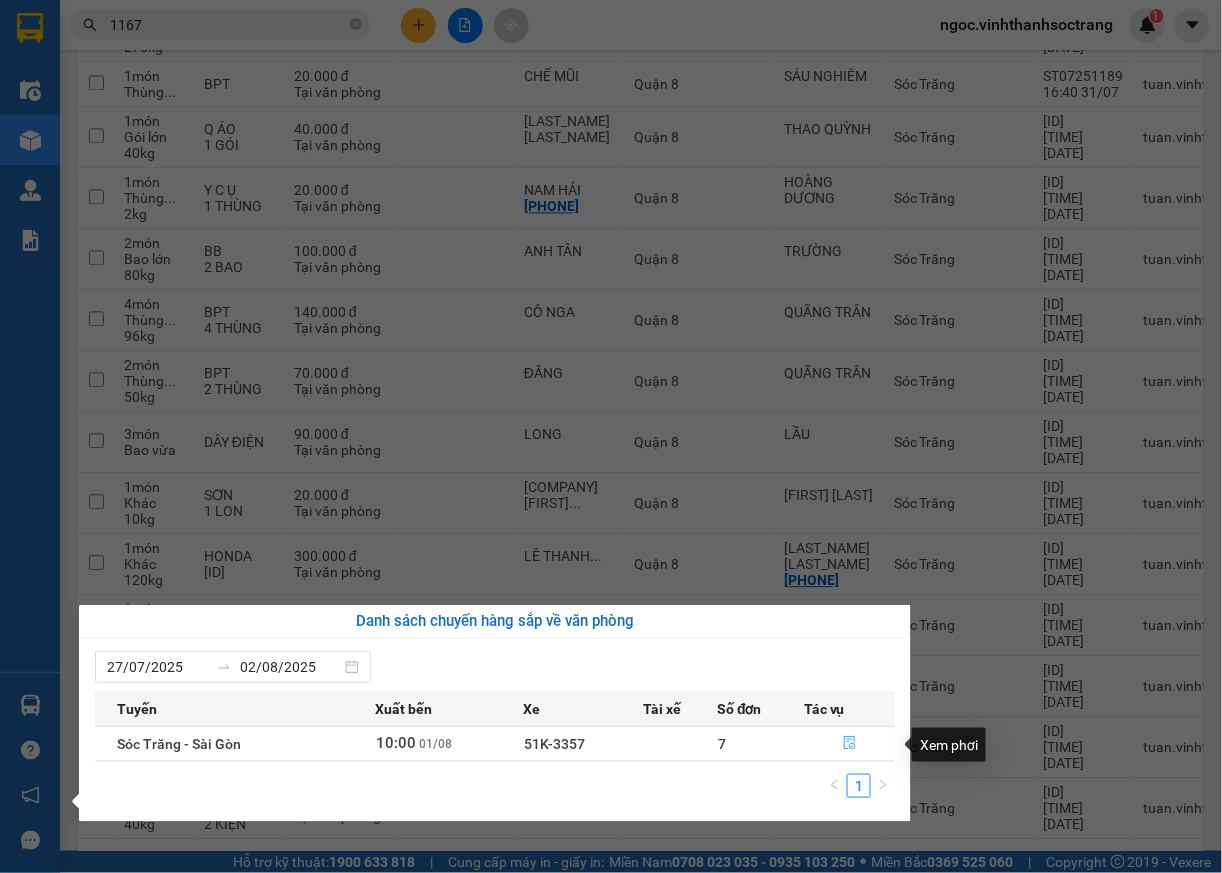 click 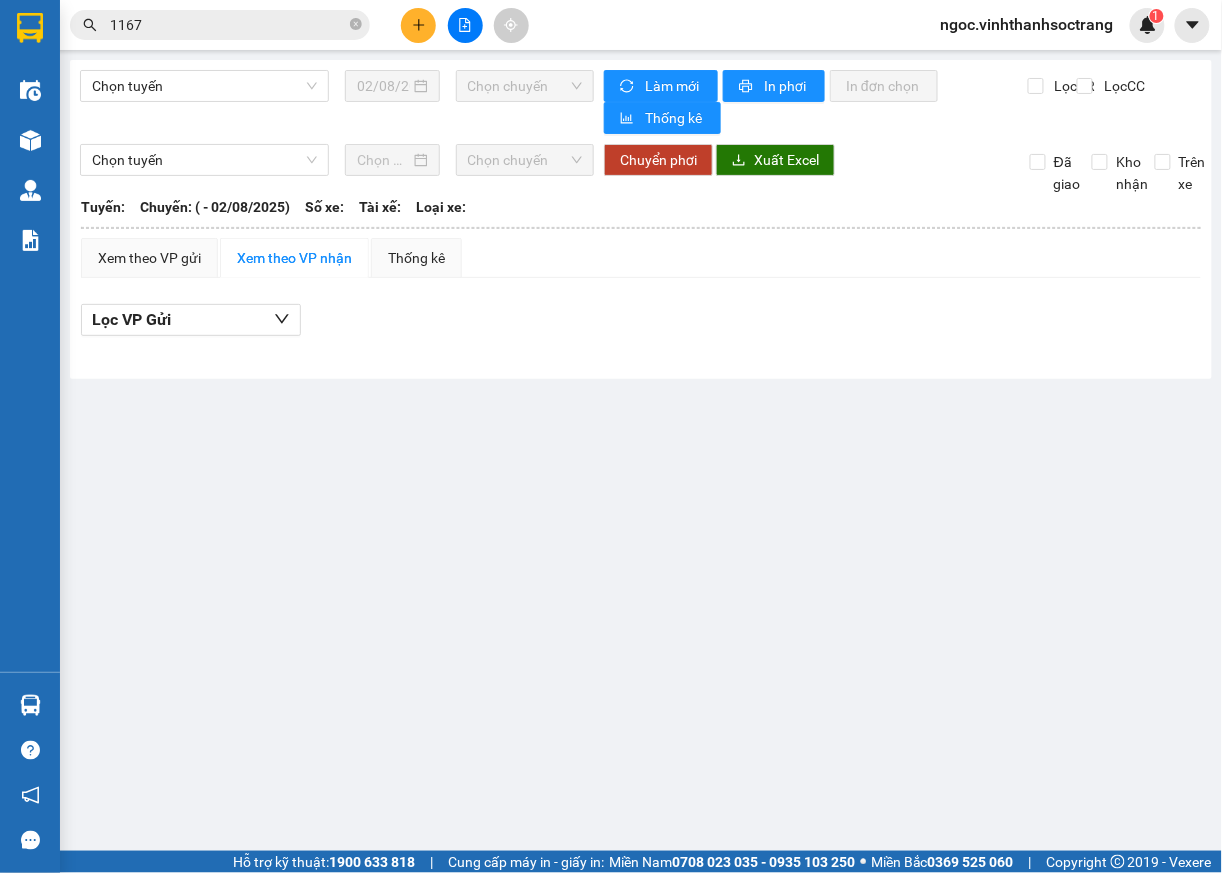 scroll, scrollTop: 0, scrollLeft: 0, axis: both 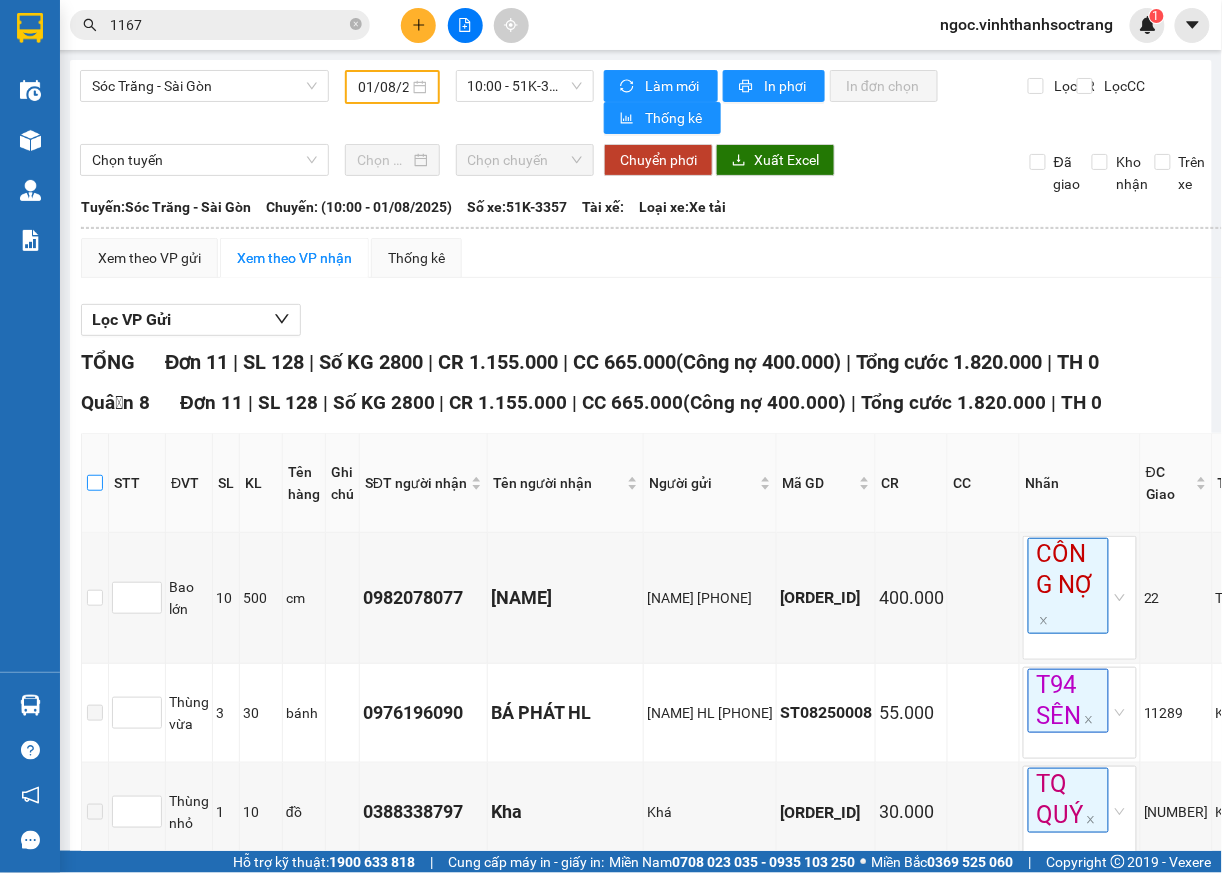 click at bounding box center [95, 483] 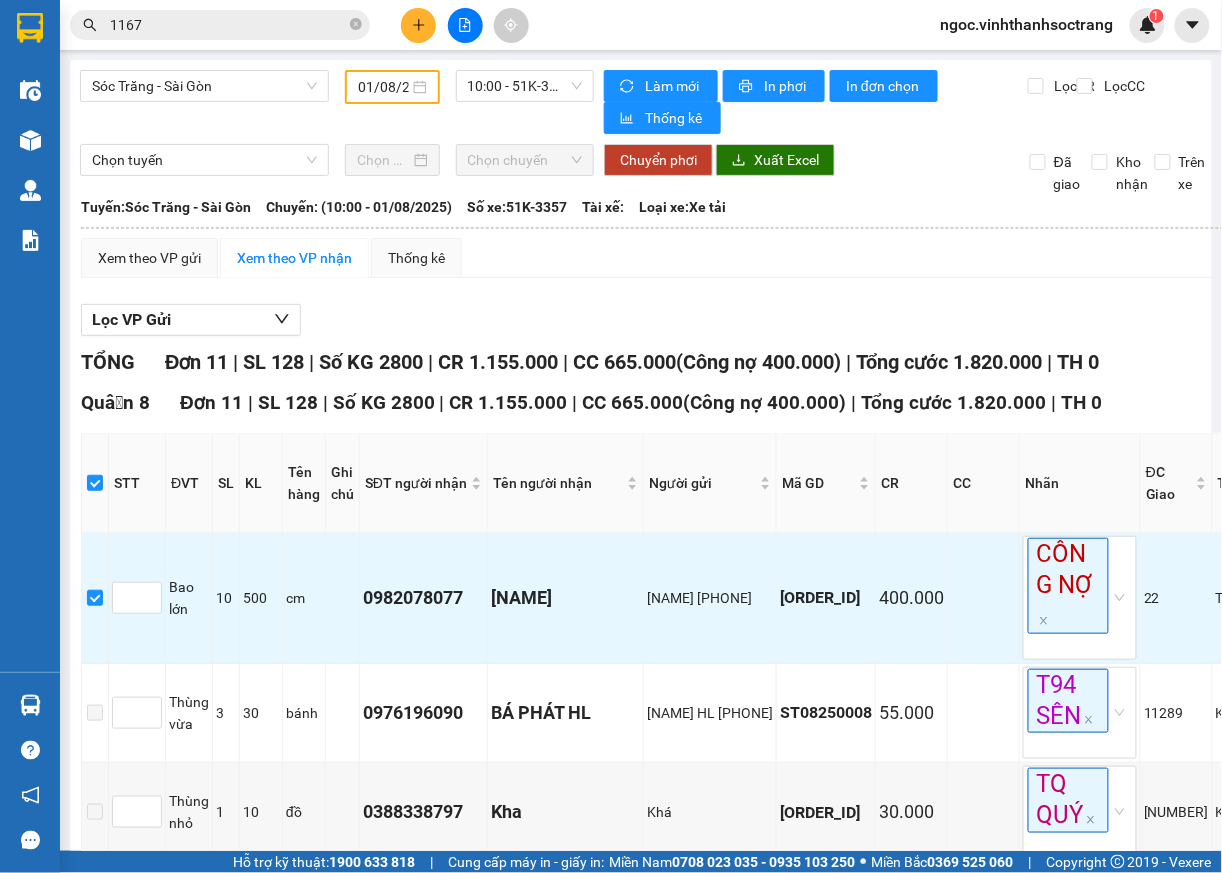 scroll, scrollTop: 1138, scrollLeft: 0, axis: vertical 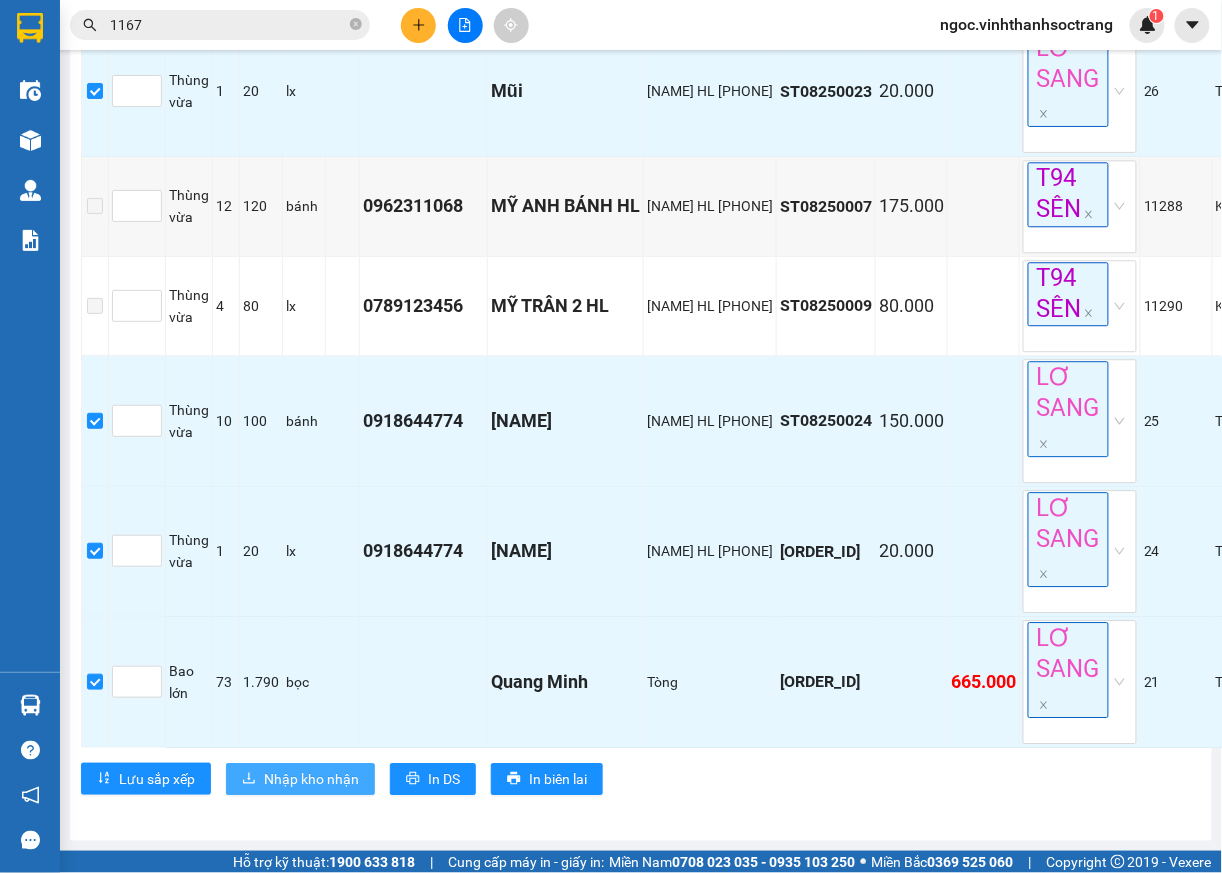 click on "Nhập kho nhận" at bounding box center [311, 779] 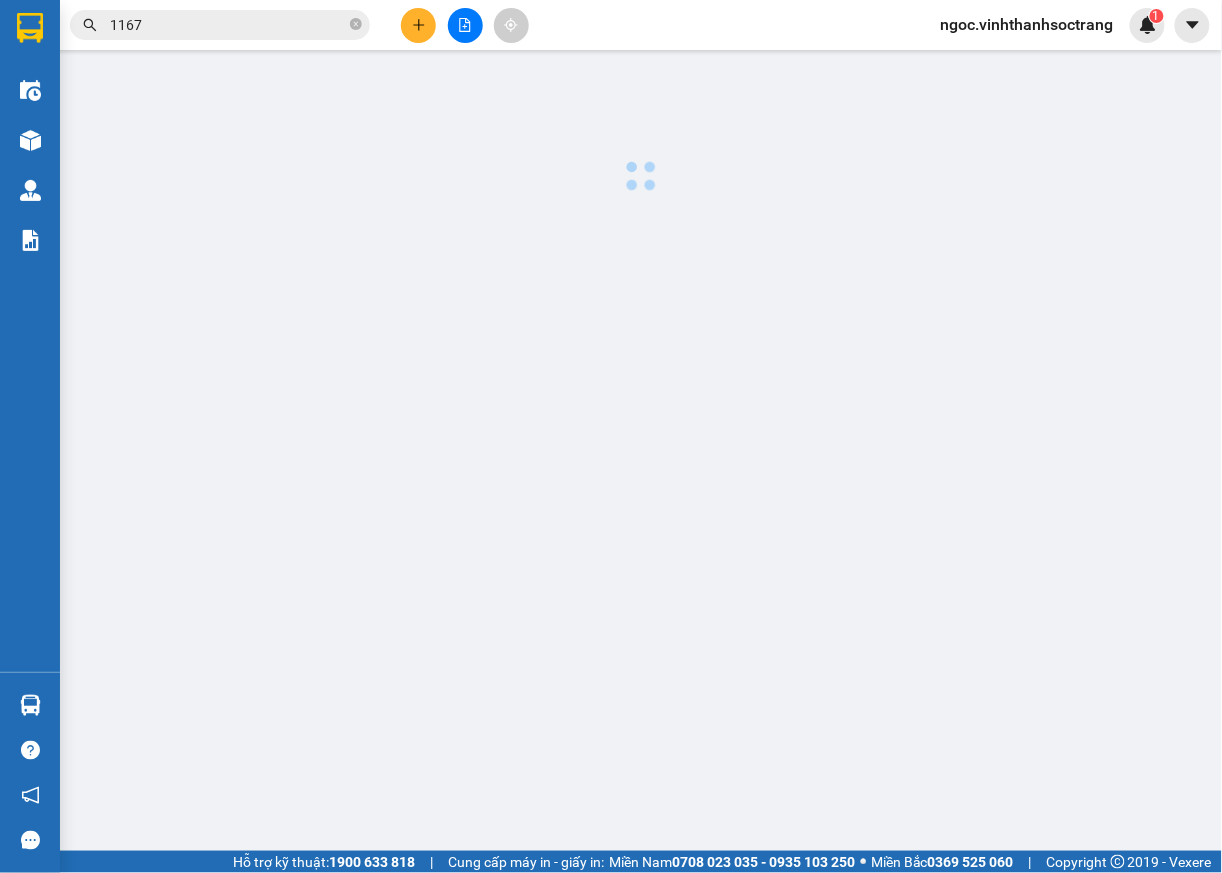 scroll, scrollTop: 0, scrollLeft: 0, axis: both 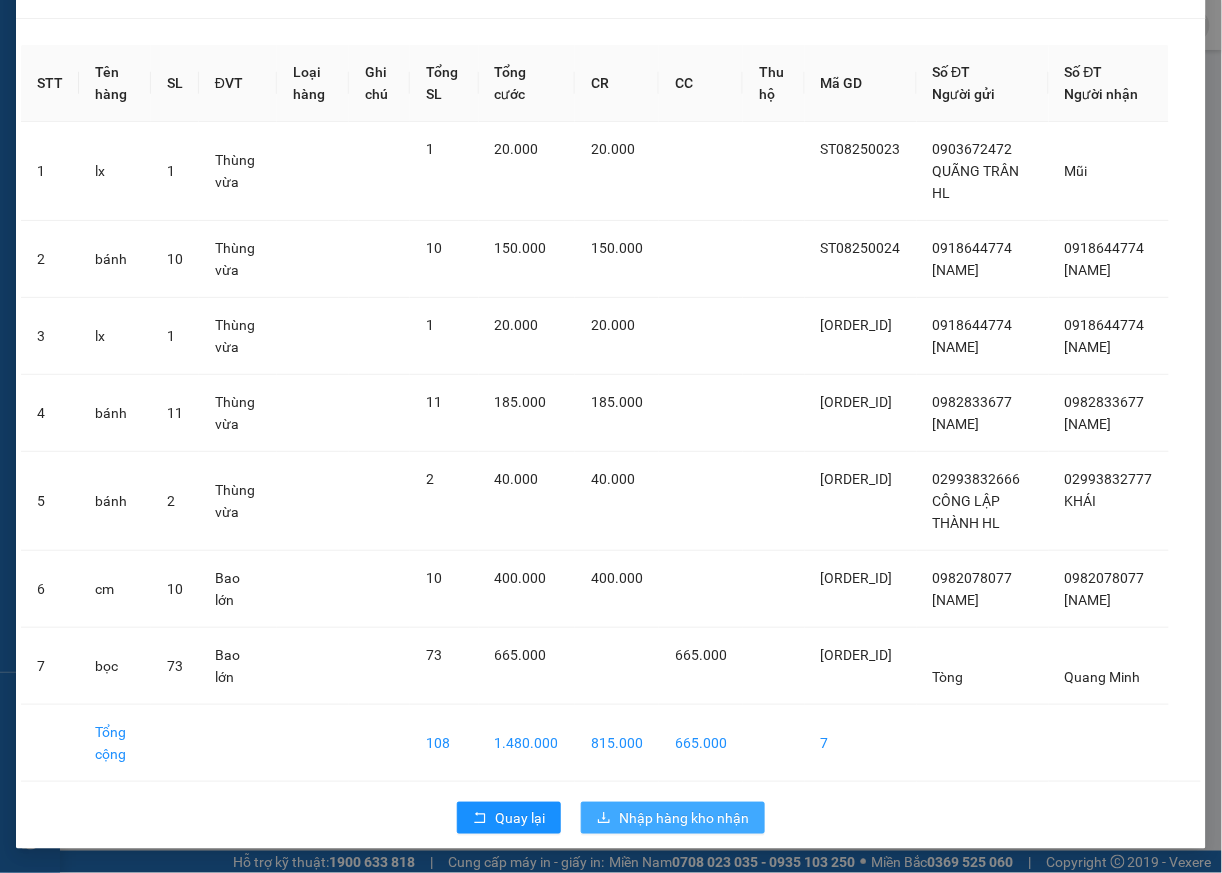 click on "Nhập hàng kho nhận" at bounding box center [684, 818] 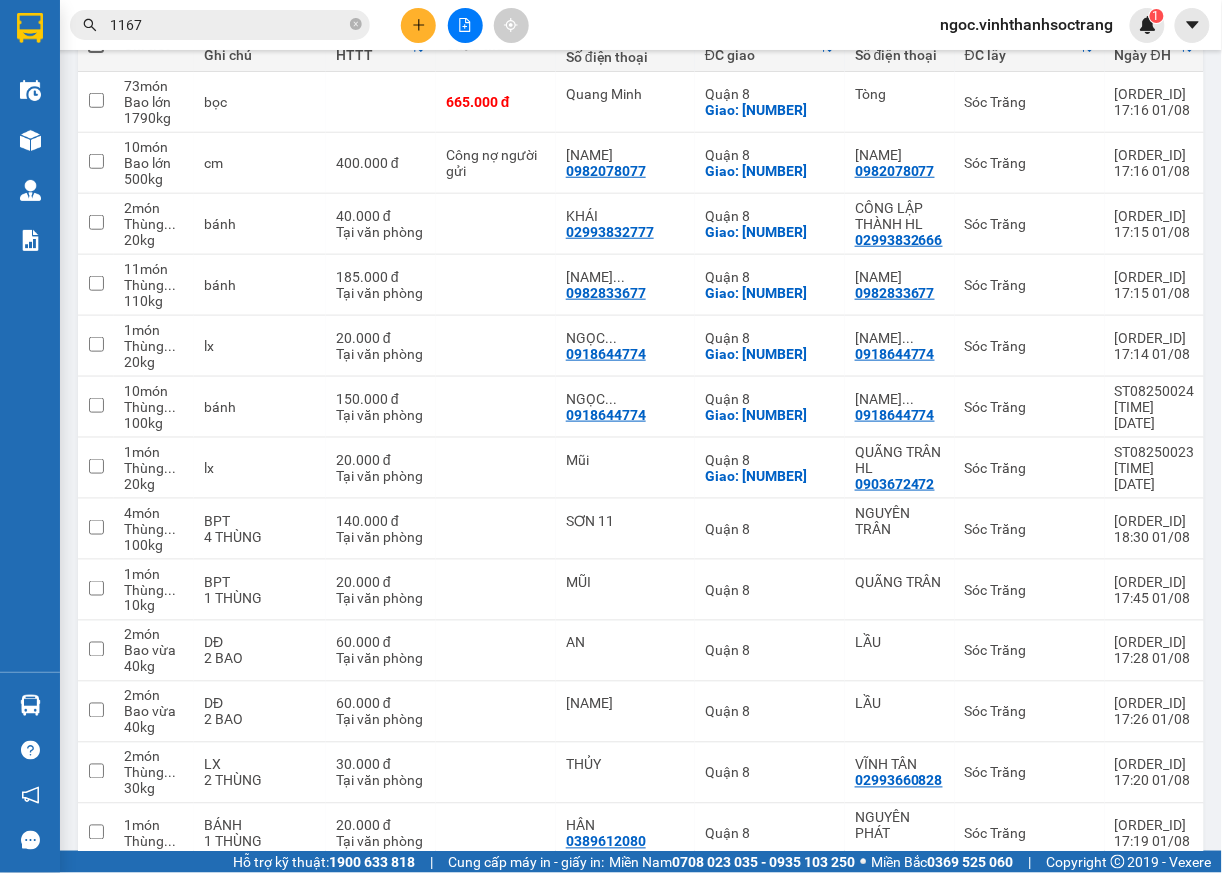 scroll, scrollTop: 289, scrollLeft: 0, axis: vertical 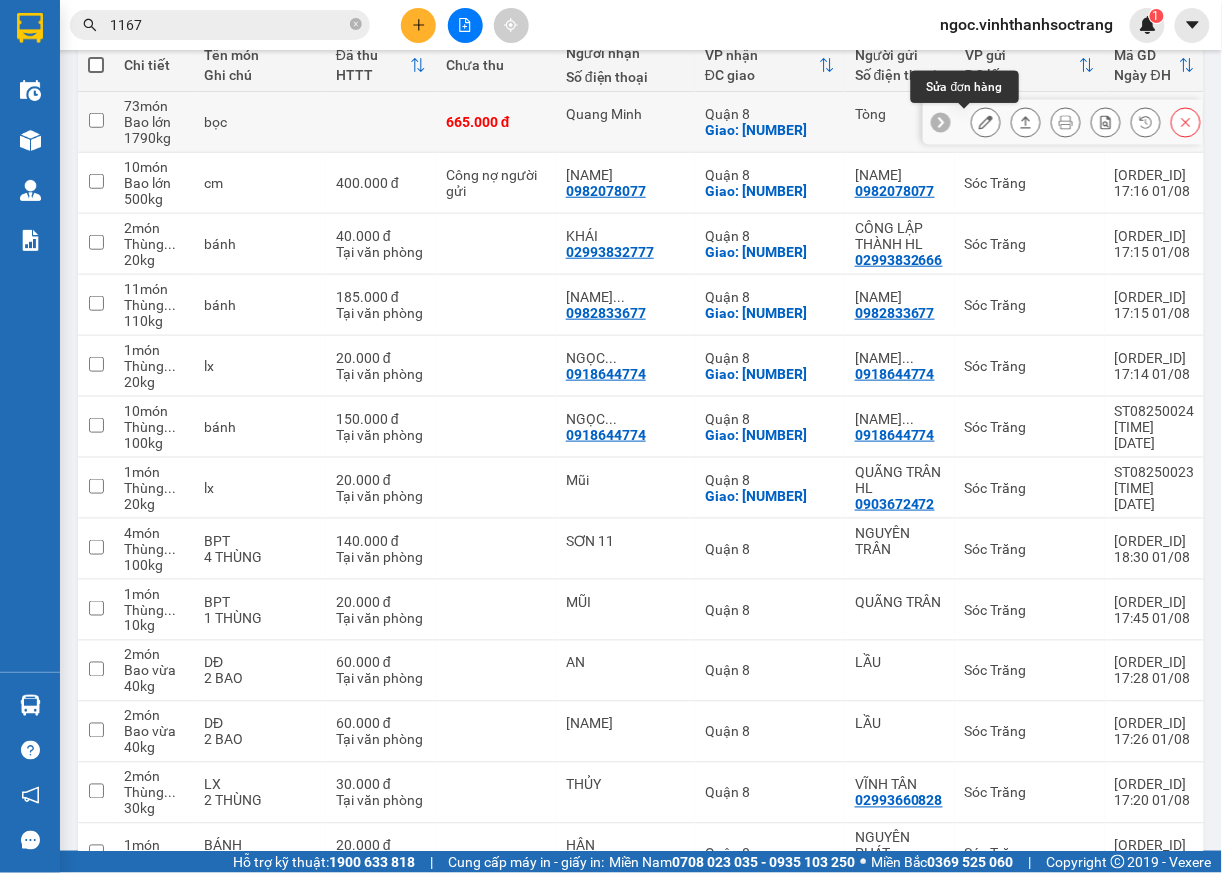 click 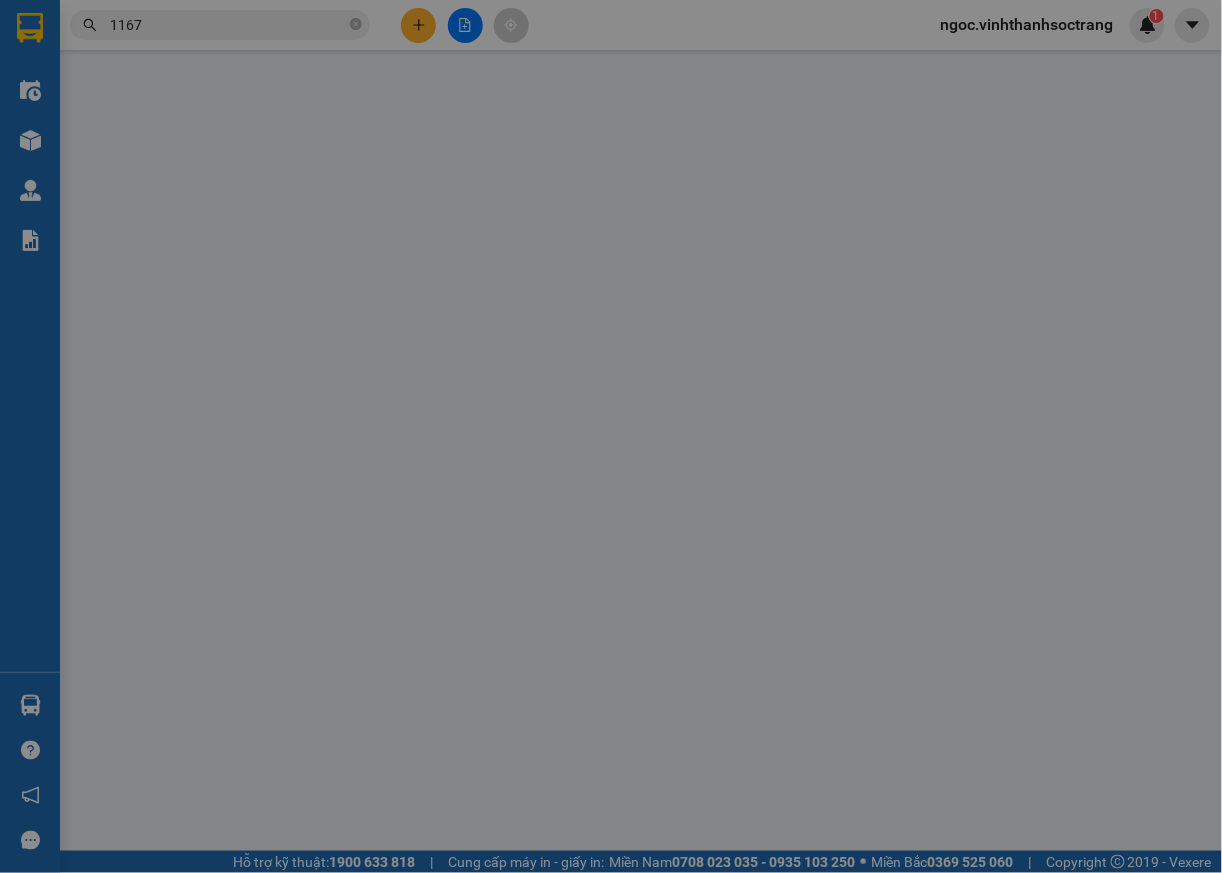 scroll, scrollTop: 0, scrollLeft: 0, axis: both 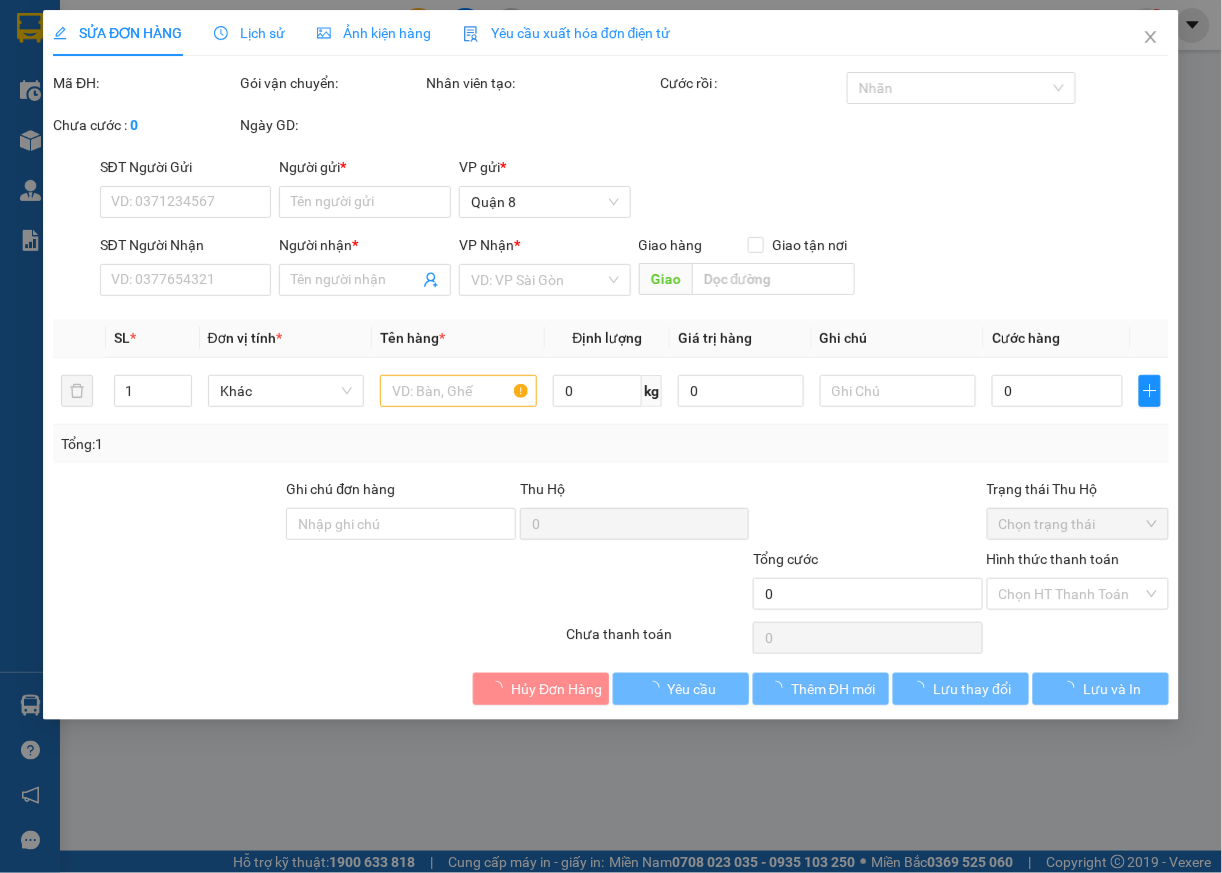 type on "Tòng" 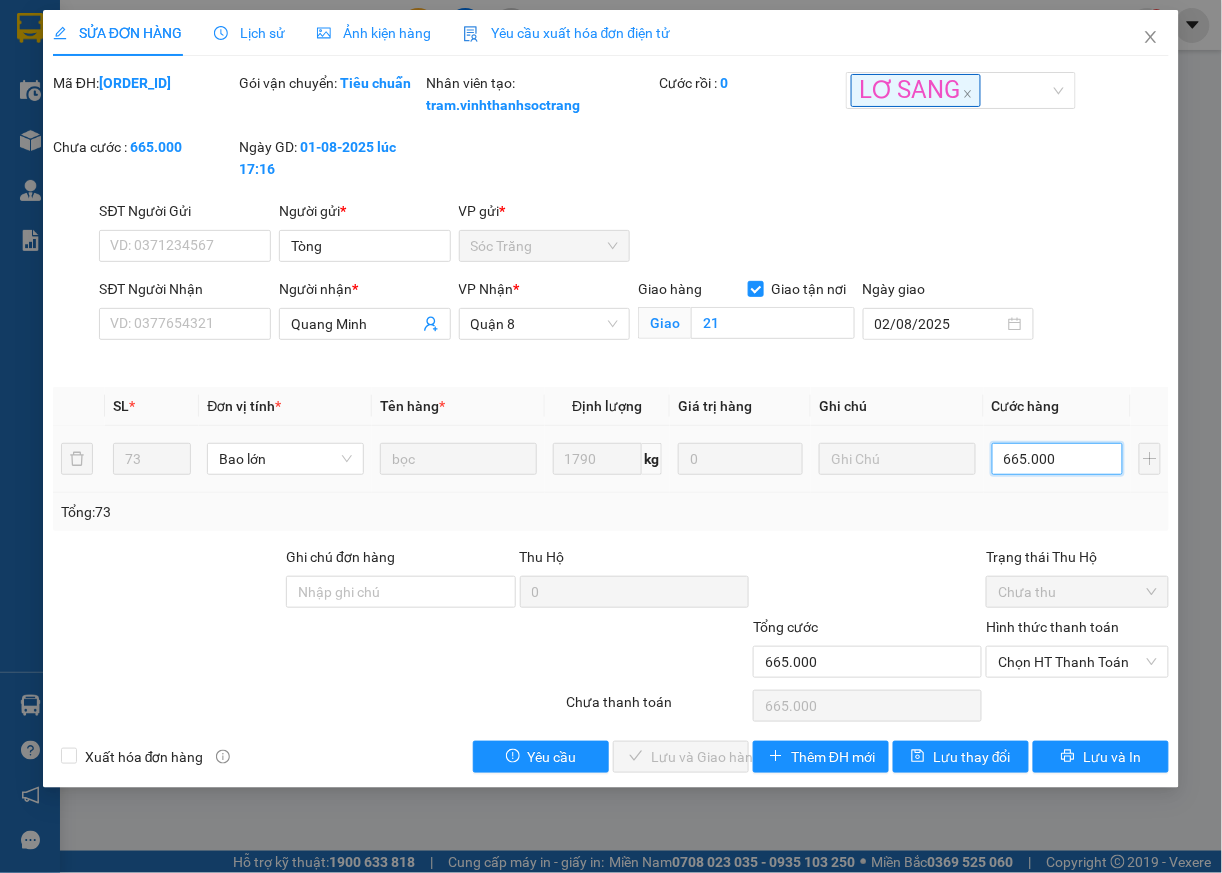 click on "665.000" at bounding box center [1057, 459] 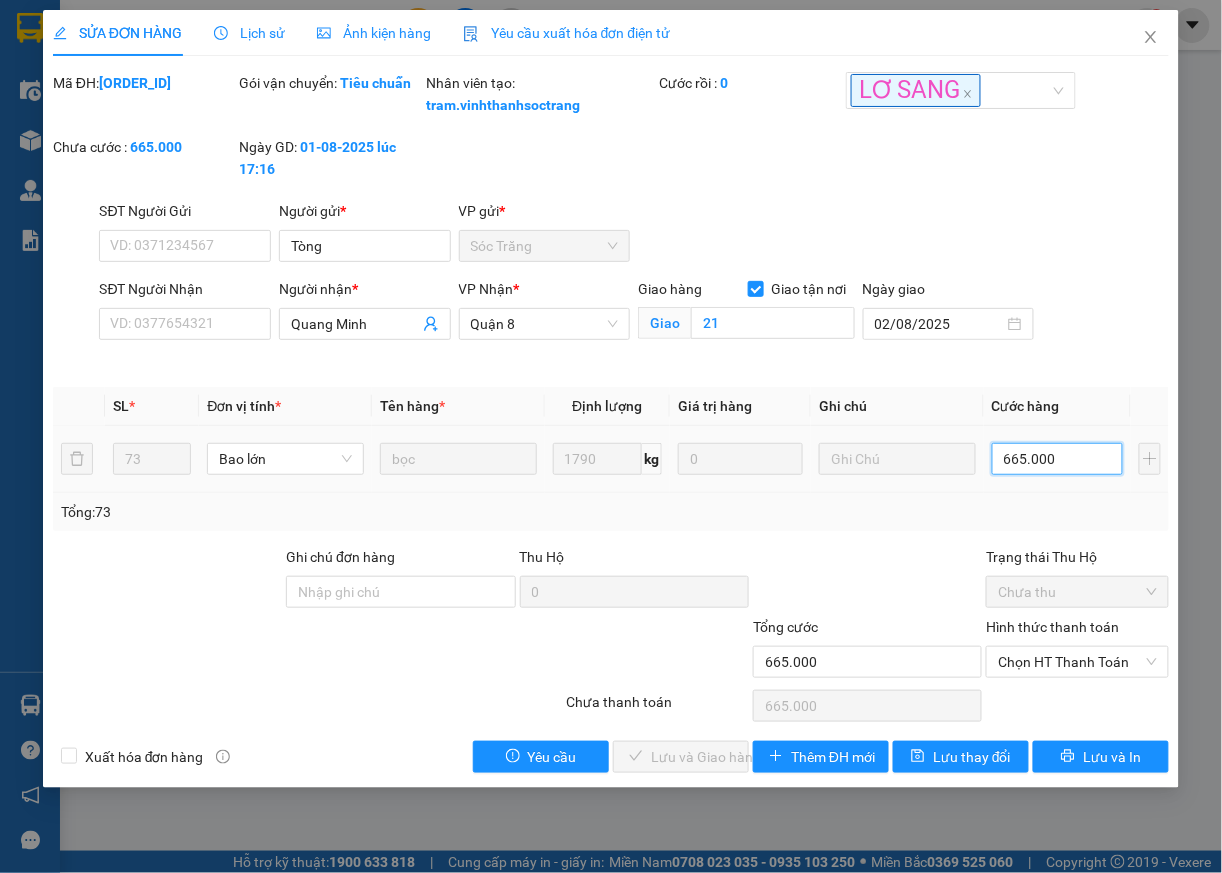 type on "6" 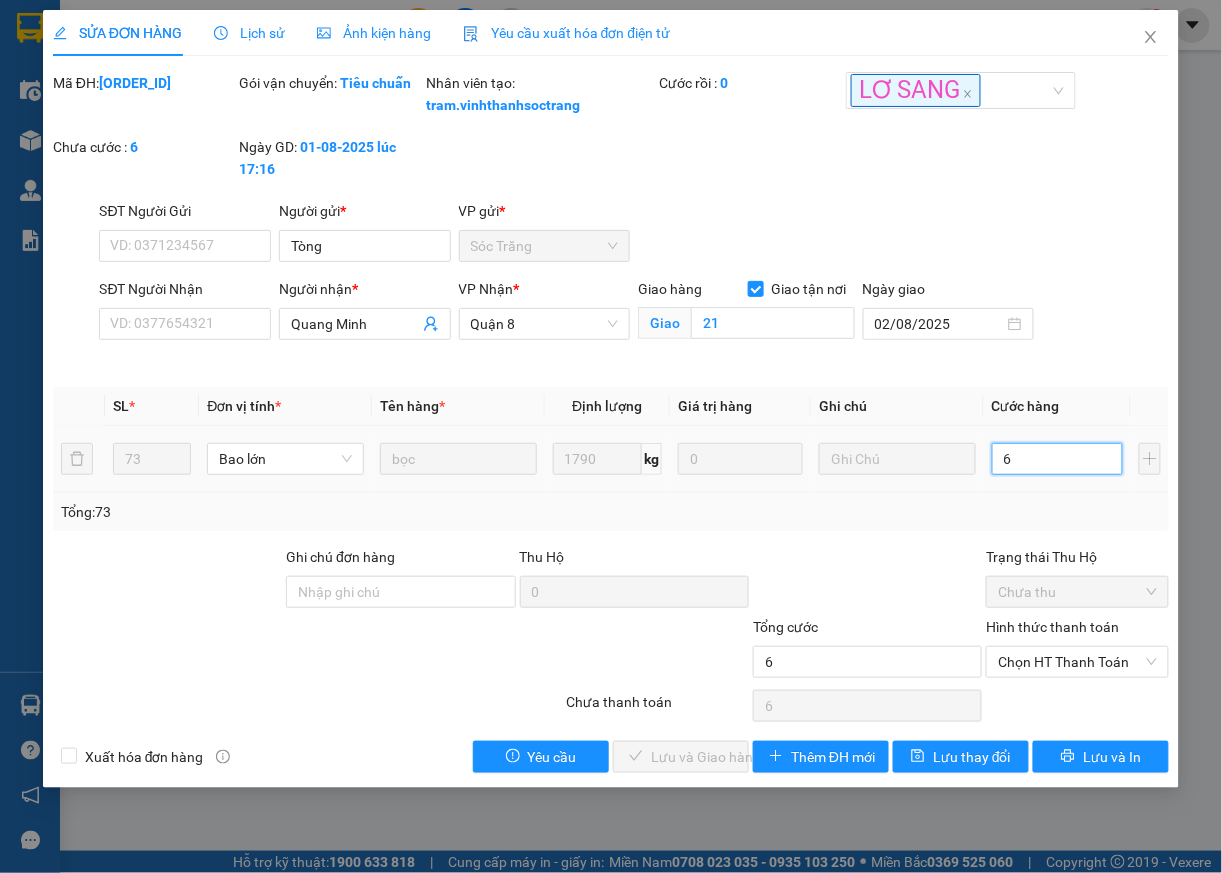 type on "66" 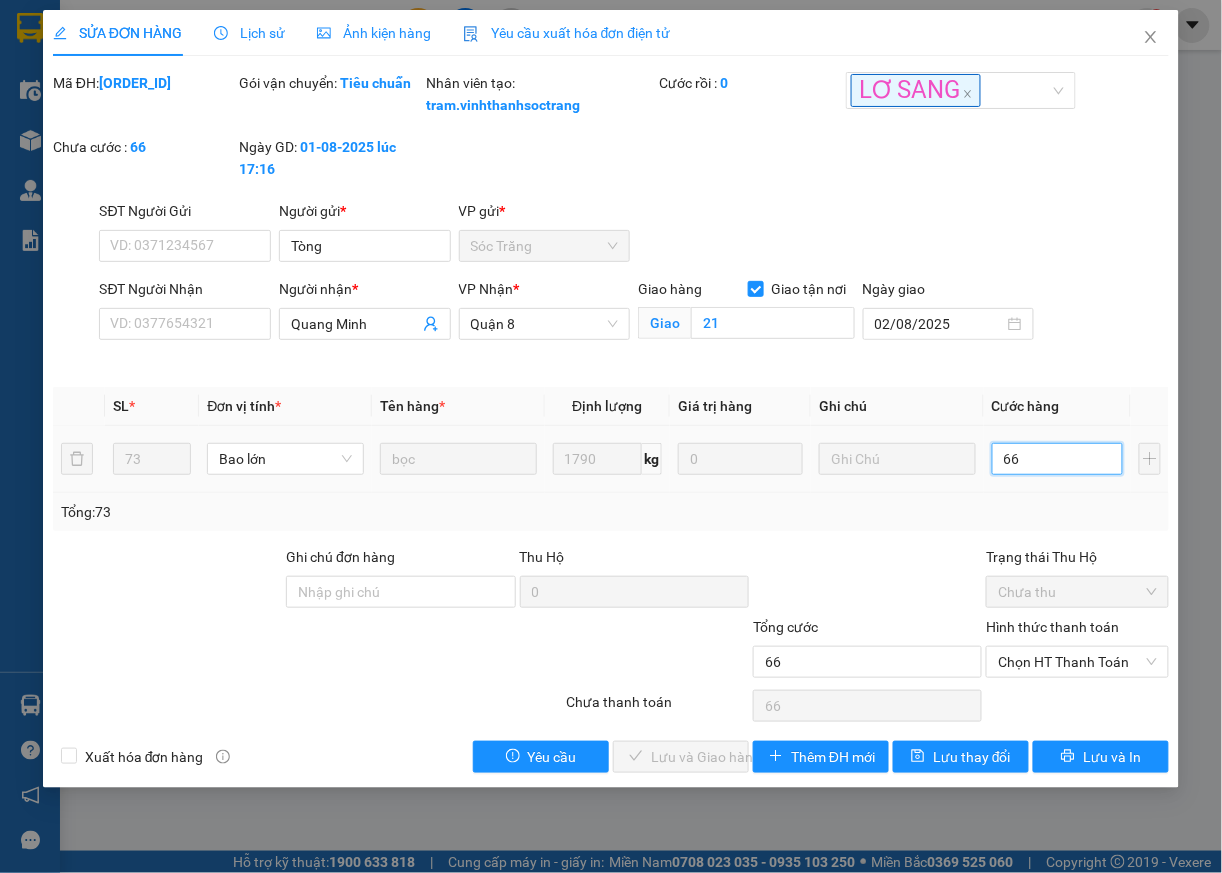 type on "660" 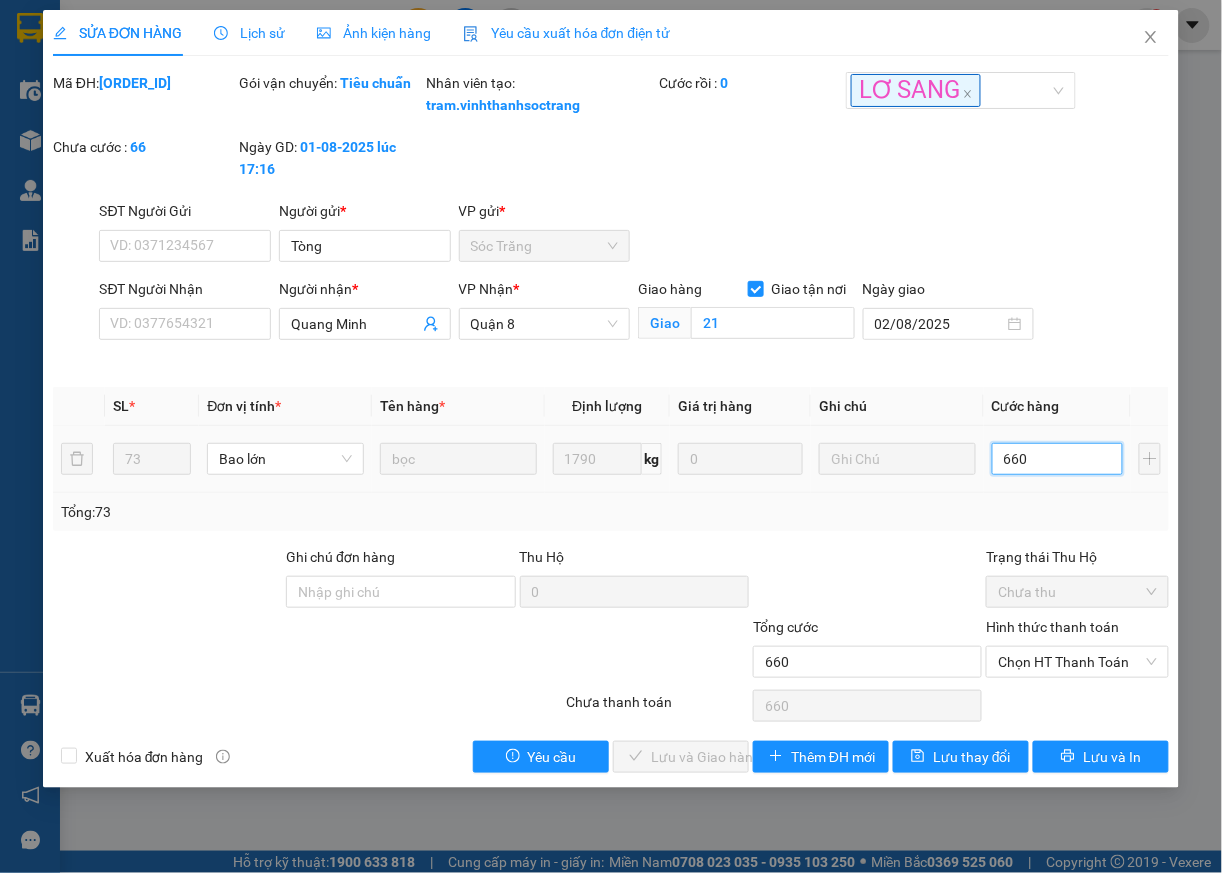 type on "6.600" 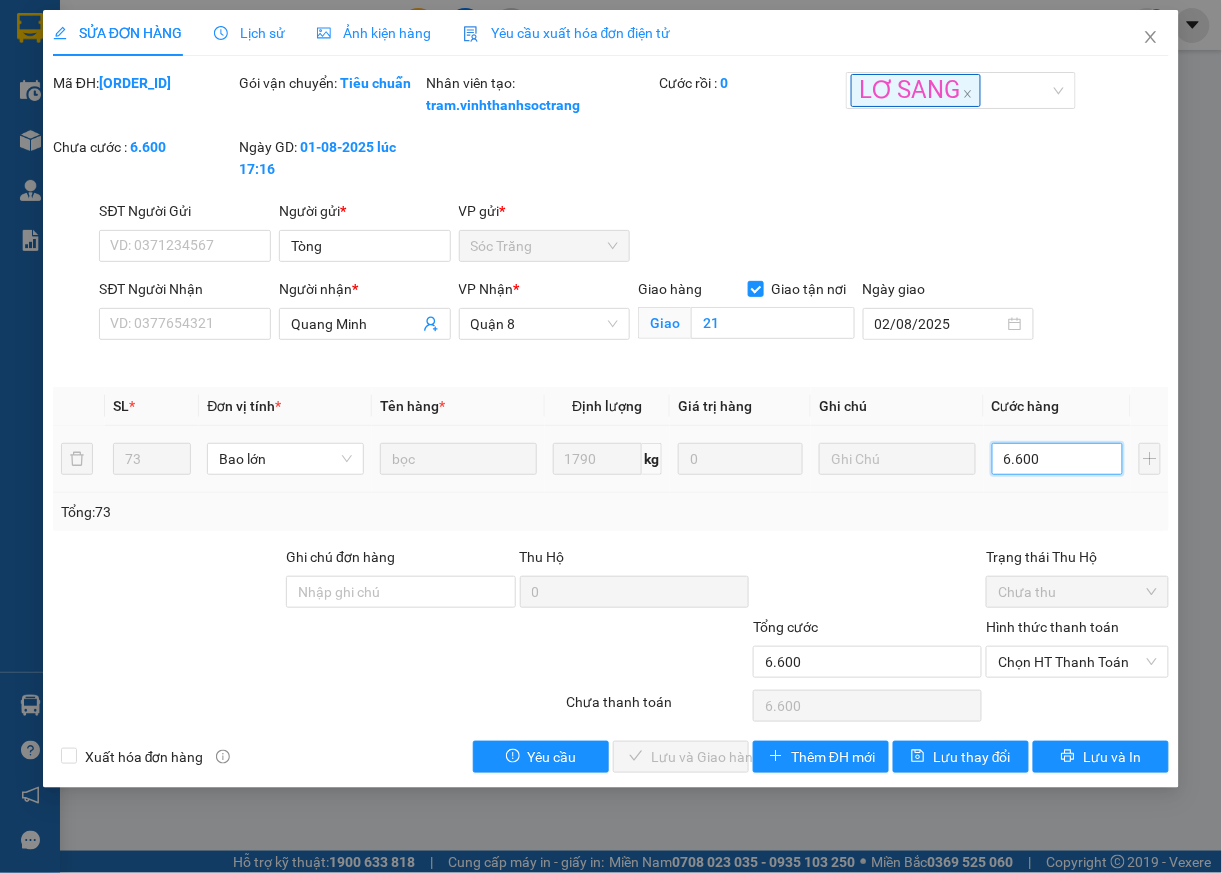 type on "66.000" 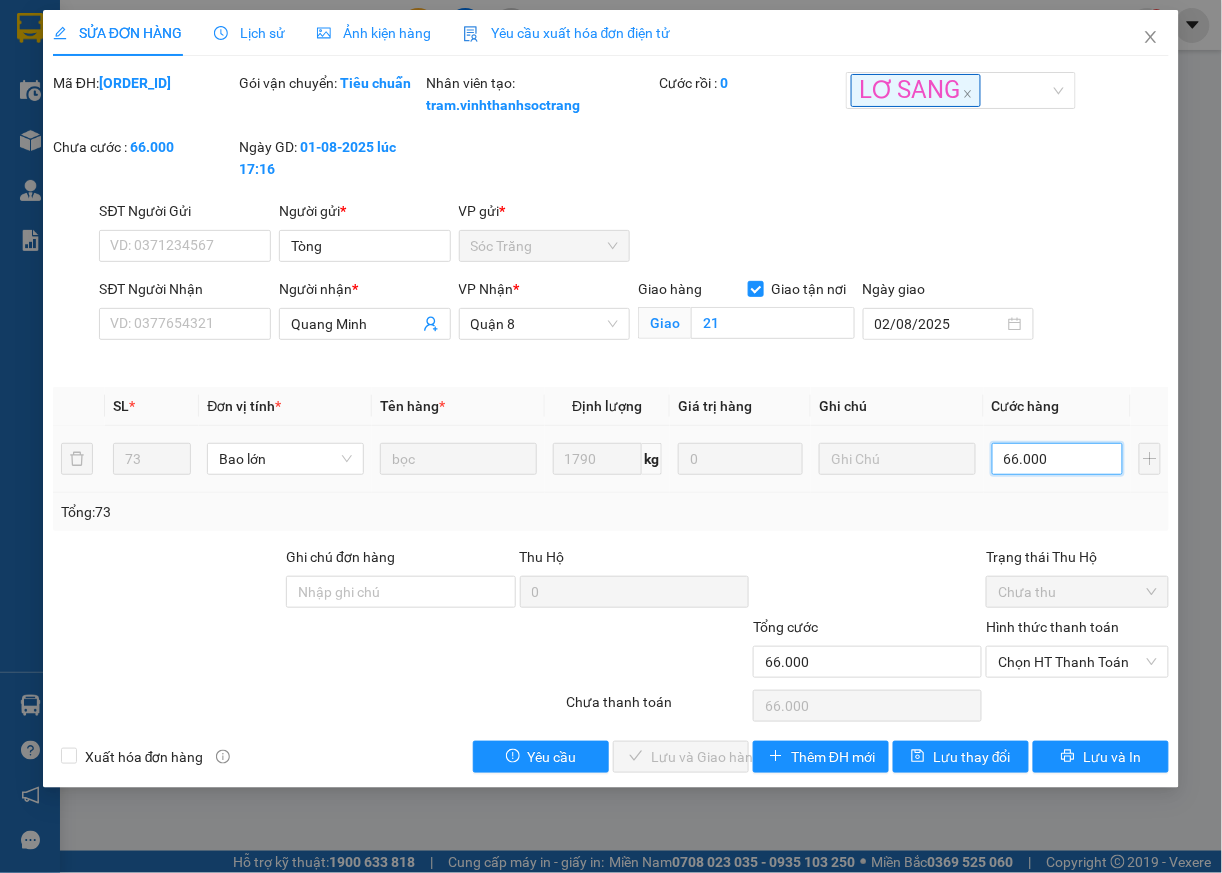 type on "660.000" 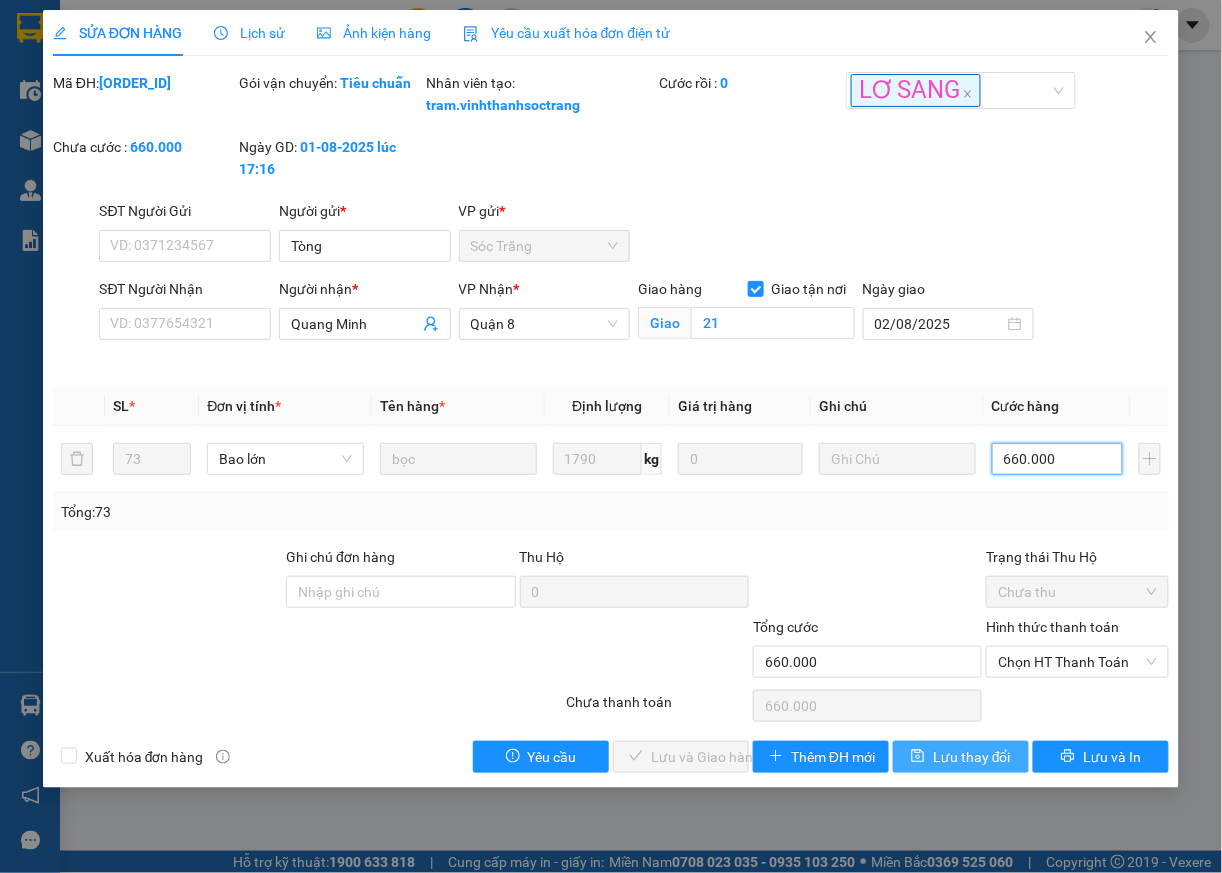 type on "660.000" 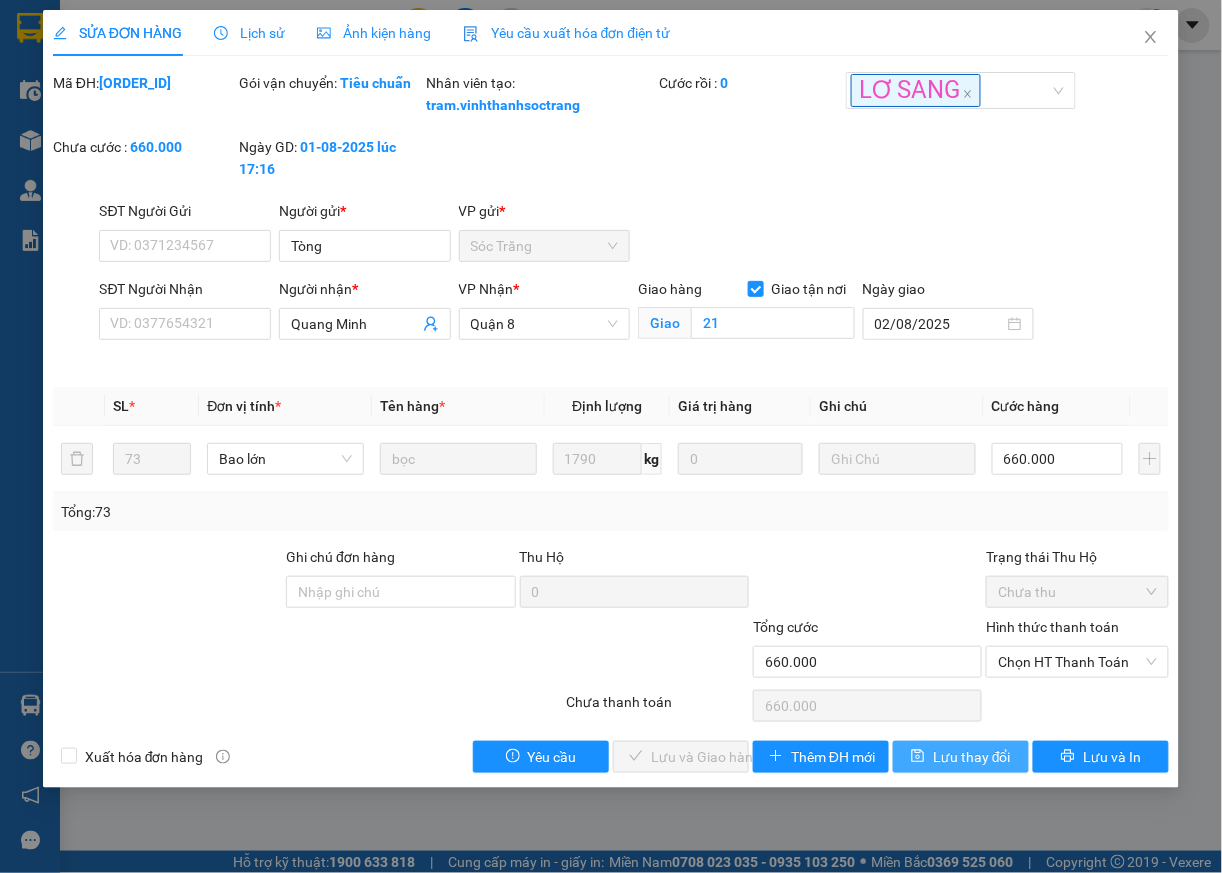 click on "Lưu thay đổi" at bounding box center (972, 757) 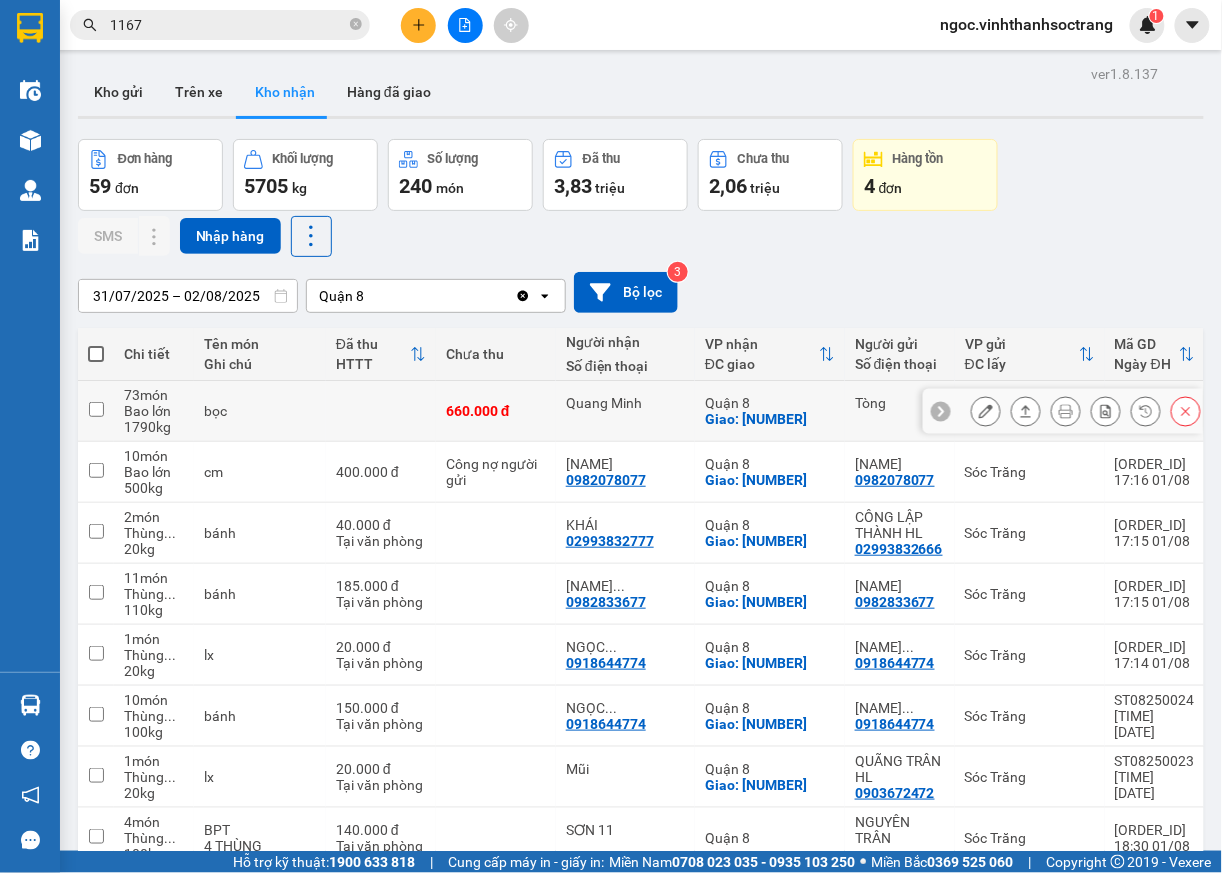 click 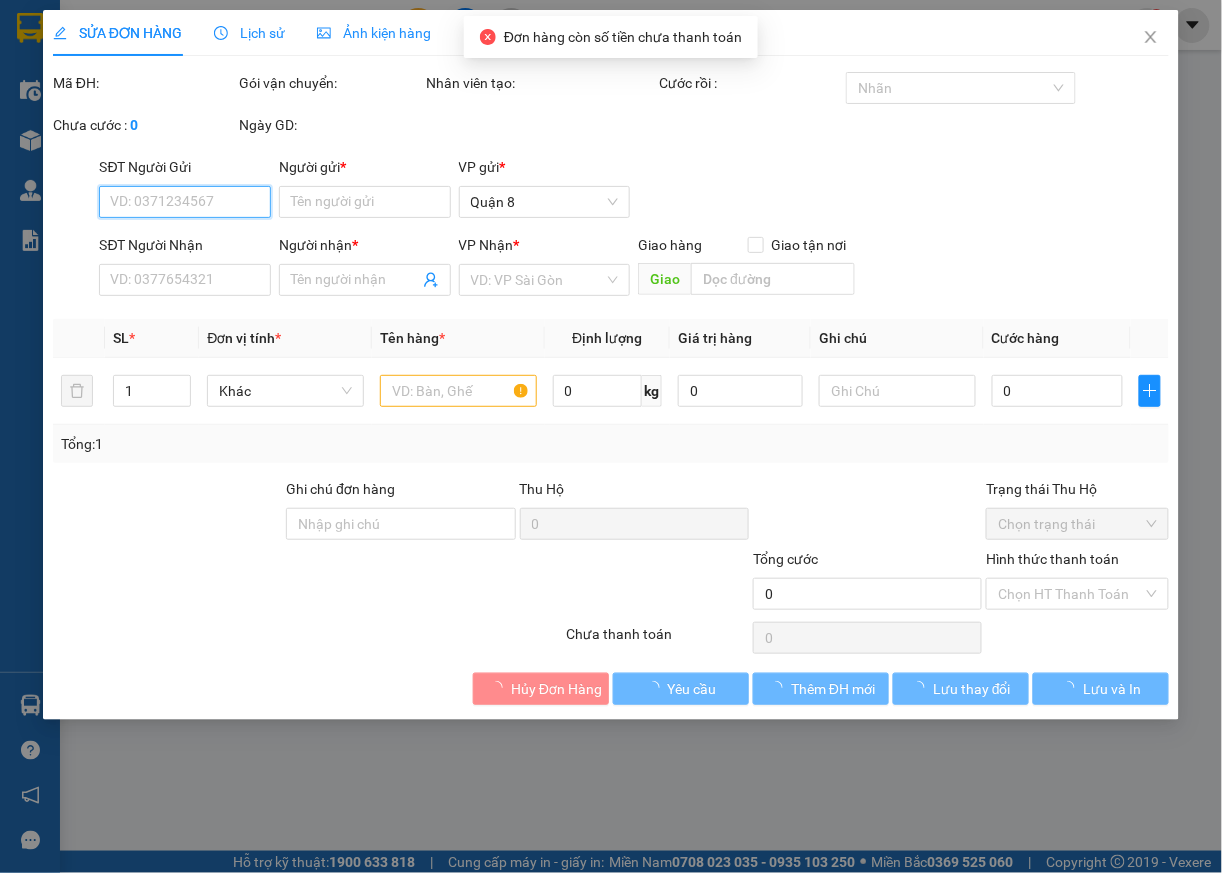 type on "Tòng" 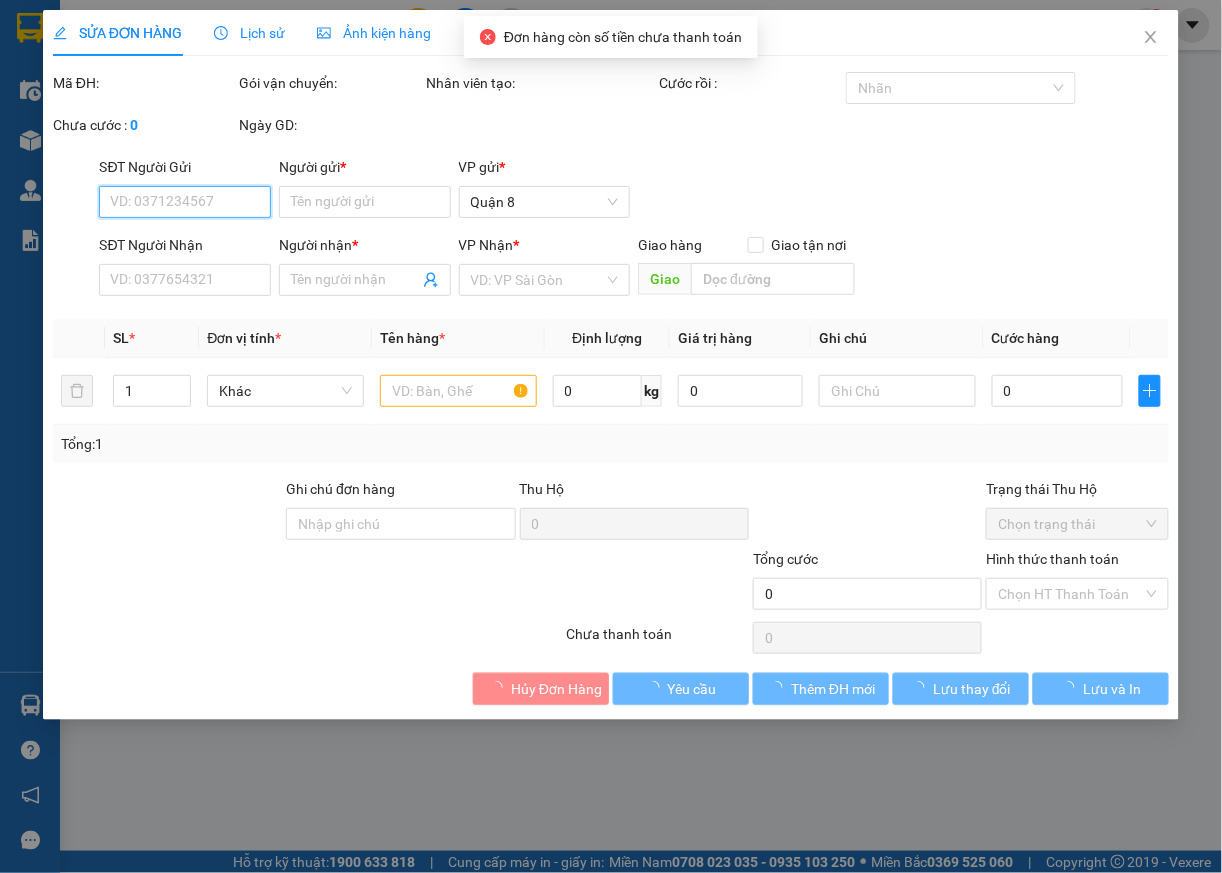 type on "Quang Minh" 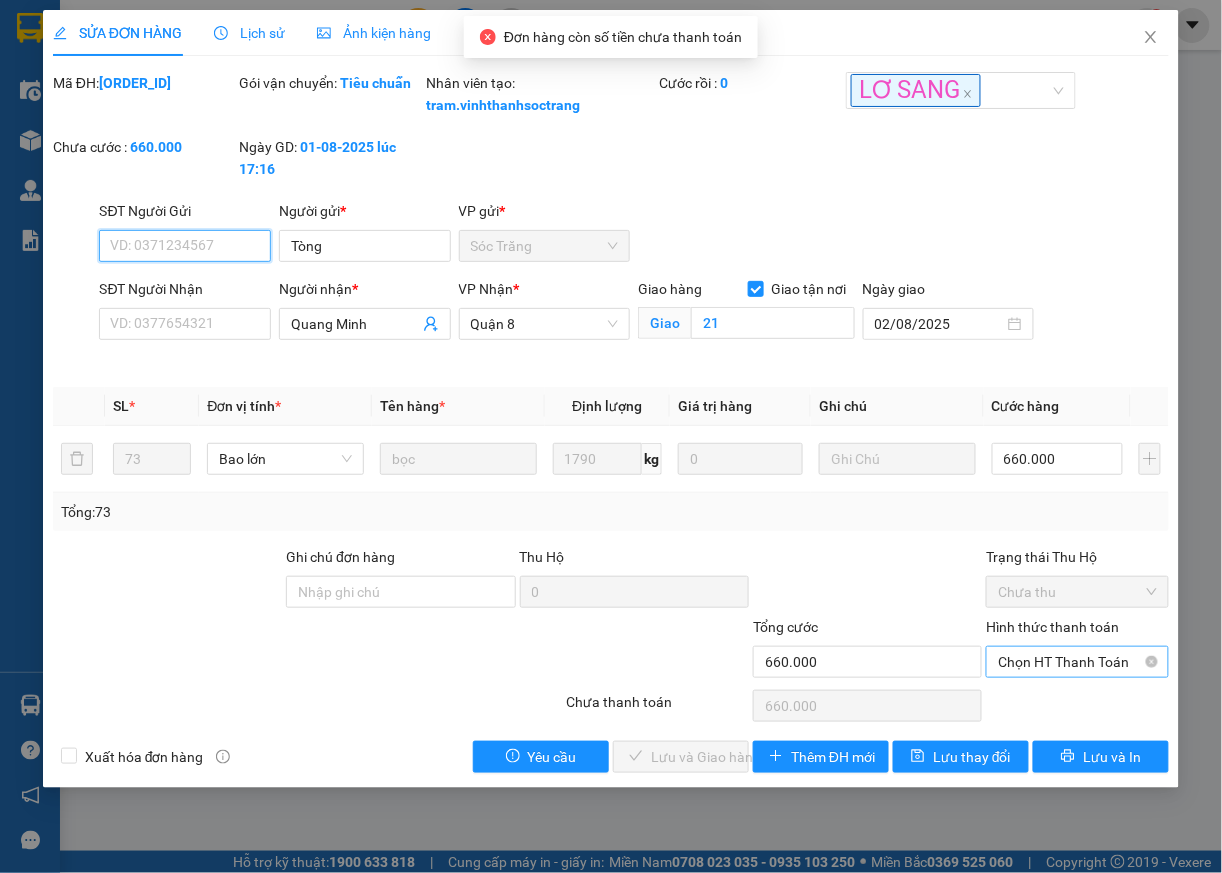 click on "Chọn HT Thanh Toán" at bounding box center (1077, 662) 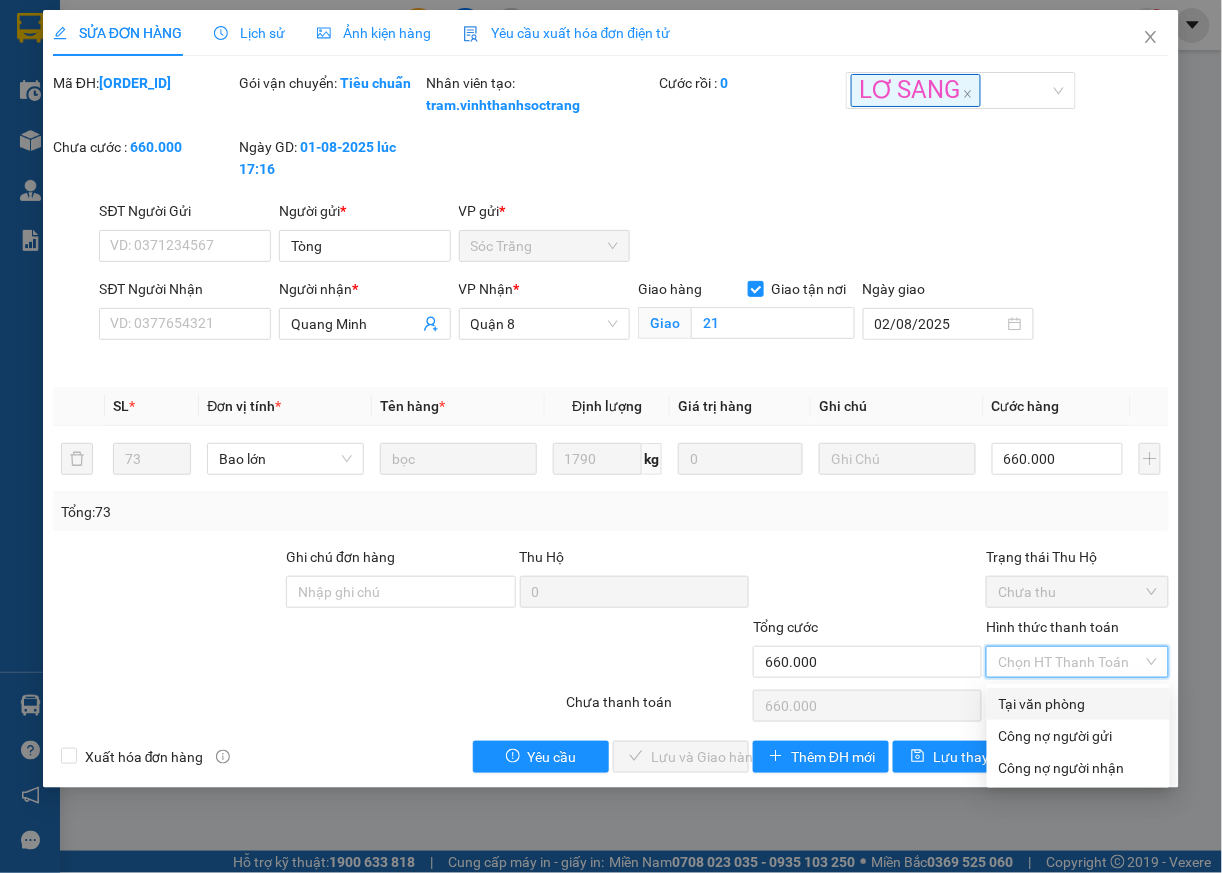 click on "Tại văn phòng" at bounding box center [1078, 704] 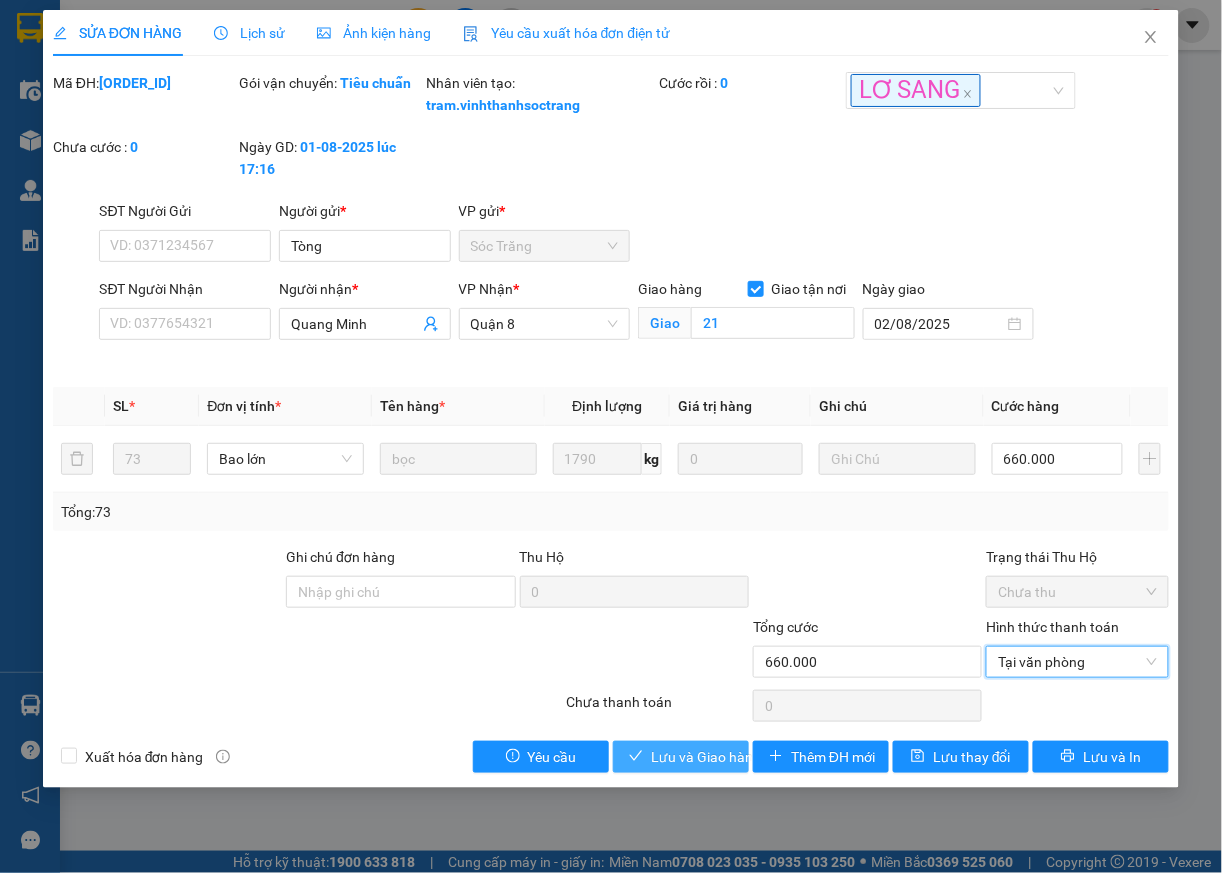 click on "Lưu và Giao hàng" at bounding box center [706, 757] 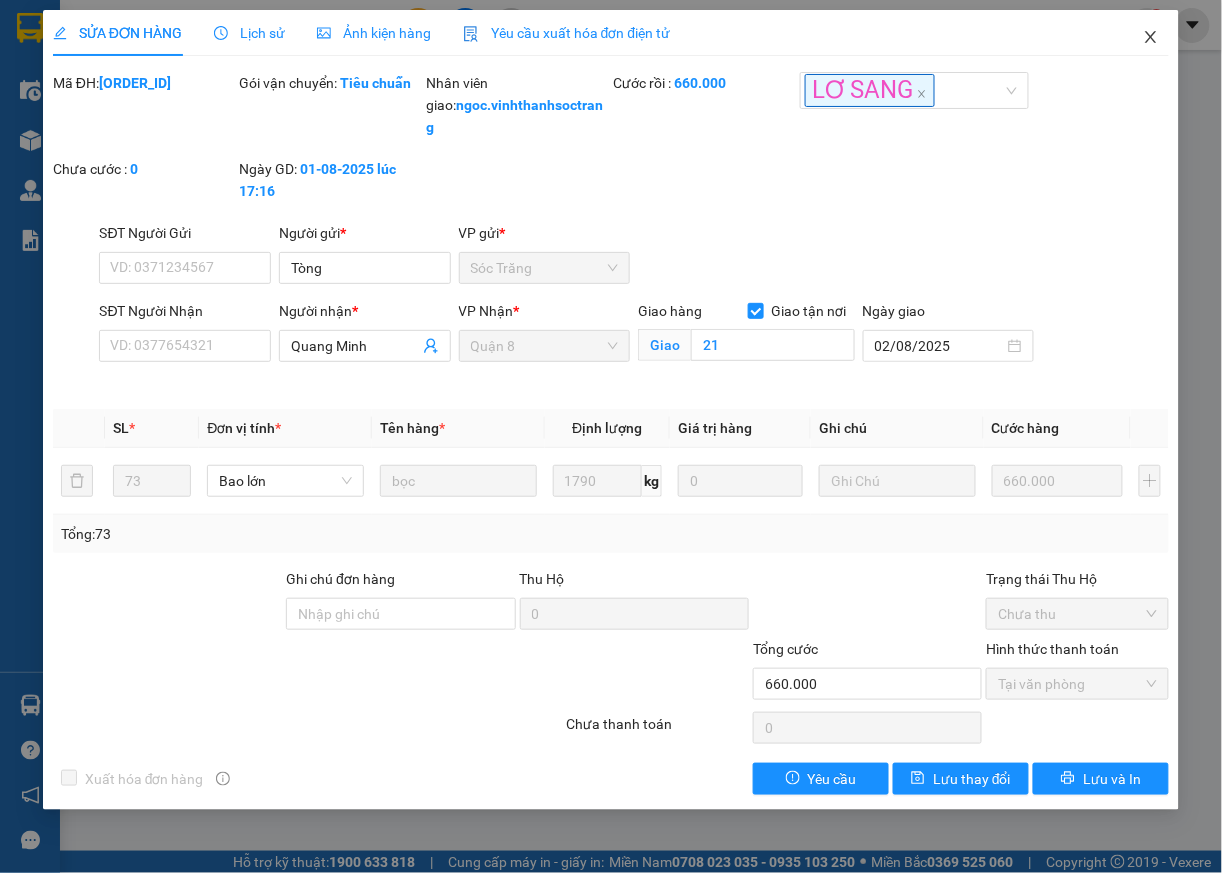 drag, startPoint x: 1148, startPoint y: 36, endPoint x: 1202, endPoint y: 510, distance: 477.06604 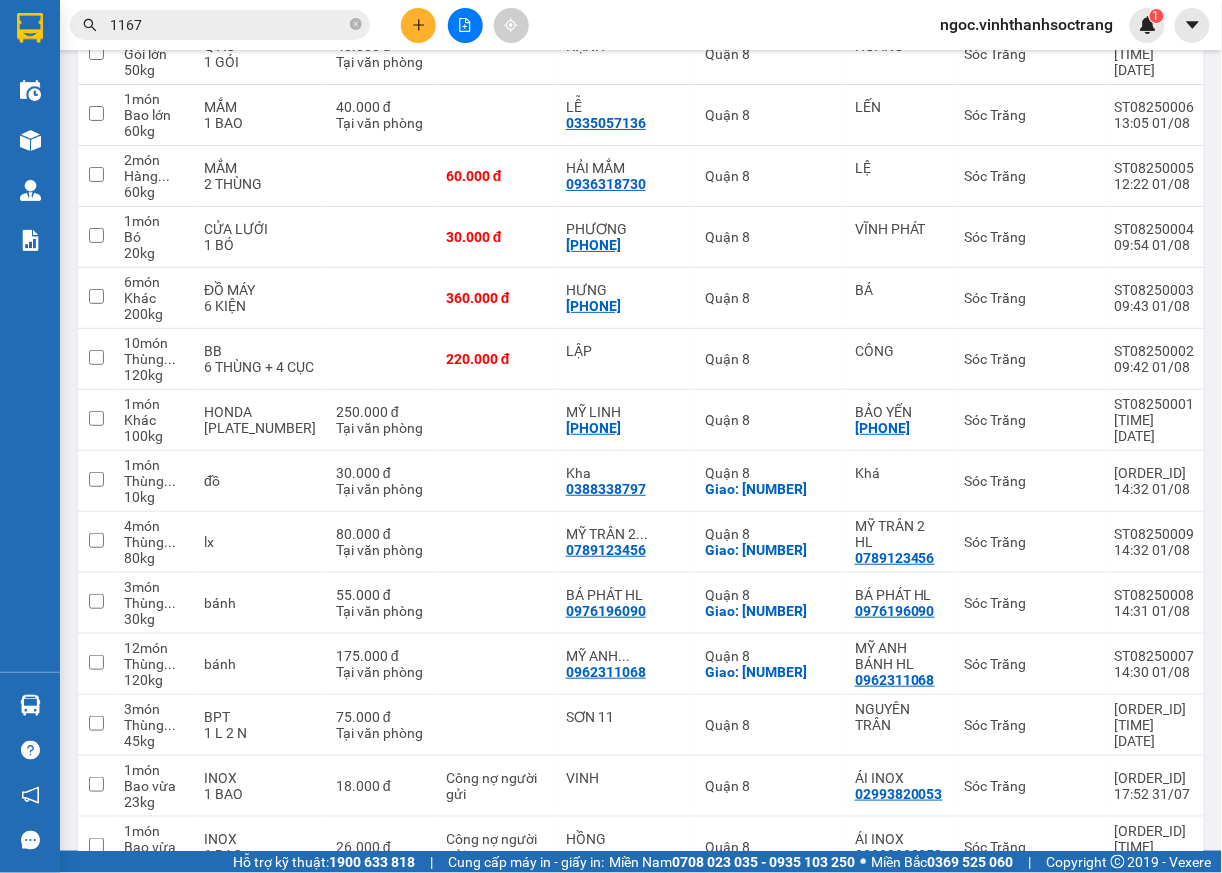 scroll, scrollTop: 1936, scrollLeft: 0, axis: vertical 